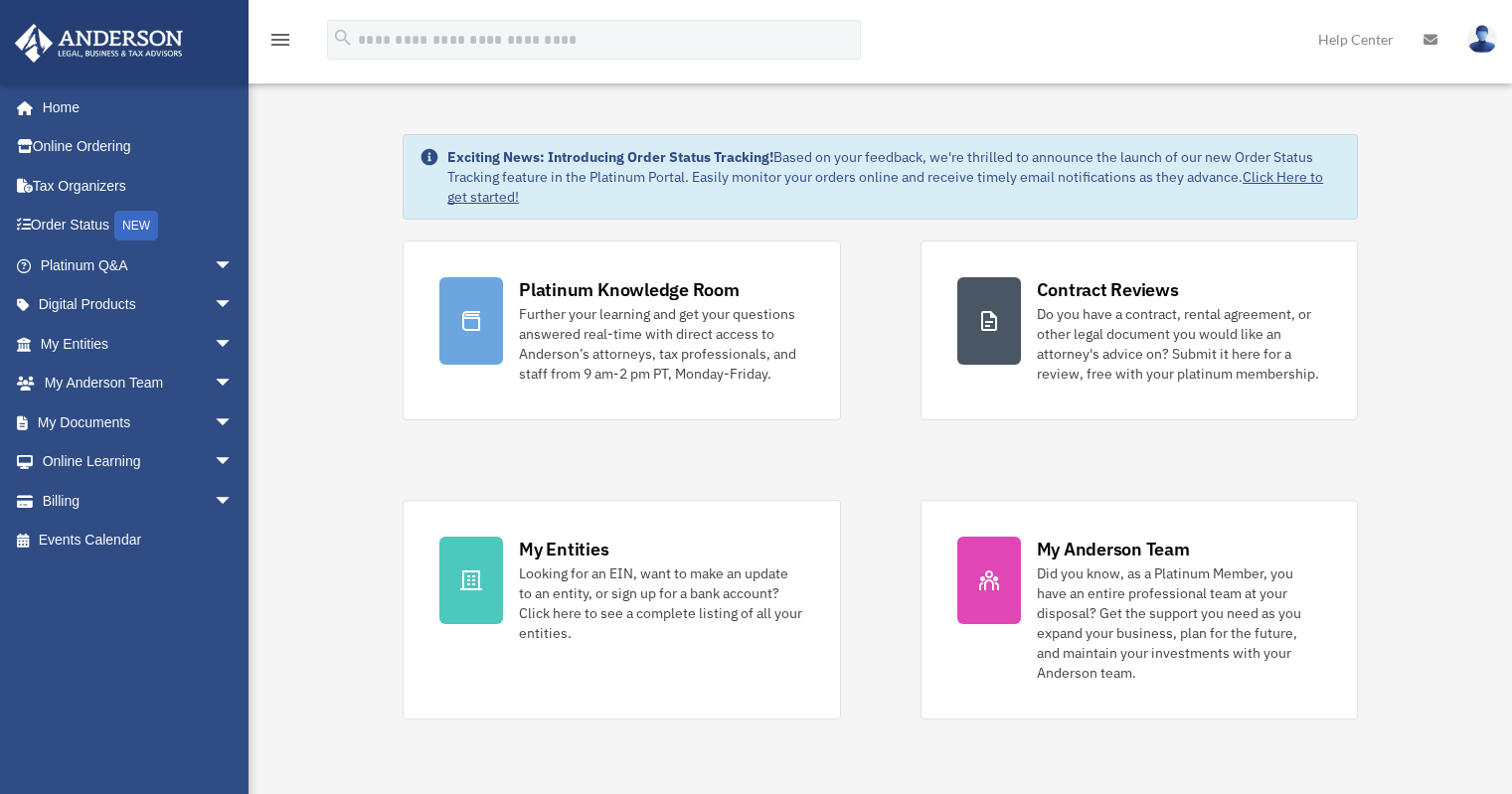 scroll, scrollTop: 0, scrollLeft: 0, axis: both 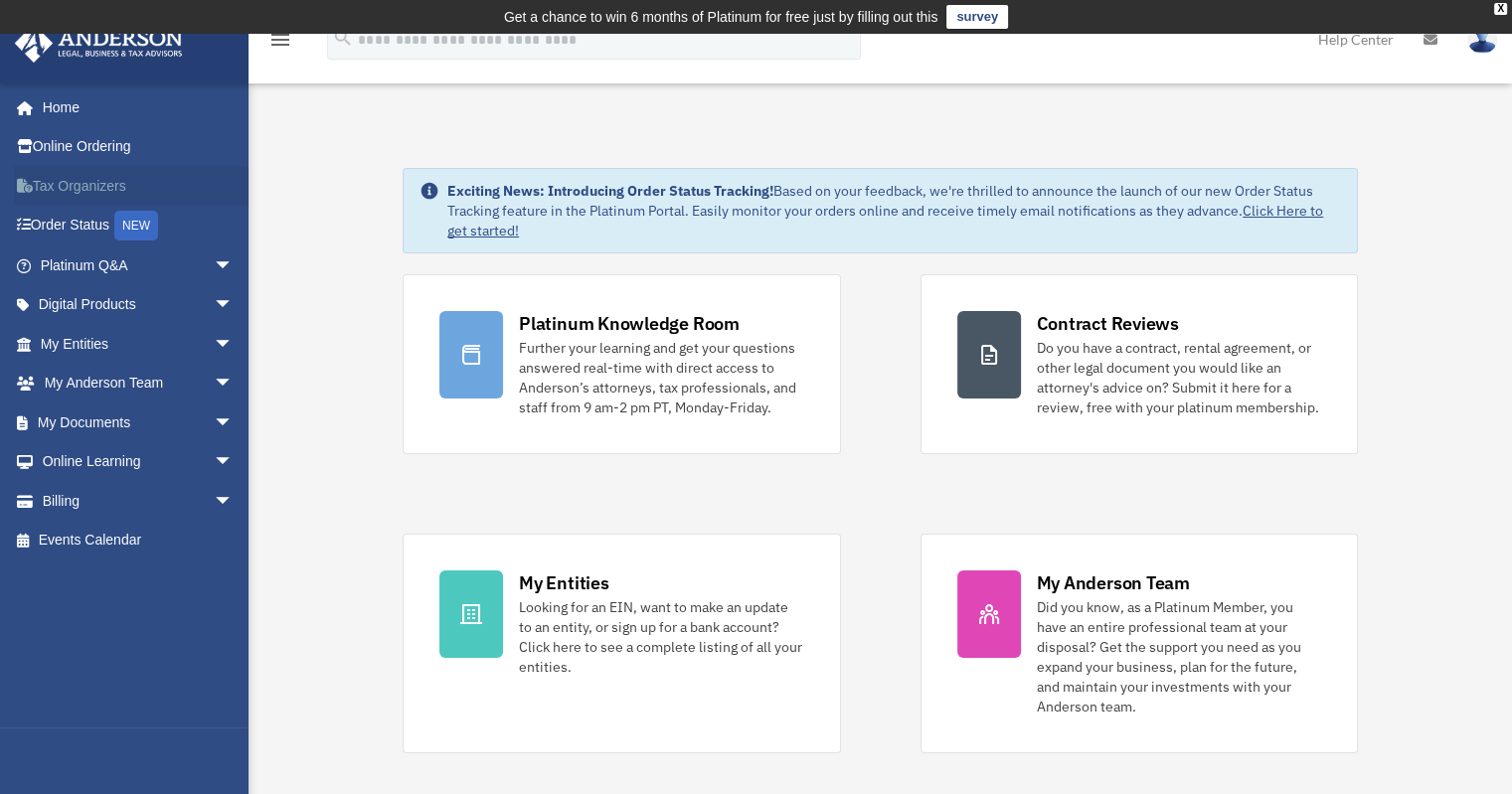 click on "Tax Organizers" at bounding box center (138, 186) 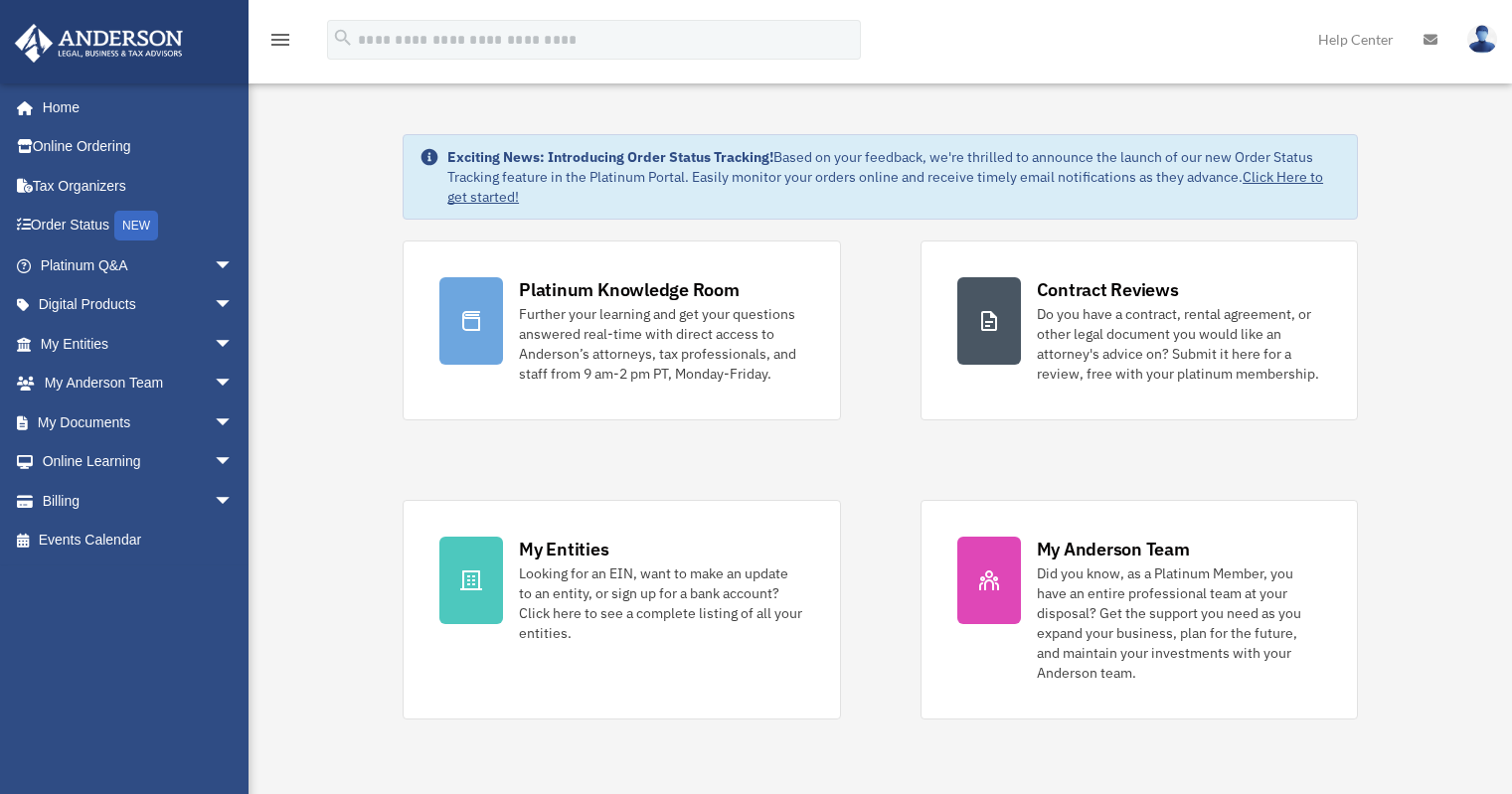 scroll, scrollTop: 0, scrollLeft: 0, axis: both 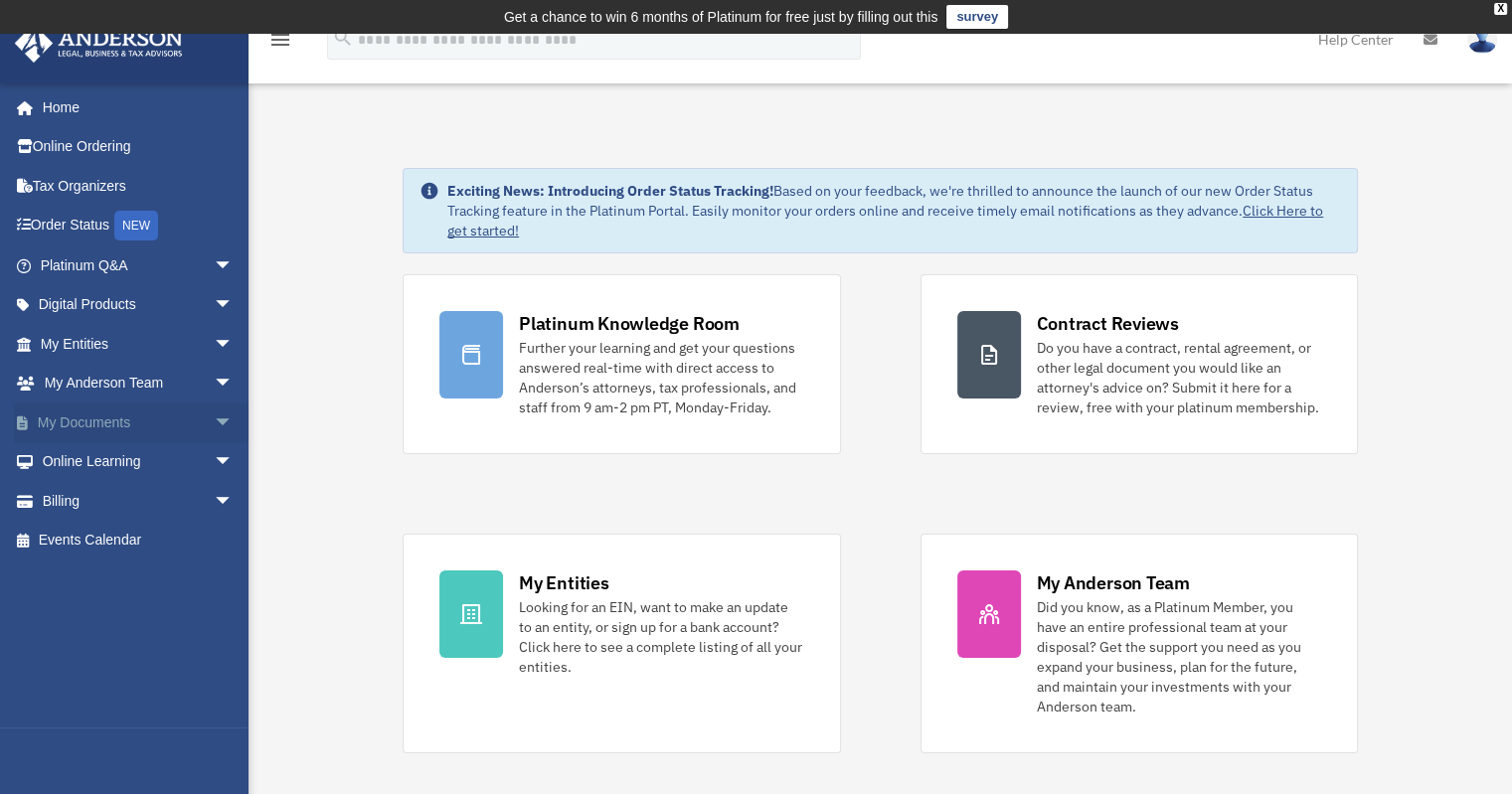 click on "arrow_drop_down" at bounding box center [234, 422] 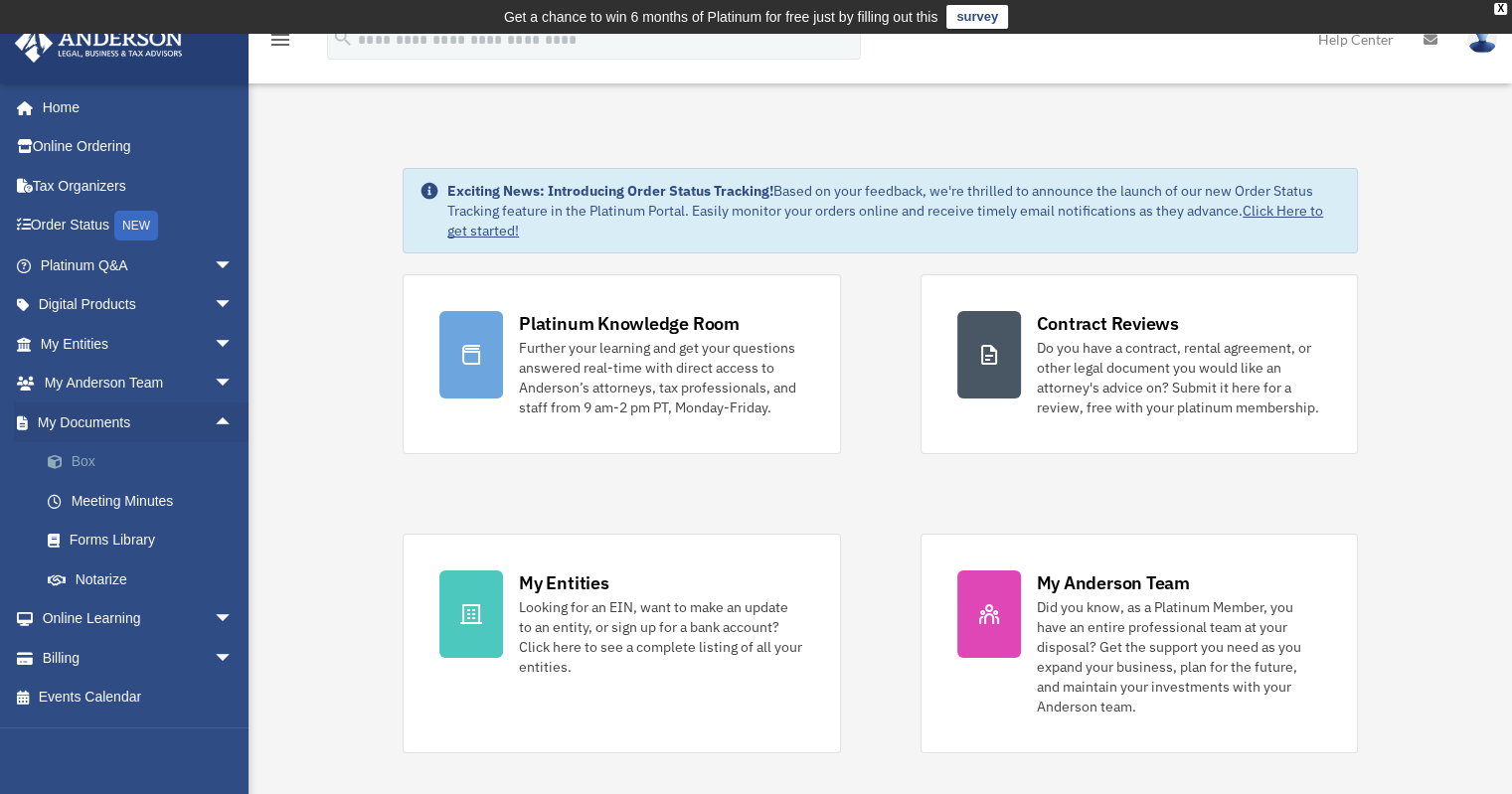 click on "Box" at bounding box center [145, 462] 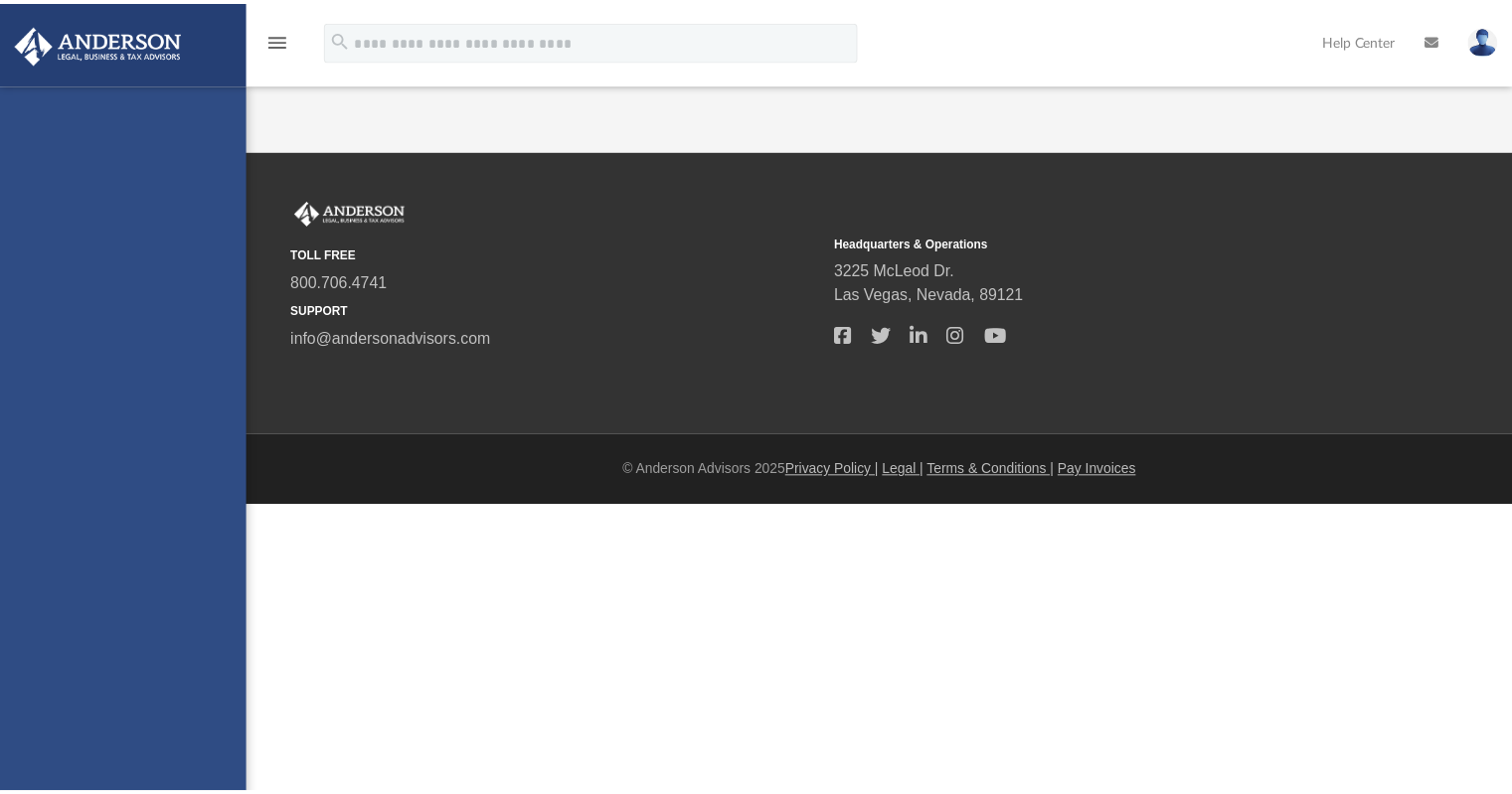 scroll, scrollTop: 0, scrollLeft: 0, axis: both 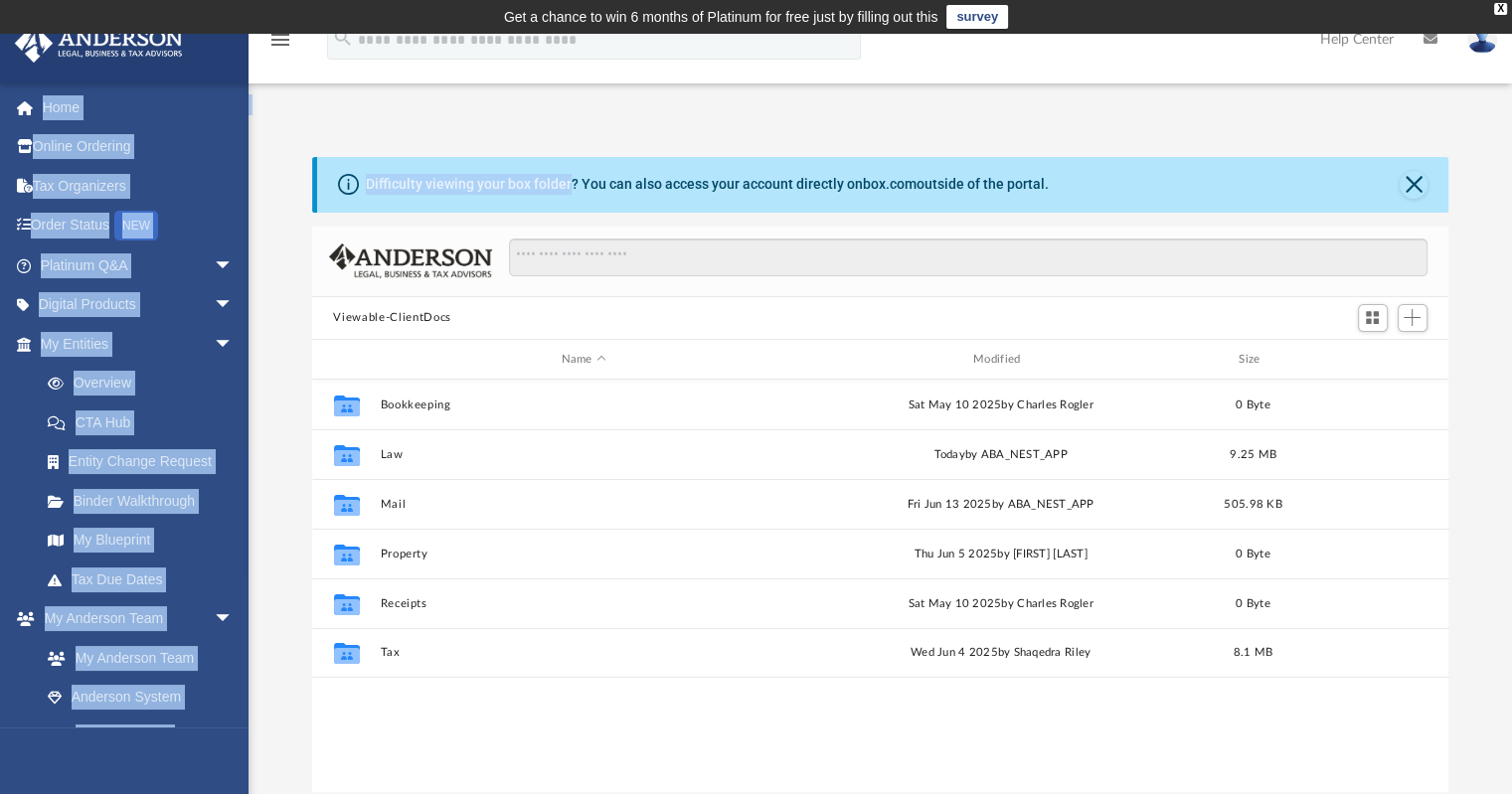 drag, startPoint x: 967, startPoint y: 0, endPoint x: 576, endPoint y: 114, distance: 407.28 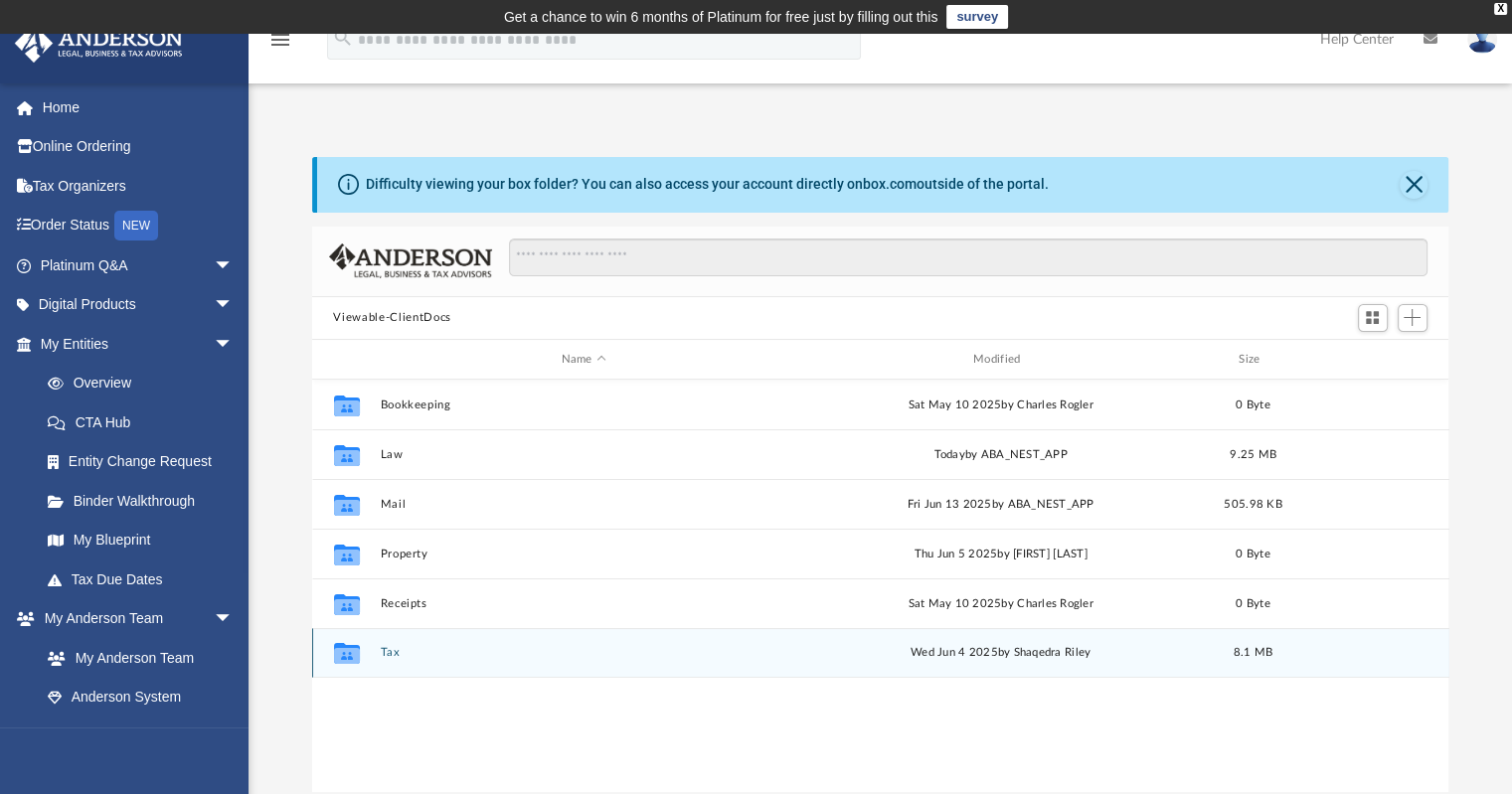 click on "Collaborated Folder Tax Wed Jun 4 2025  by Shaqedra Riley 8.1 MB" at bounding box center (881, 653) 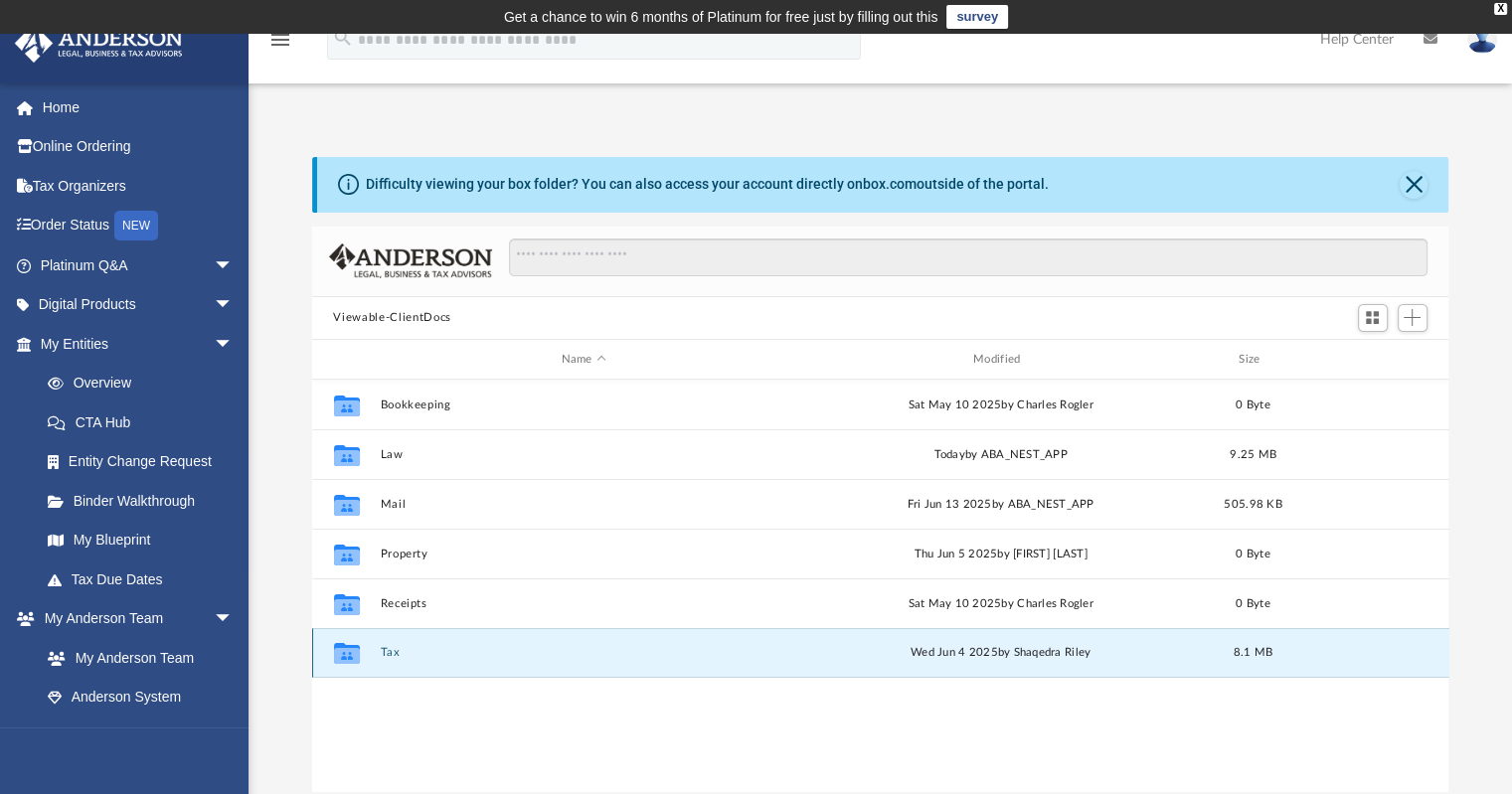 click on "Tax" at bounding box center [584, 653] 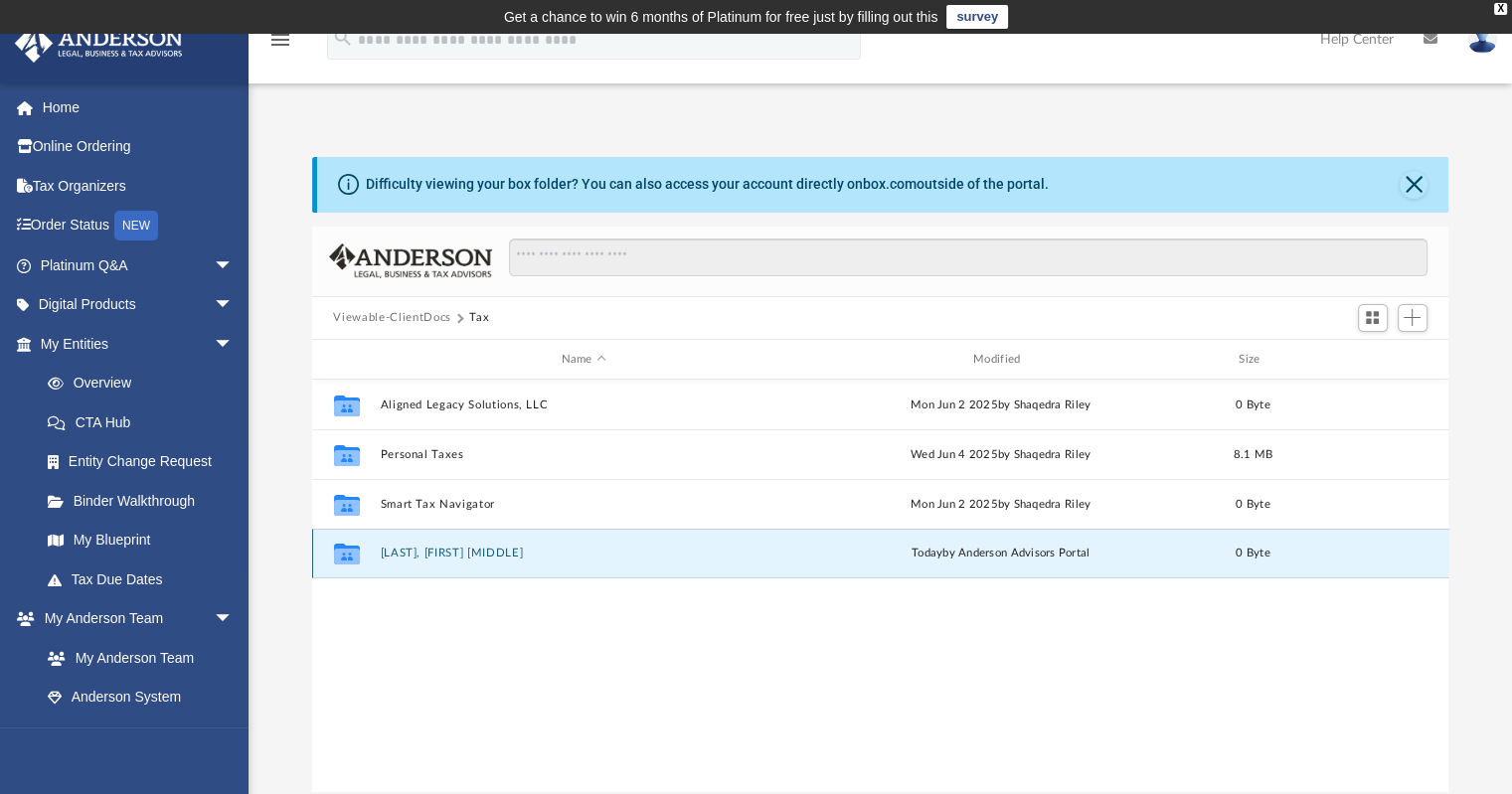 click on "Travis, Lenord Anthony" at bounding box center (584, 554) 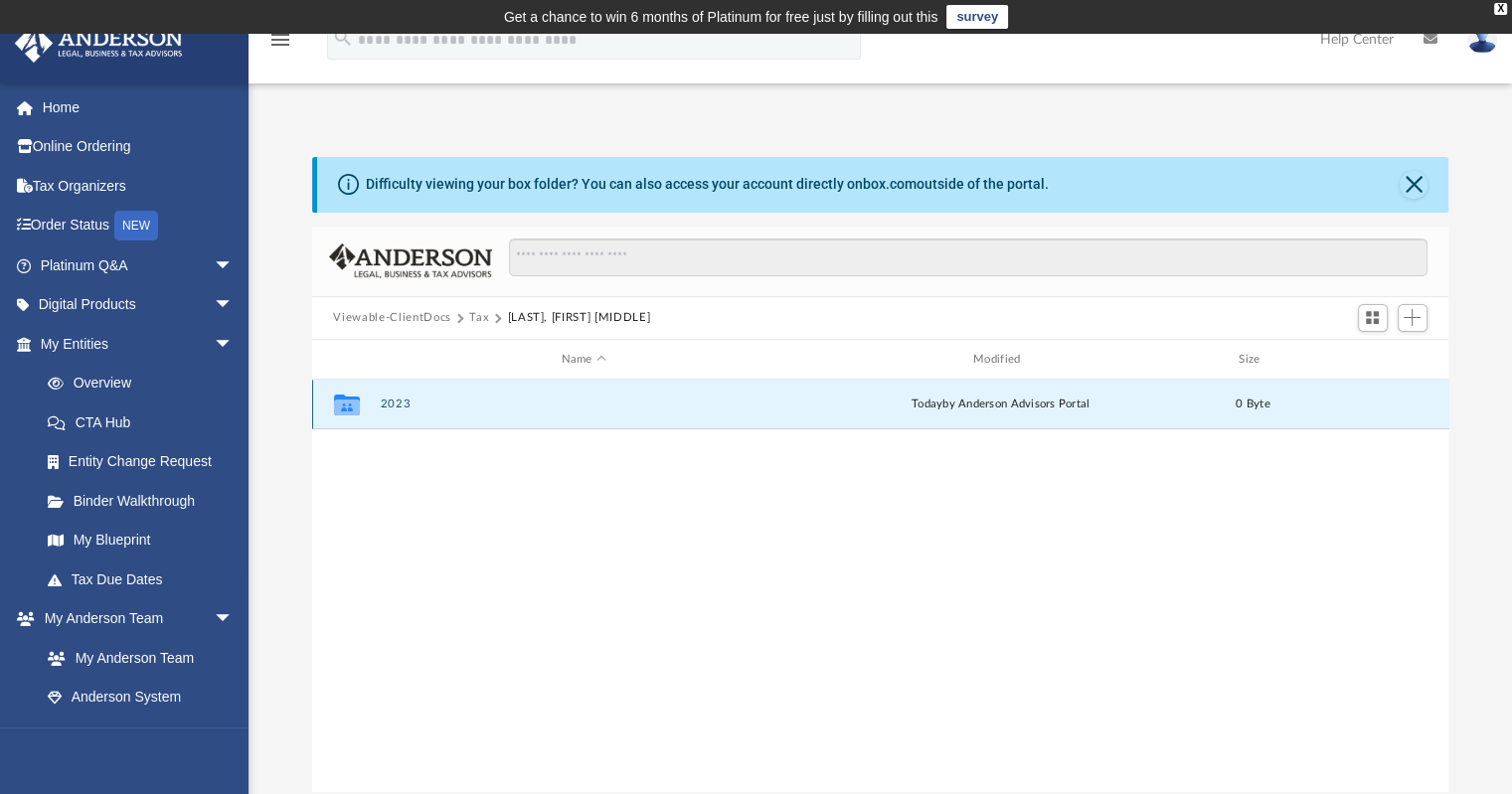 click on "2023" at bounding box center (584, 404) 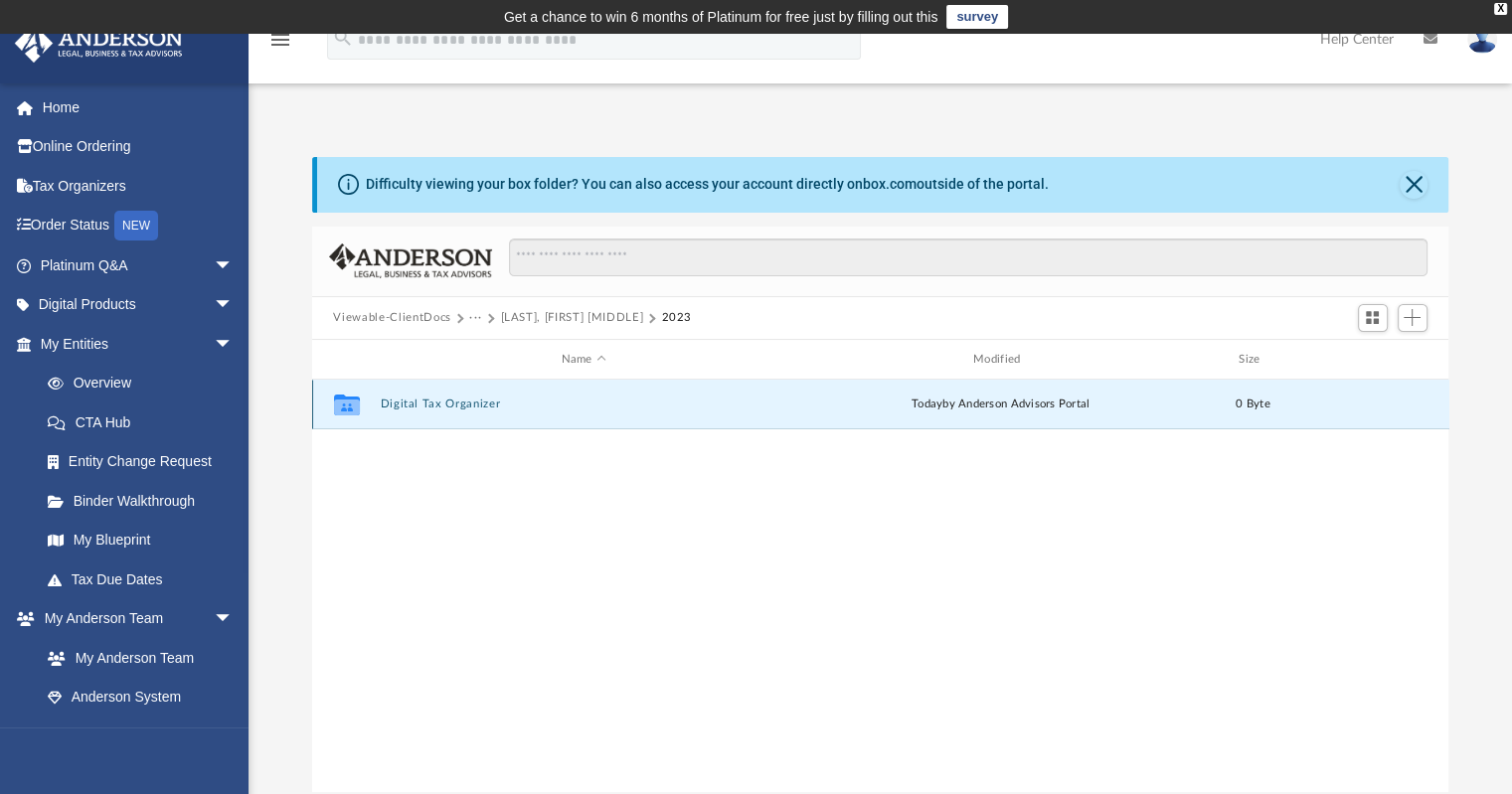 click on "Digital Tax Organizer" at bounding box center (584, 404) 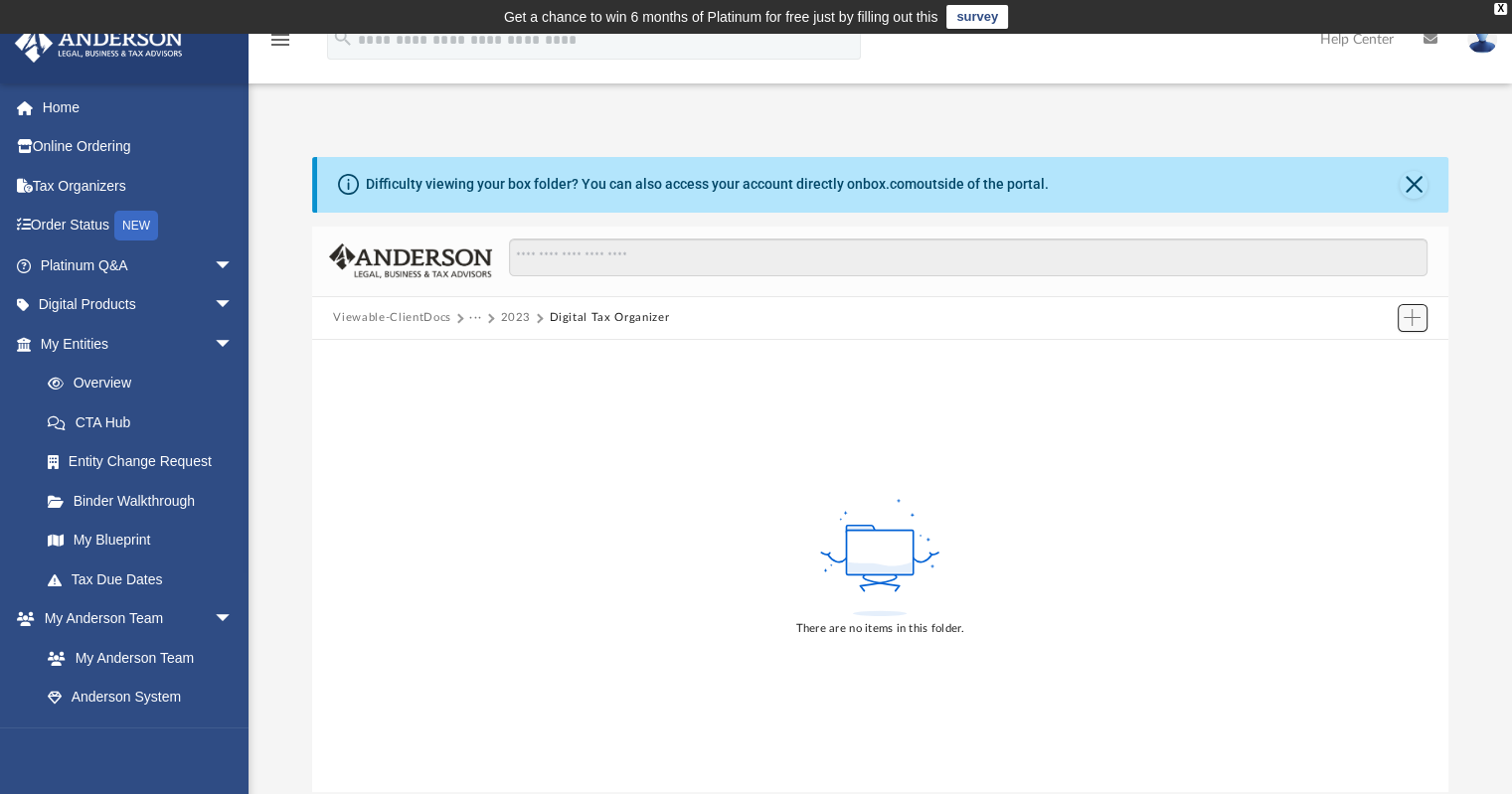 click at bounding box center (1412, 317) 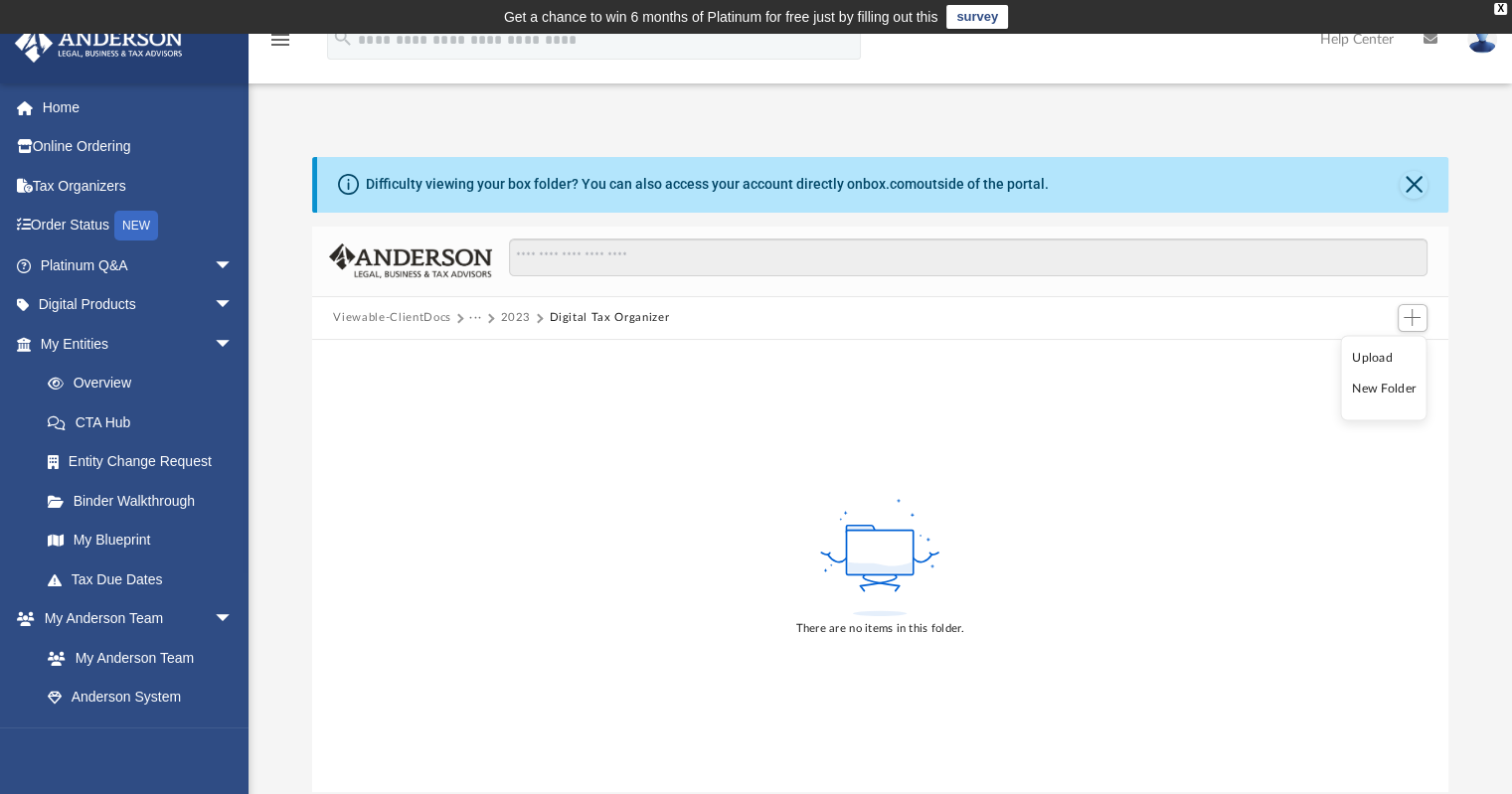 click on "Upload" at bounding box center (1384, 357) 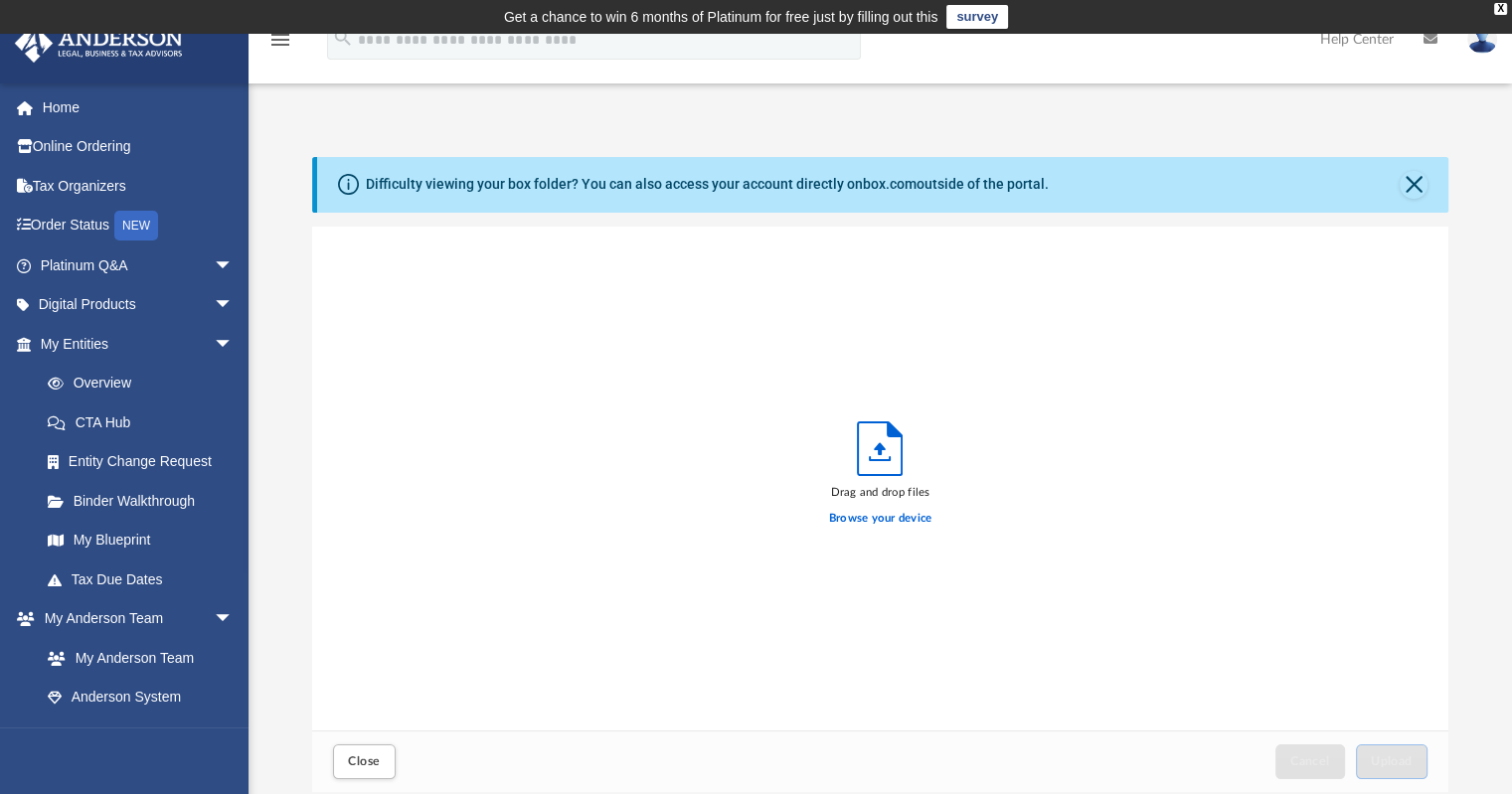 scroll, scrollTop: 16, scrollLeft: 16, axis: both 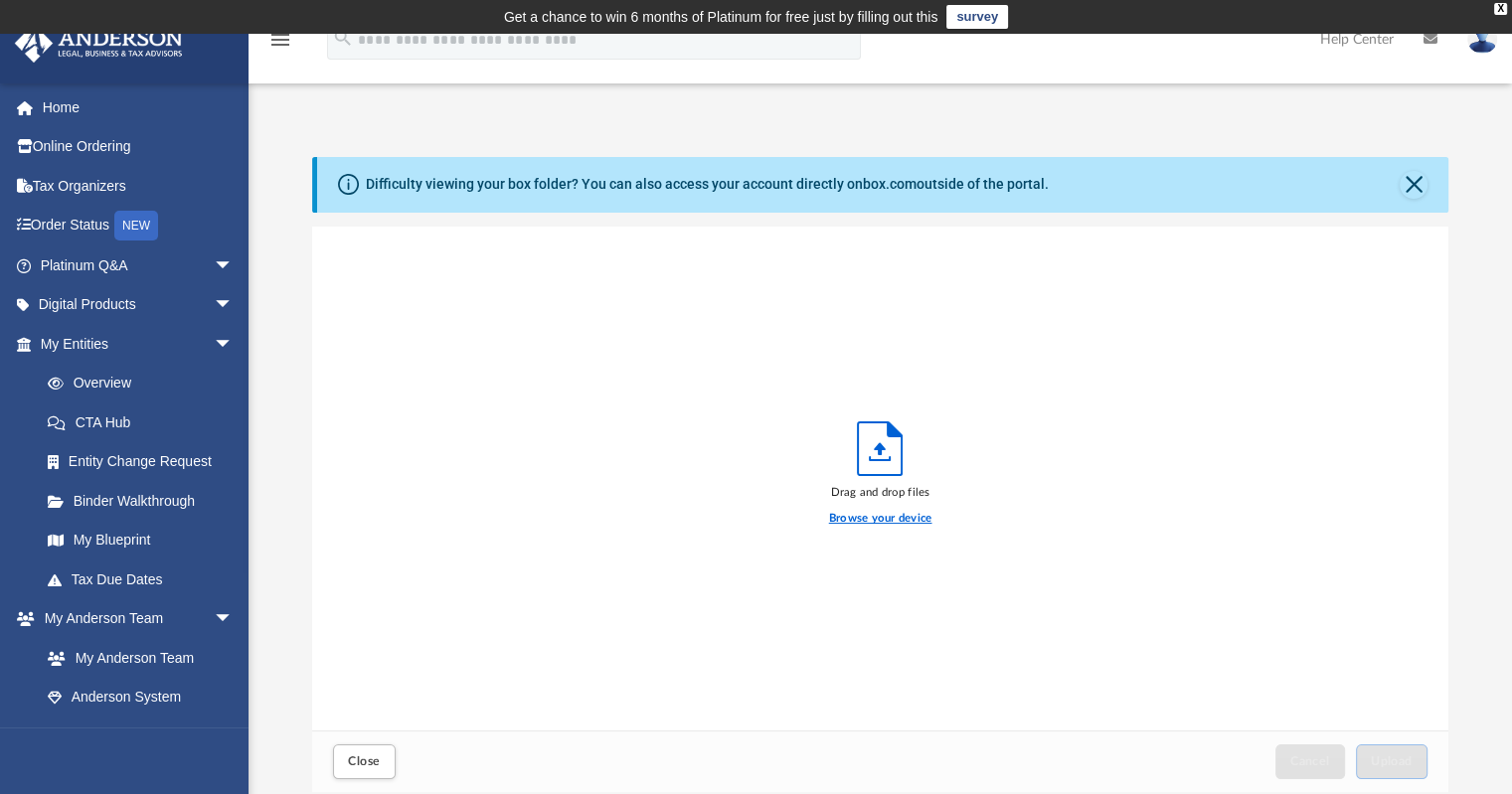click on "Browse your device" at bounding box center (881, 519) 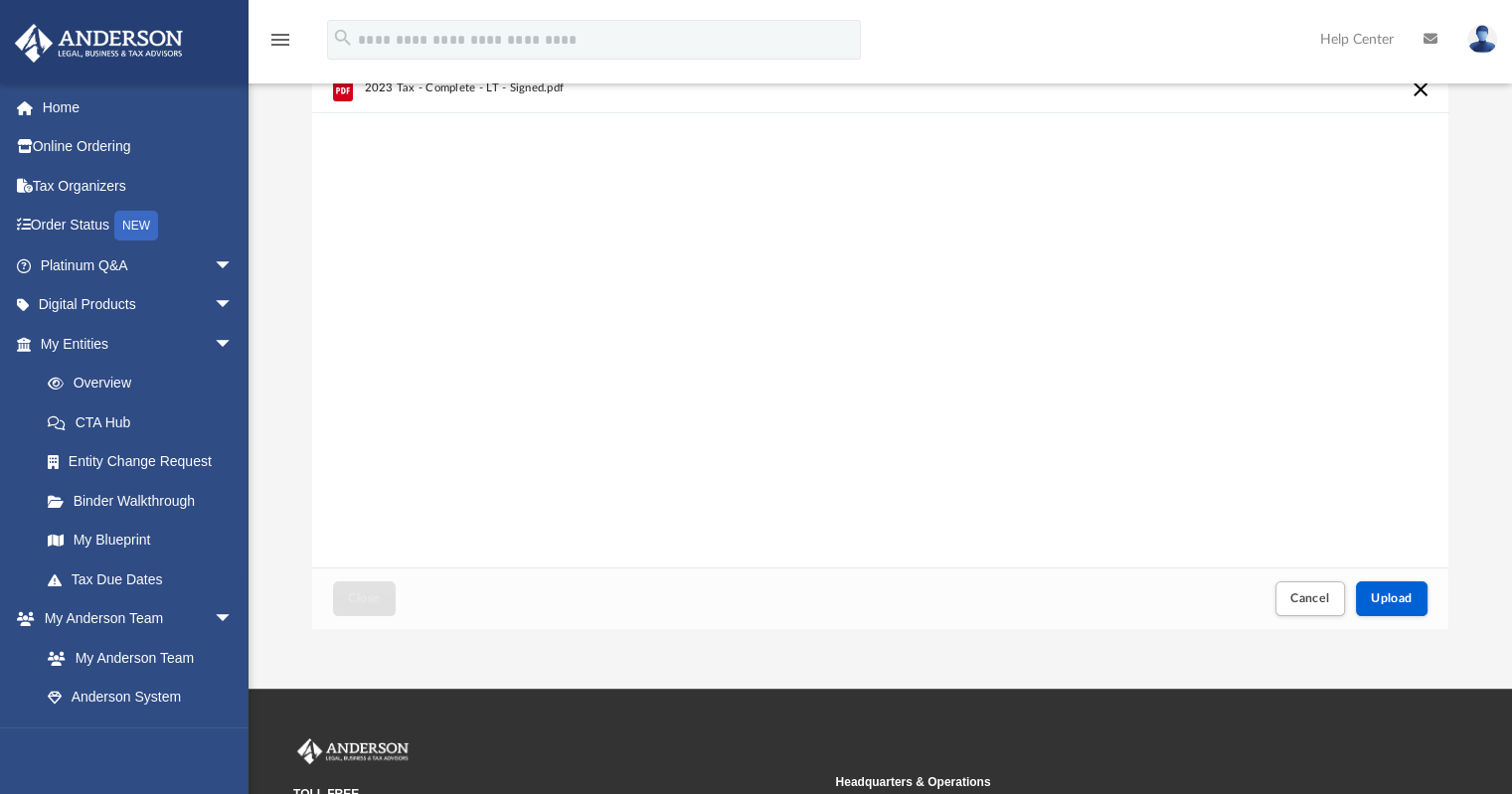 scroll, scrollTop: 174, scrollLeft: 0, axis: vertical 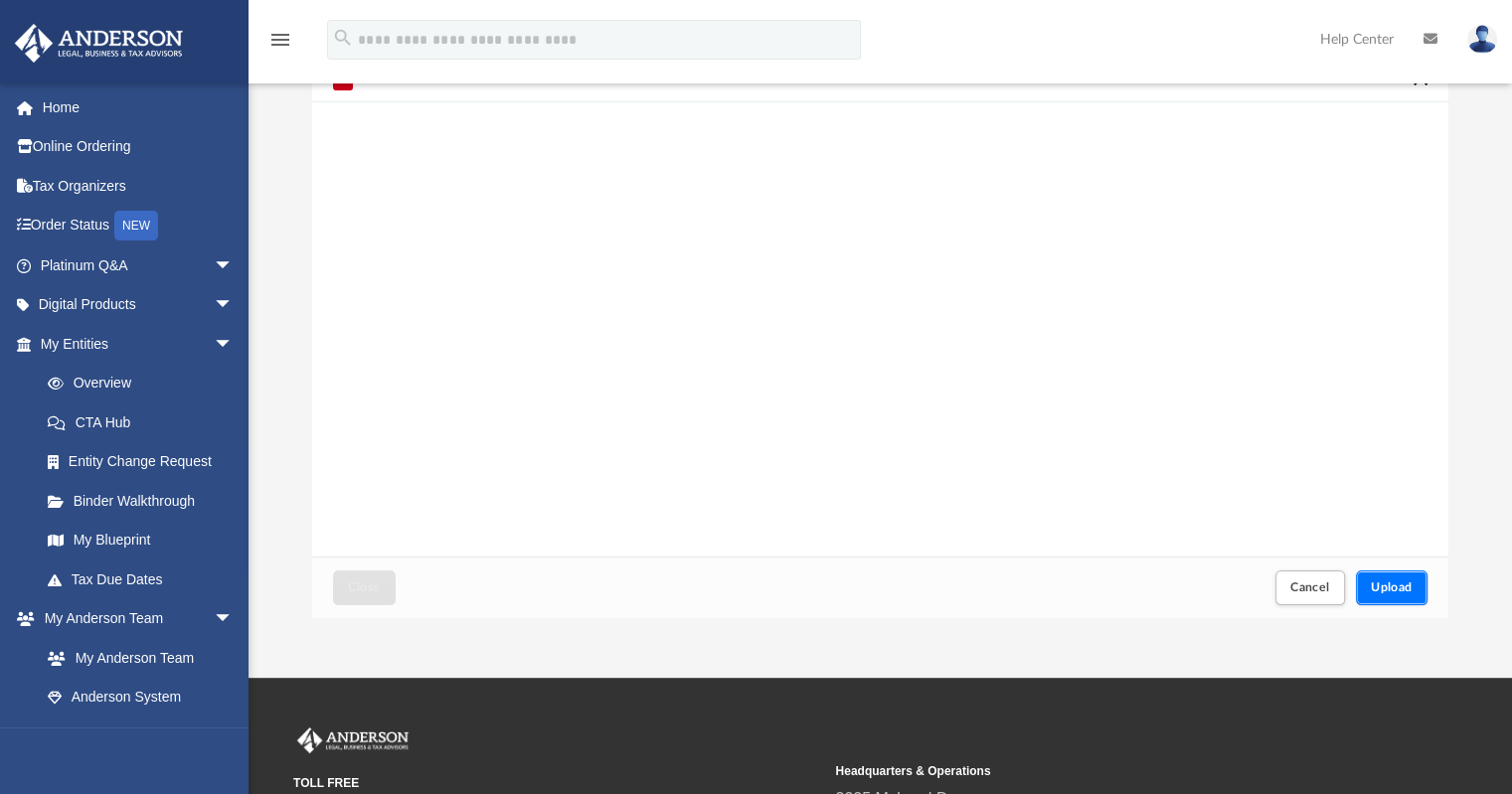 click on "Upload" at bounding box center (1392, 587) 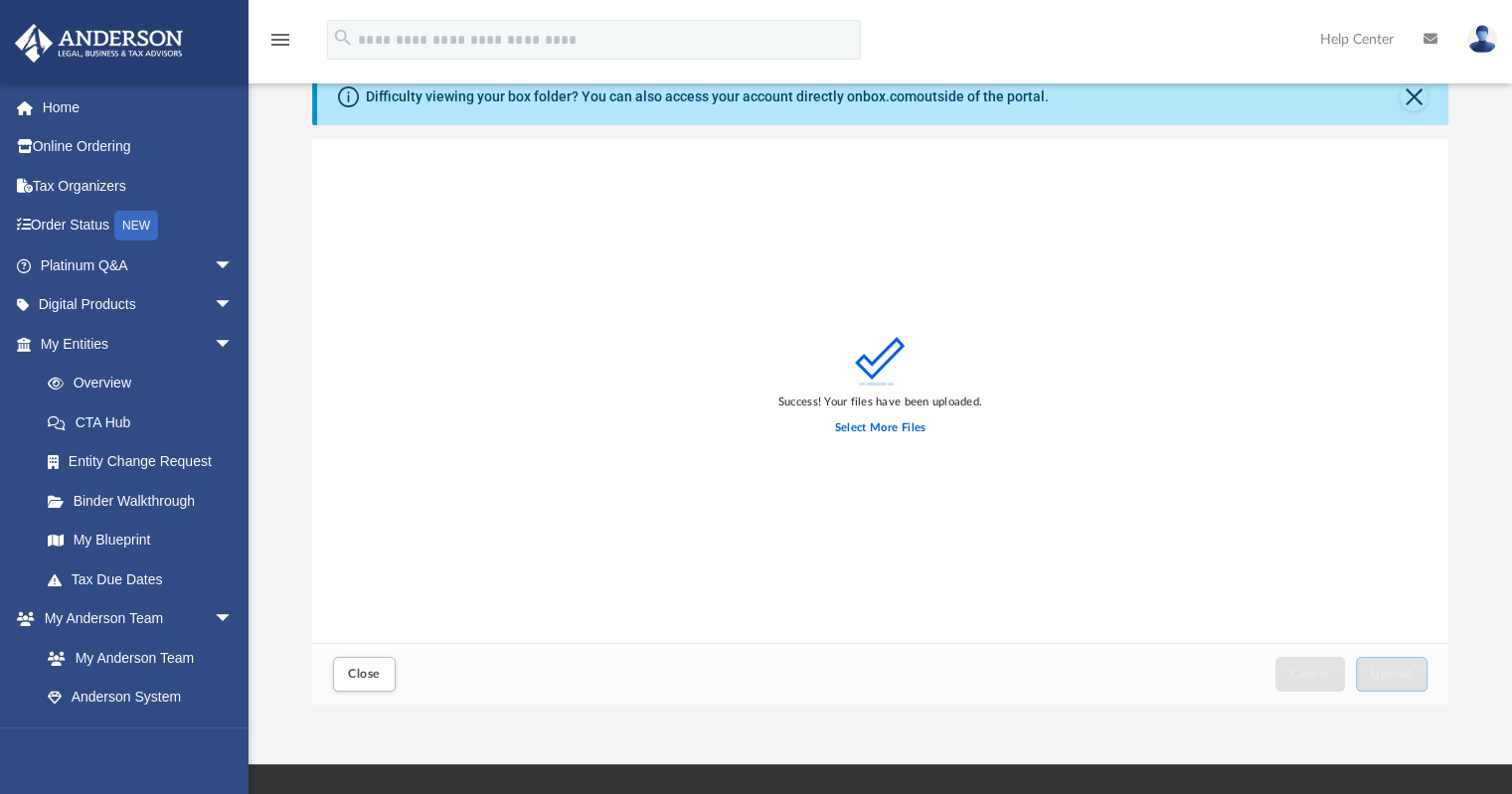 scroll, scrollTop: 0, scrollLeft: 0, axis: both 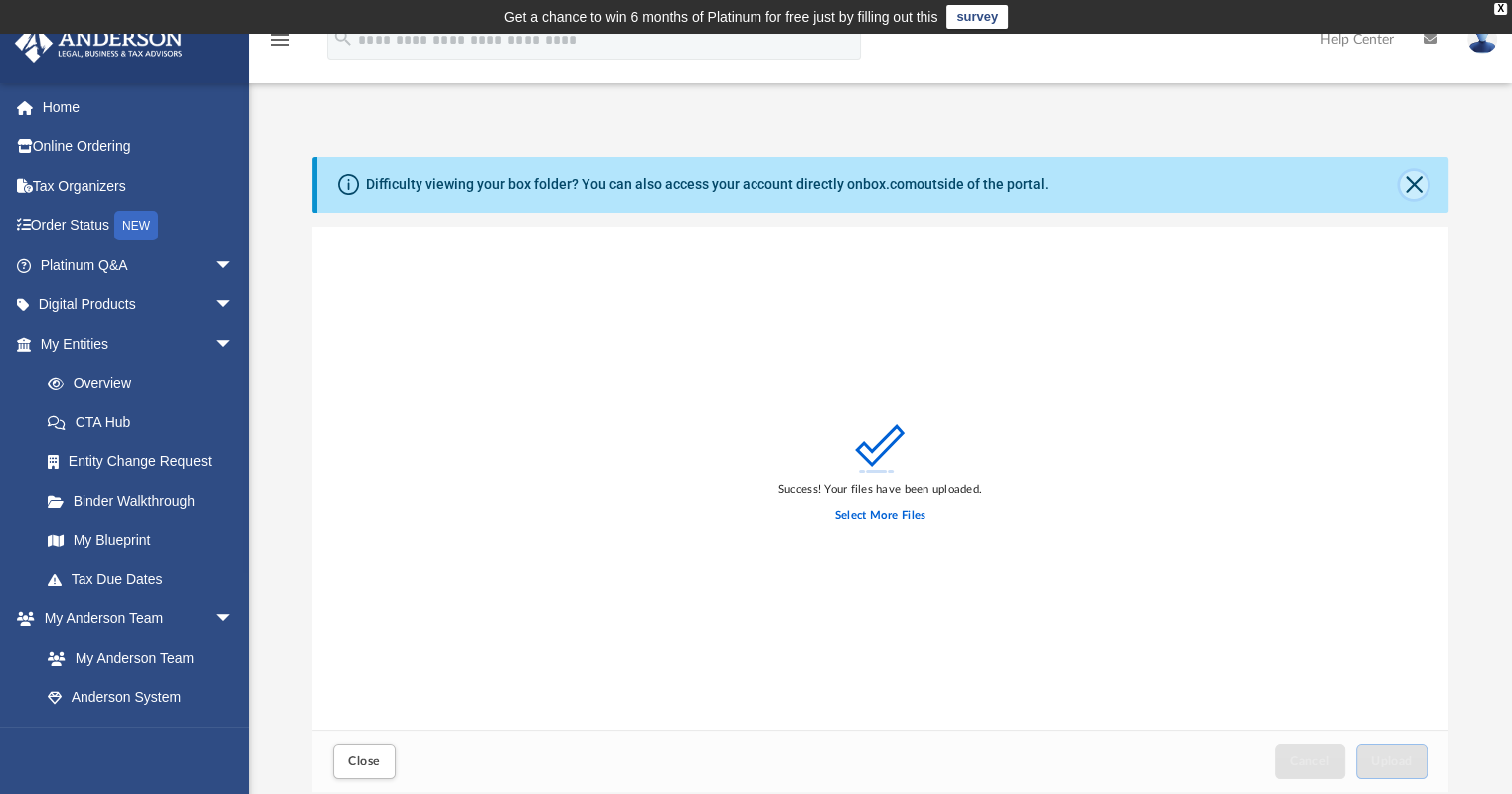 click 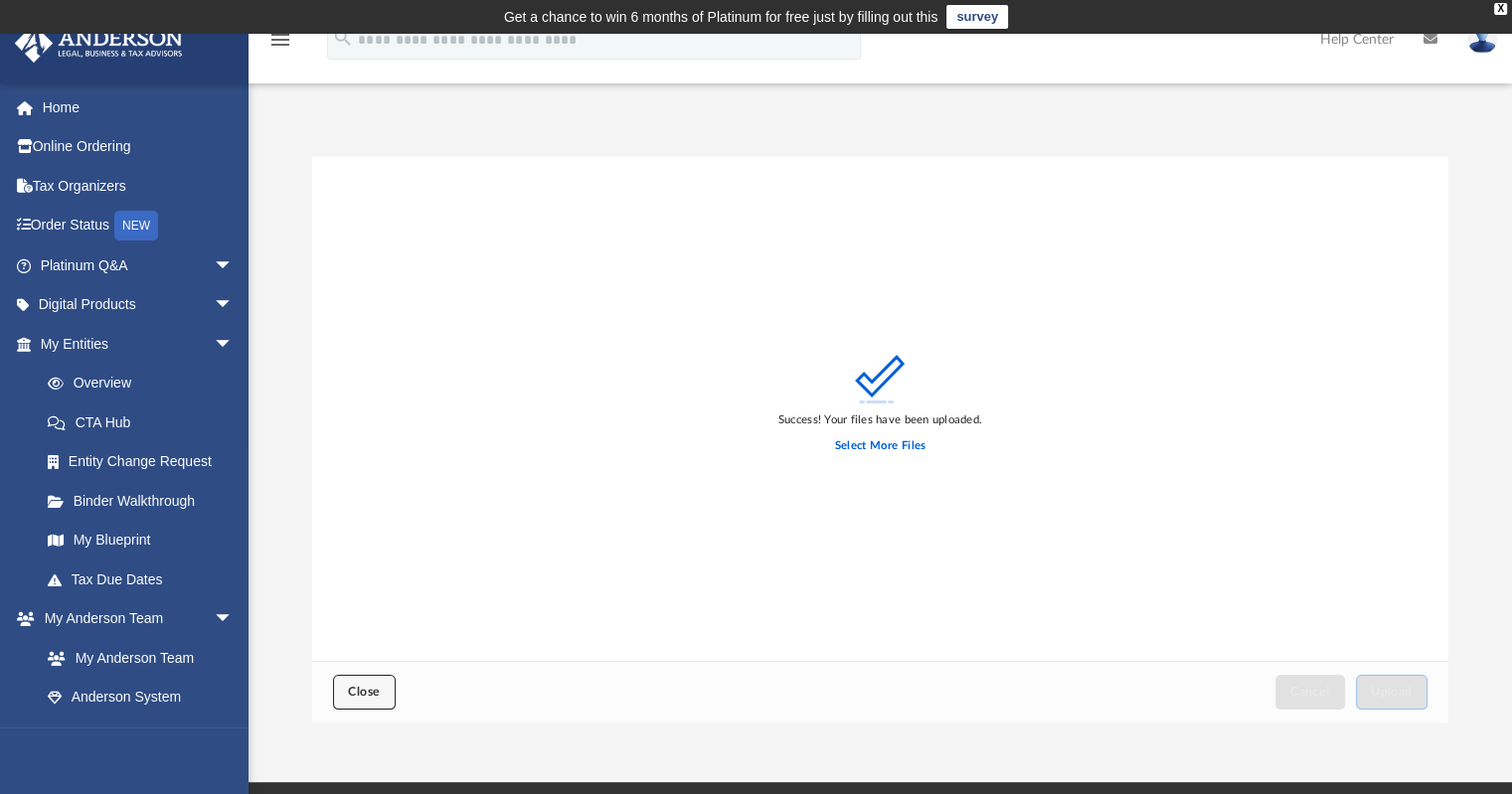 click on "Close" at bounding box center [364, 692] 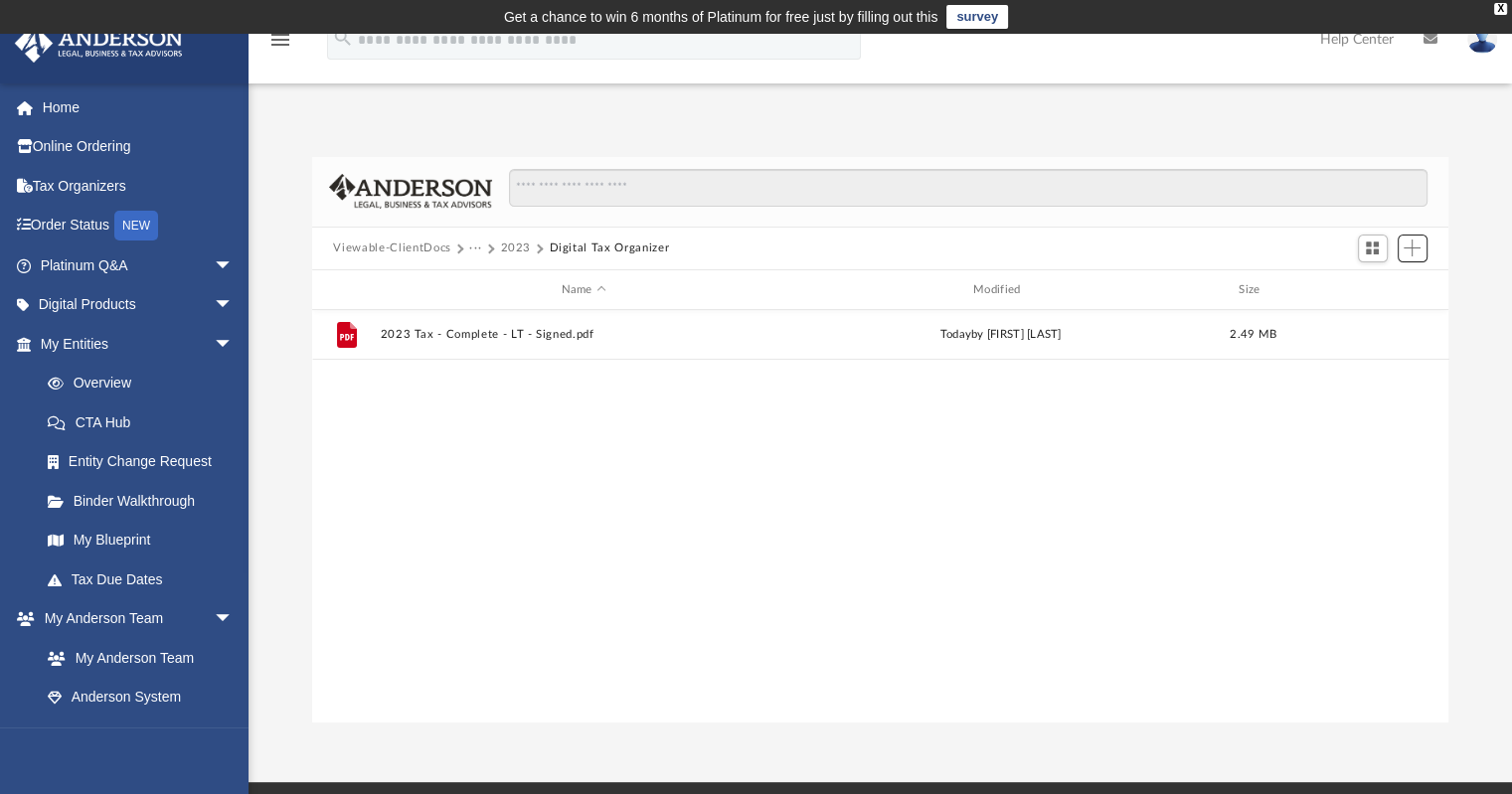 scroll, scrollTop: 16, scrollLeft: 16, axis: both 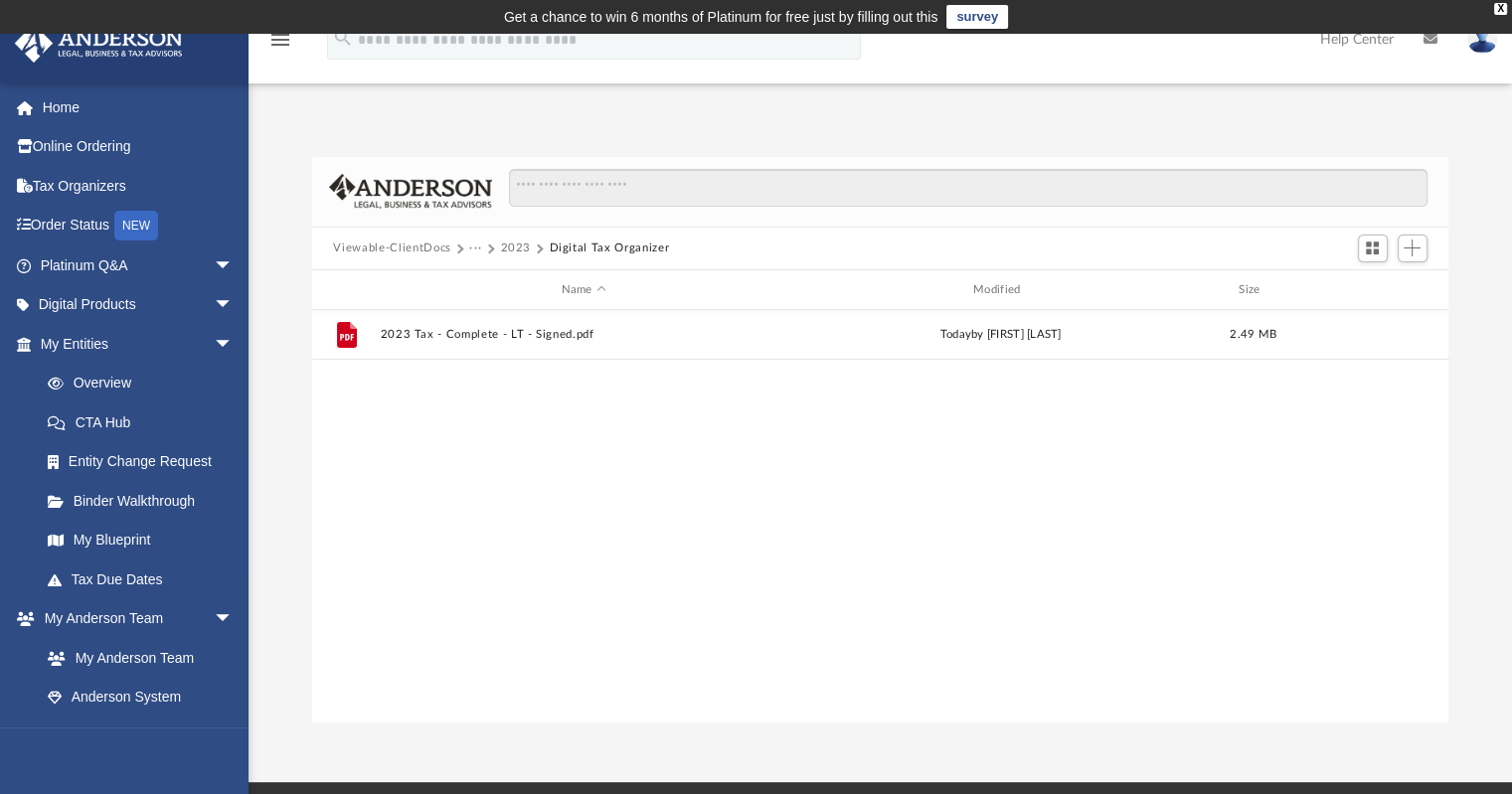 click on "2023" at bounding box center [515, 248] 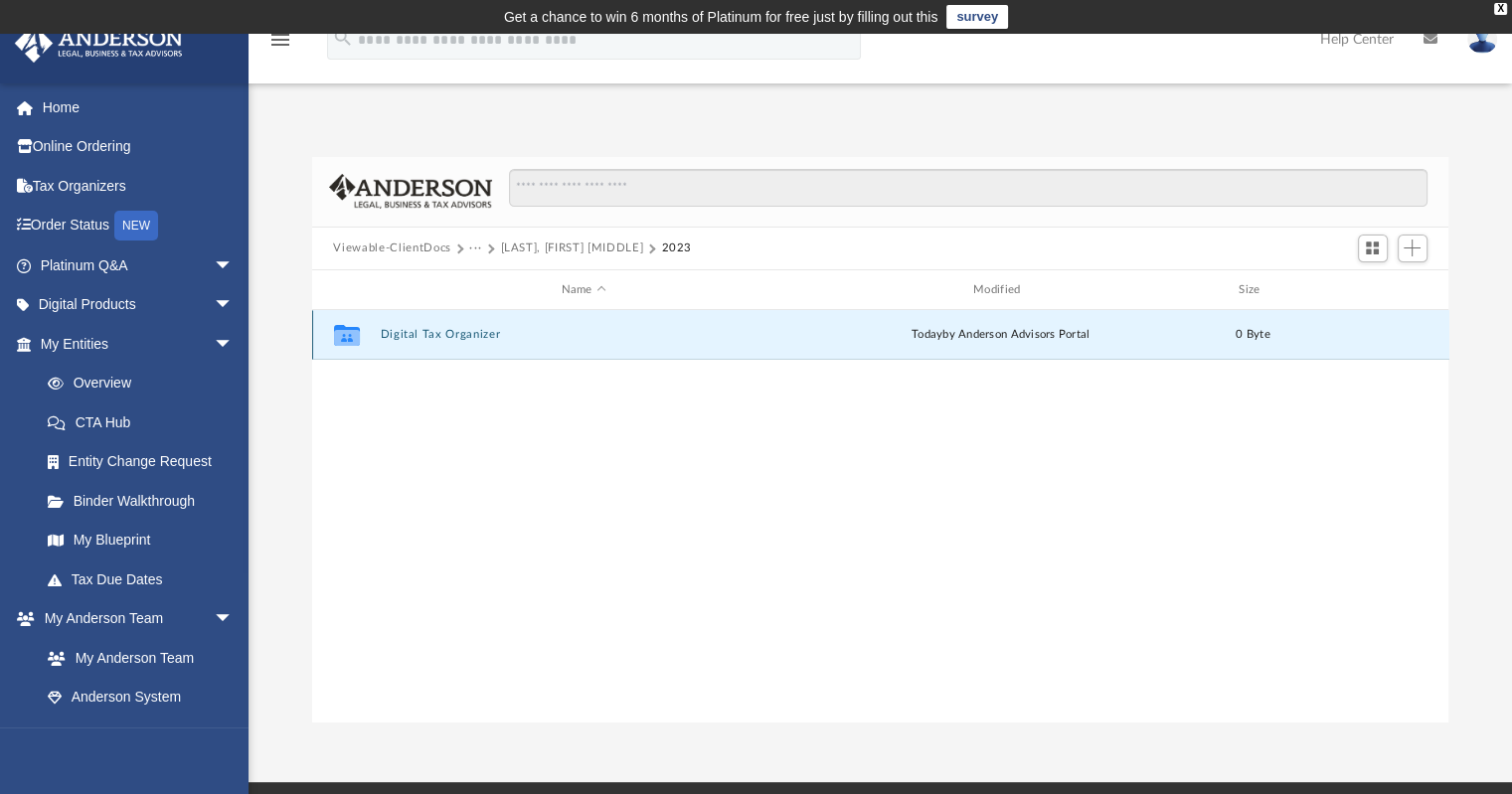 click on "Digital Tax Organizer" at bounding box center [584, 335] 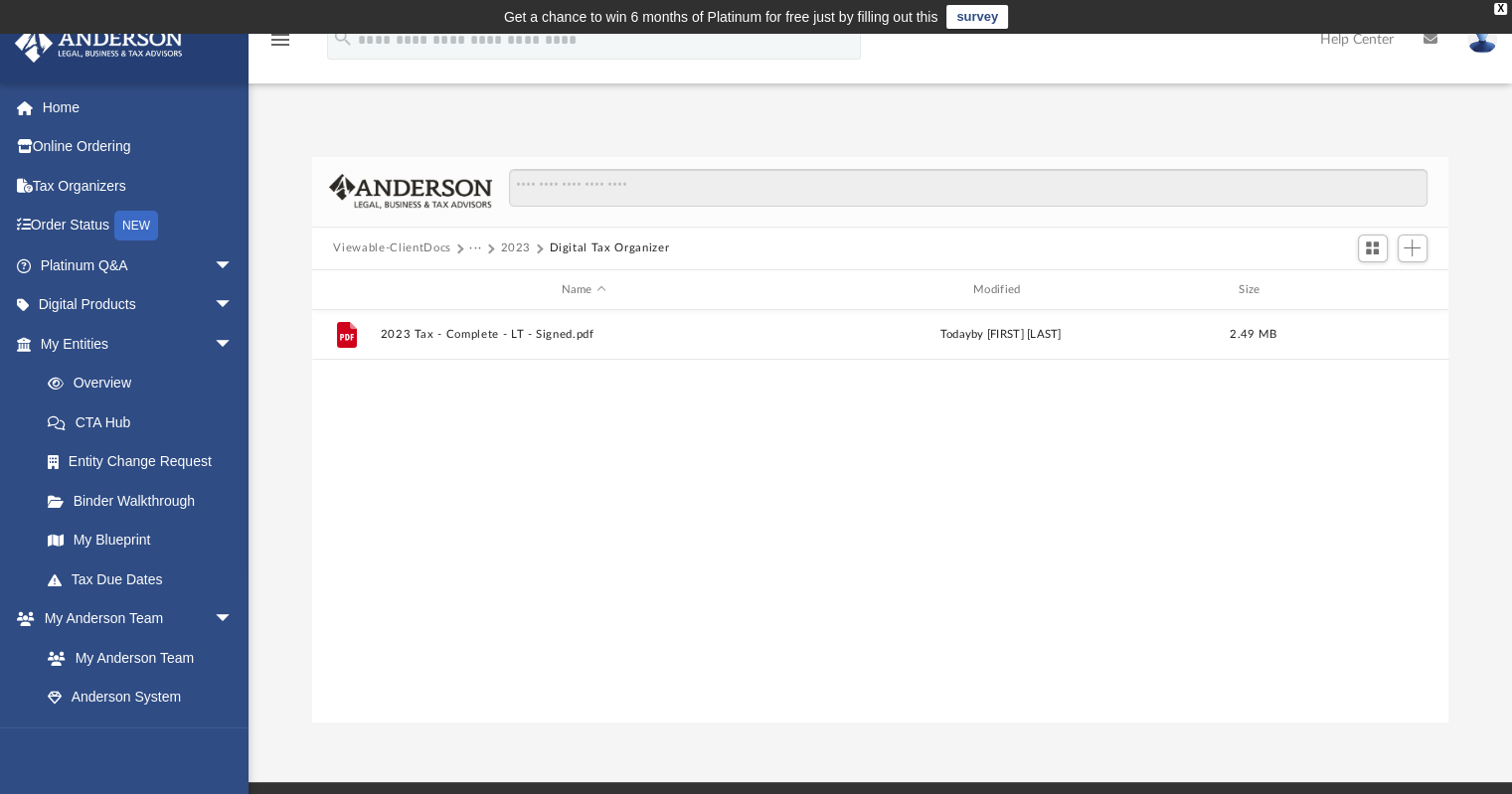 click on "2023" at bounding box center [515, 248] 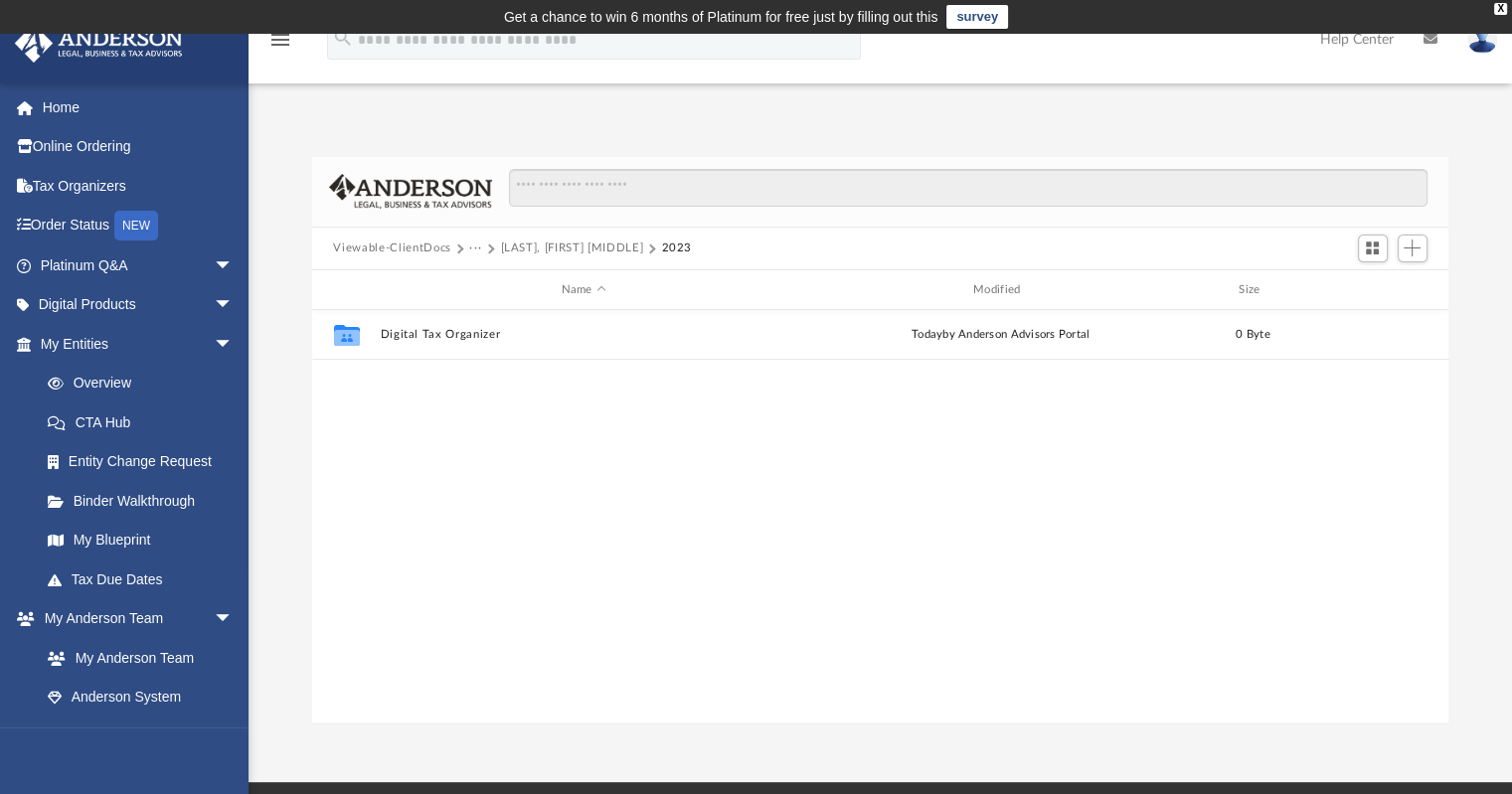 click on "···" at bounding box center (475, 248) 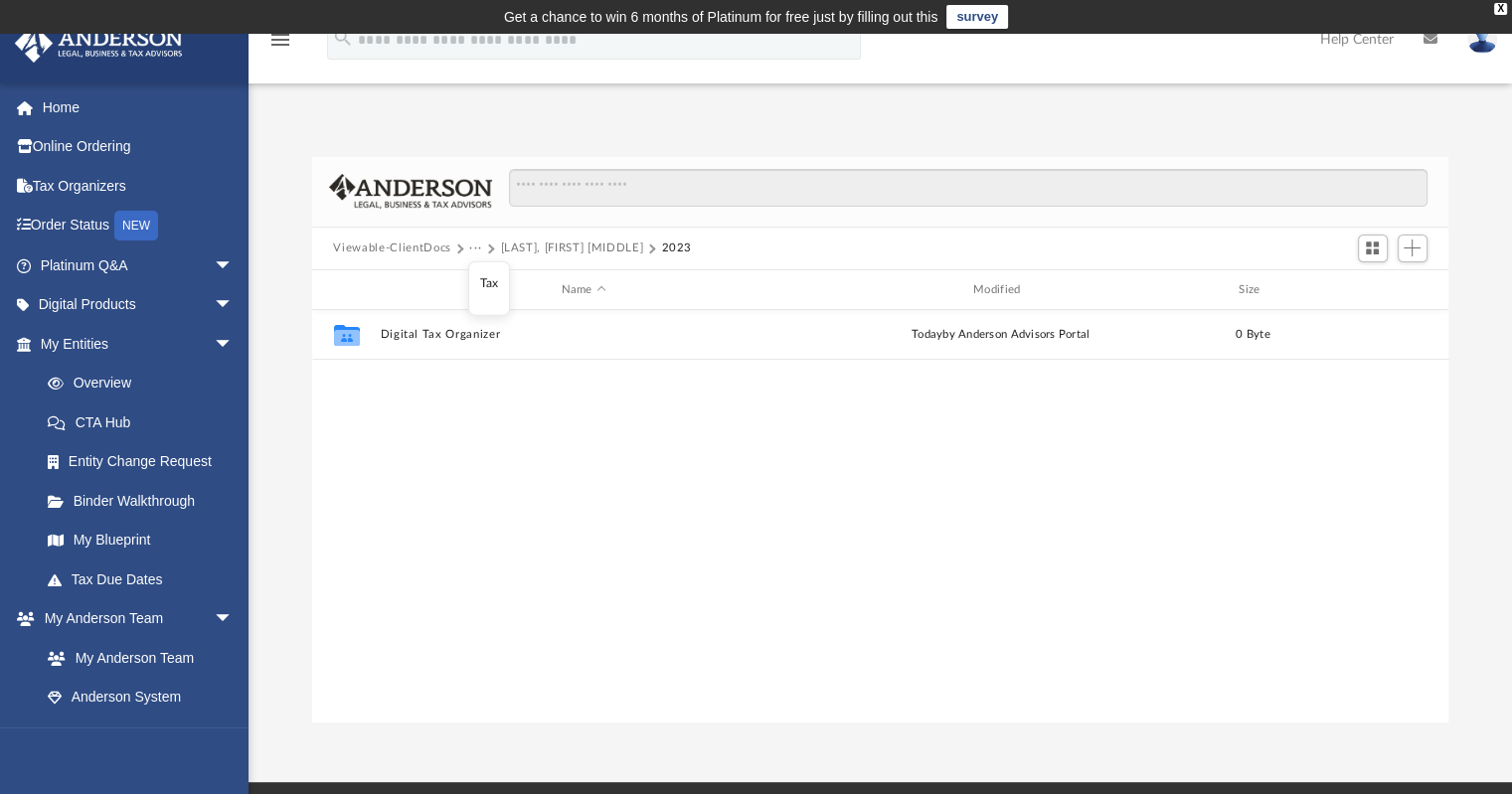 click on "Tax" at bounding box center [488, 282] 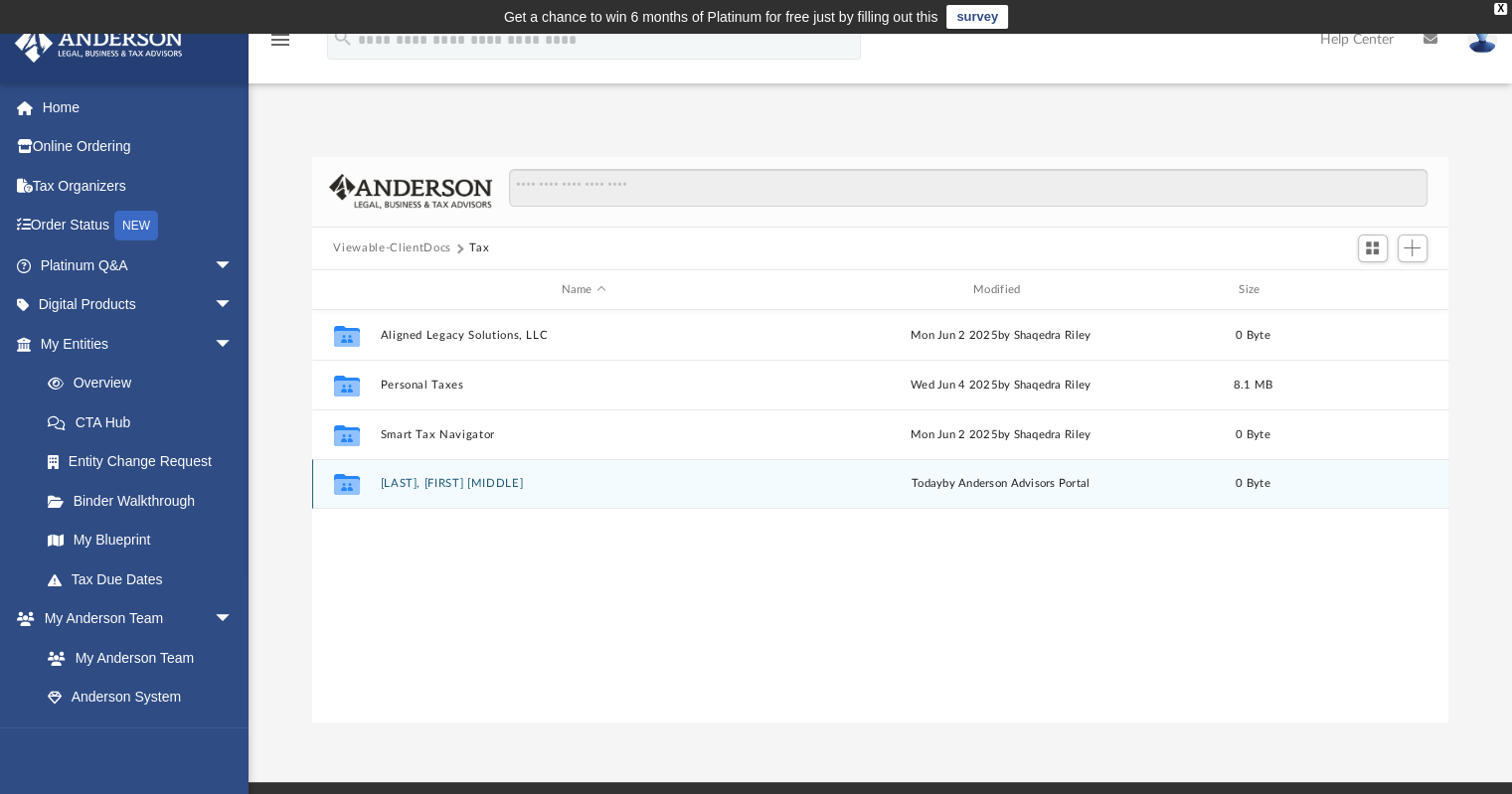 click on "Travis, Lenord Anthony" at bounding box center [584, 484] 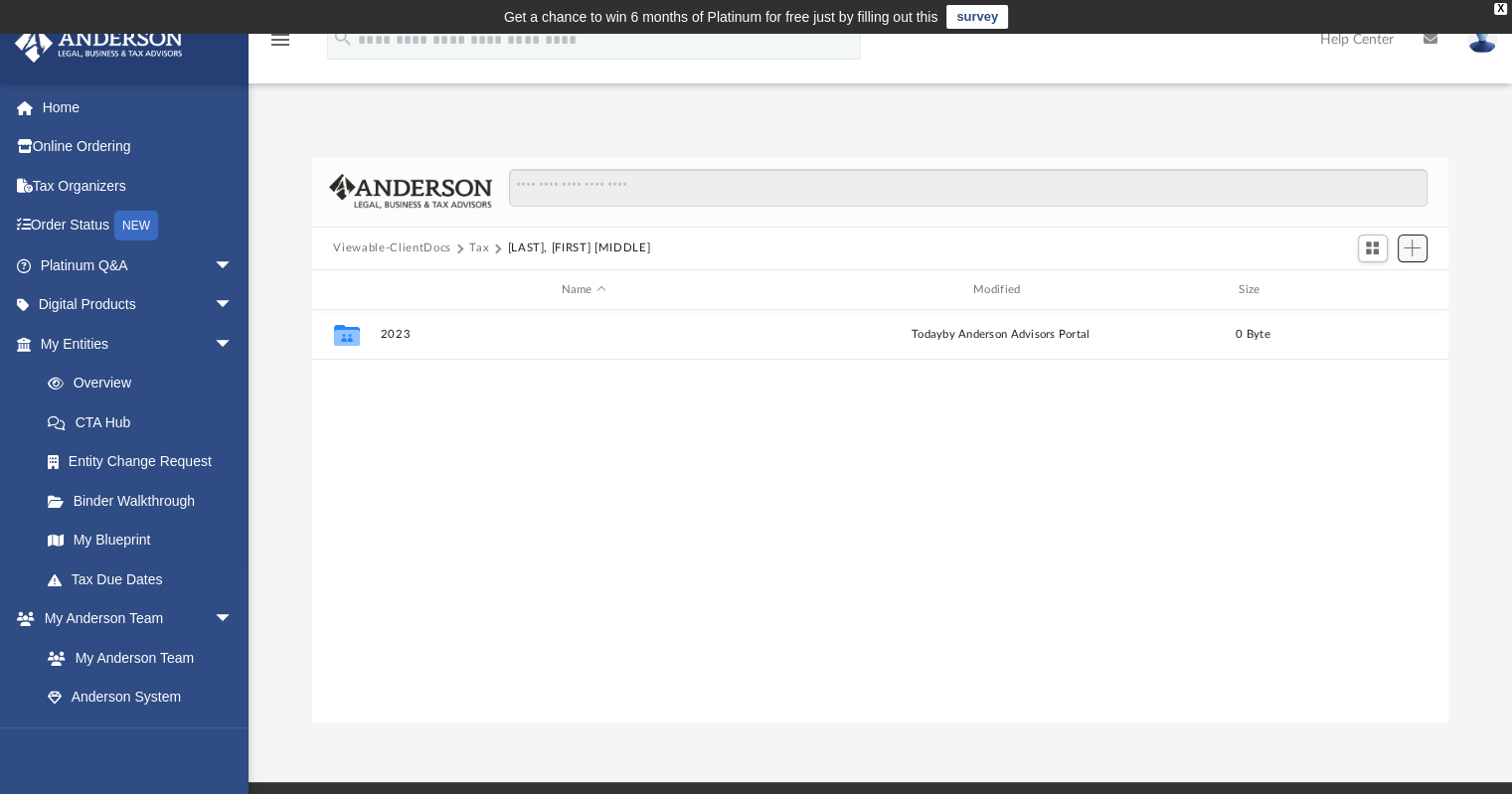 click at bounding box center (1412, 247) 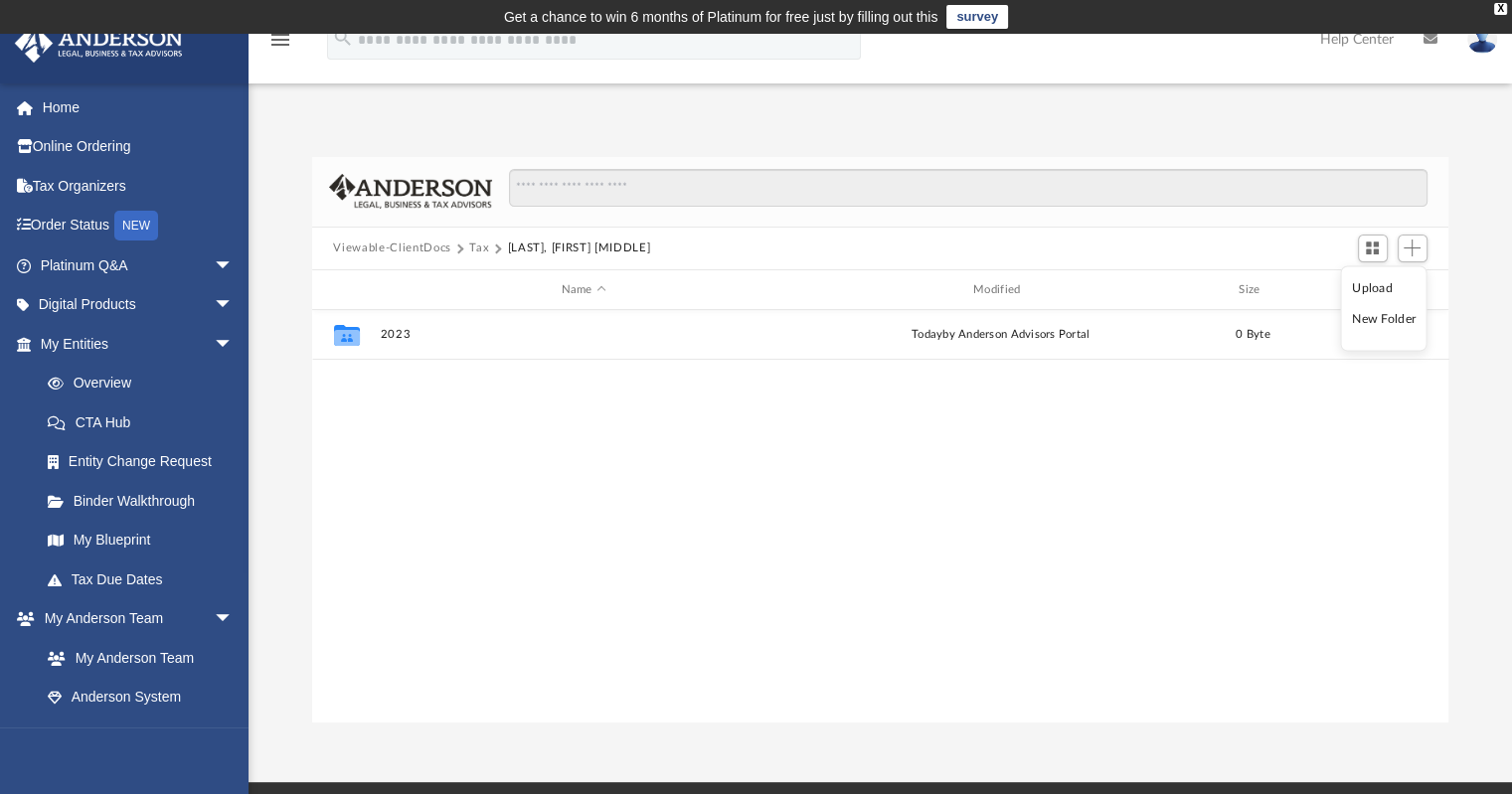 click on "New Folder" at bounding box center [1384, 319] 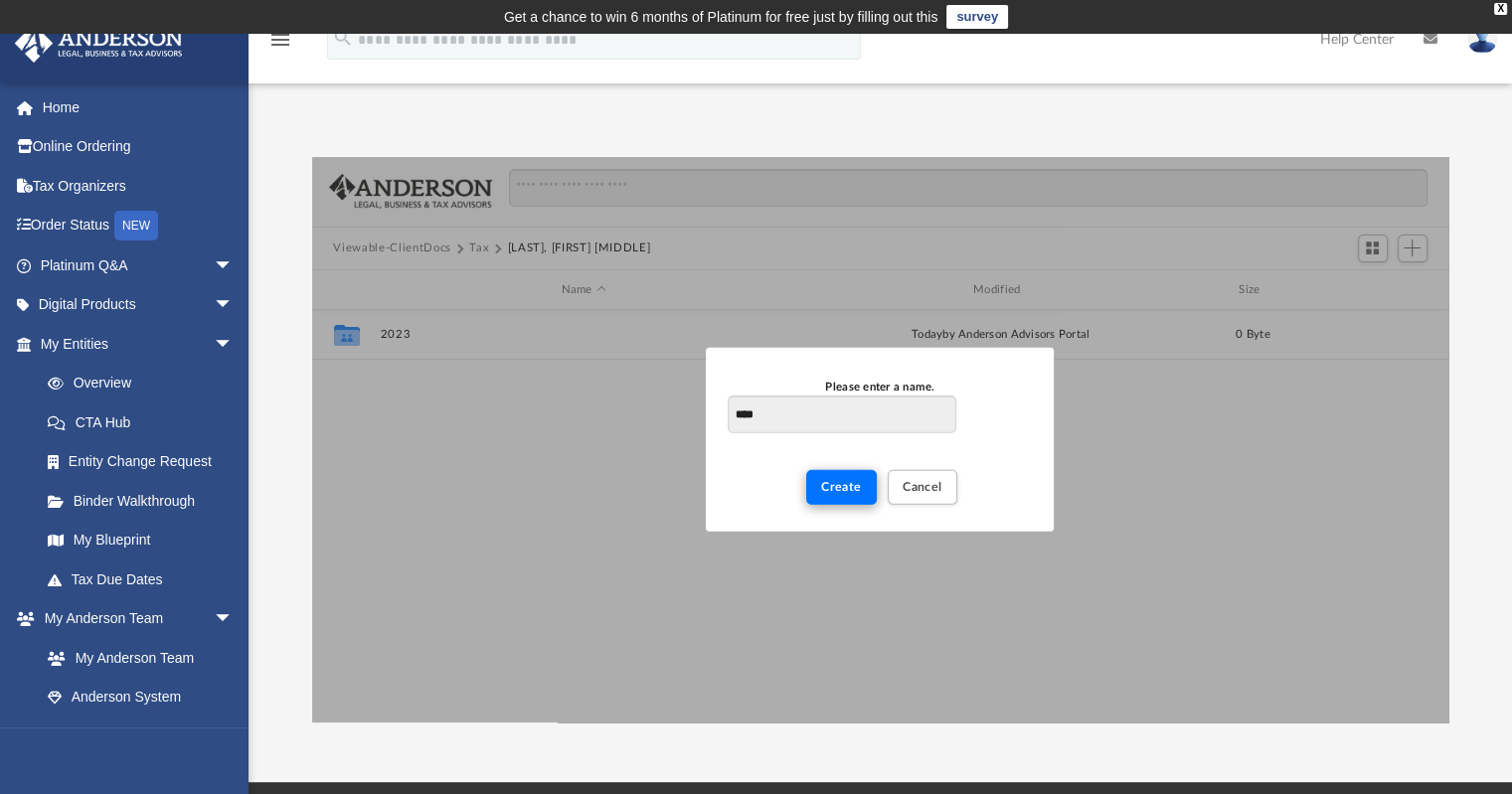 type on "****" 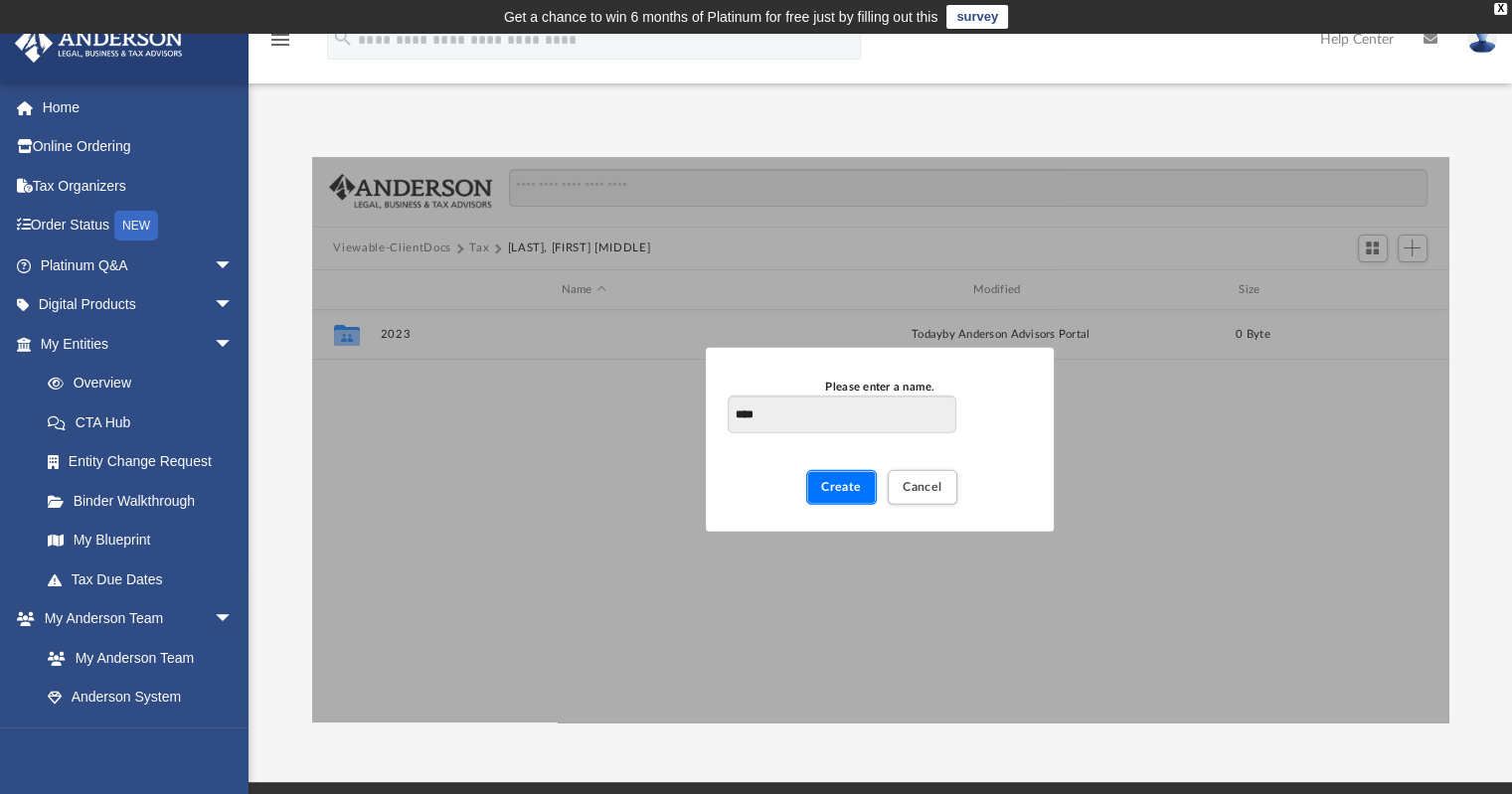 click on "Create" at bounding box center (841, 487) 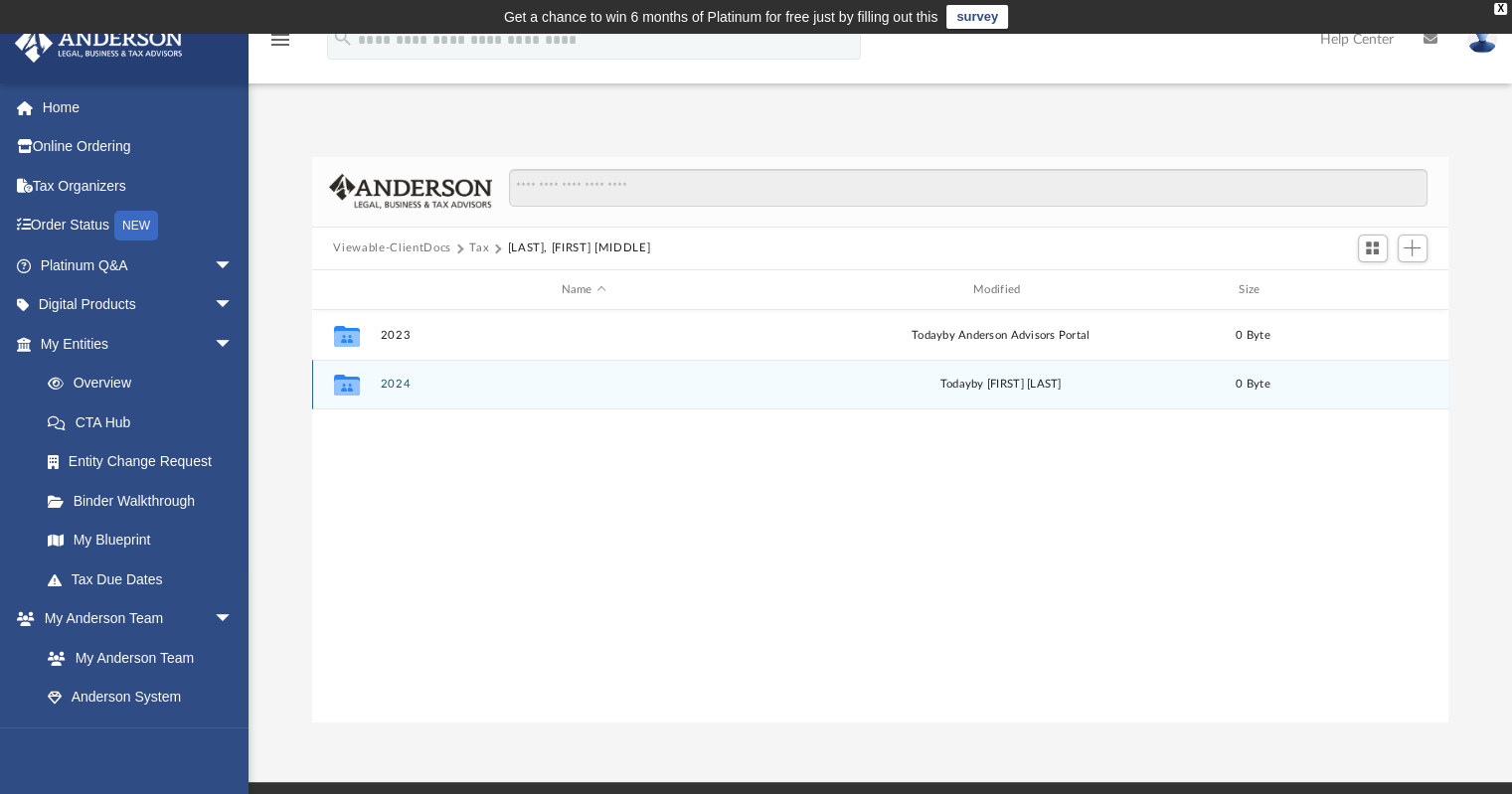 click on "2024" at bounding box center (584, 385) 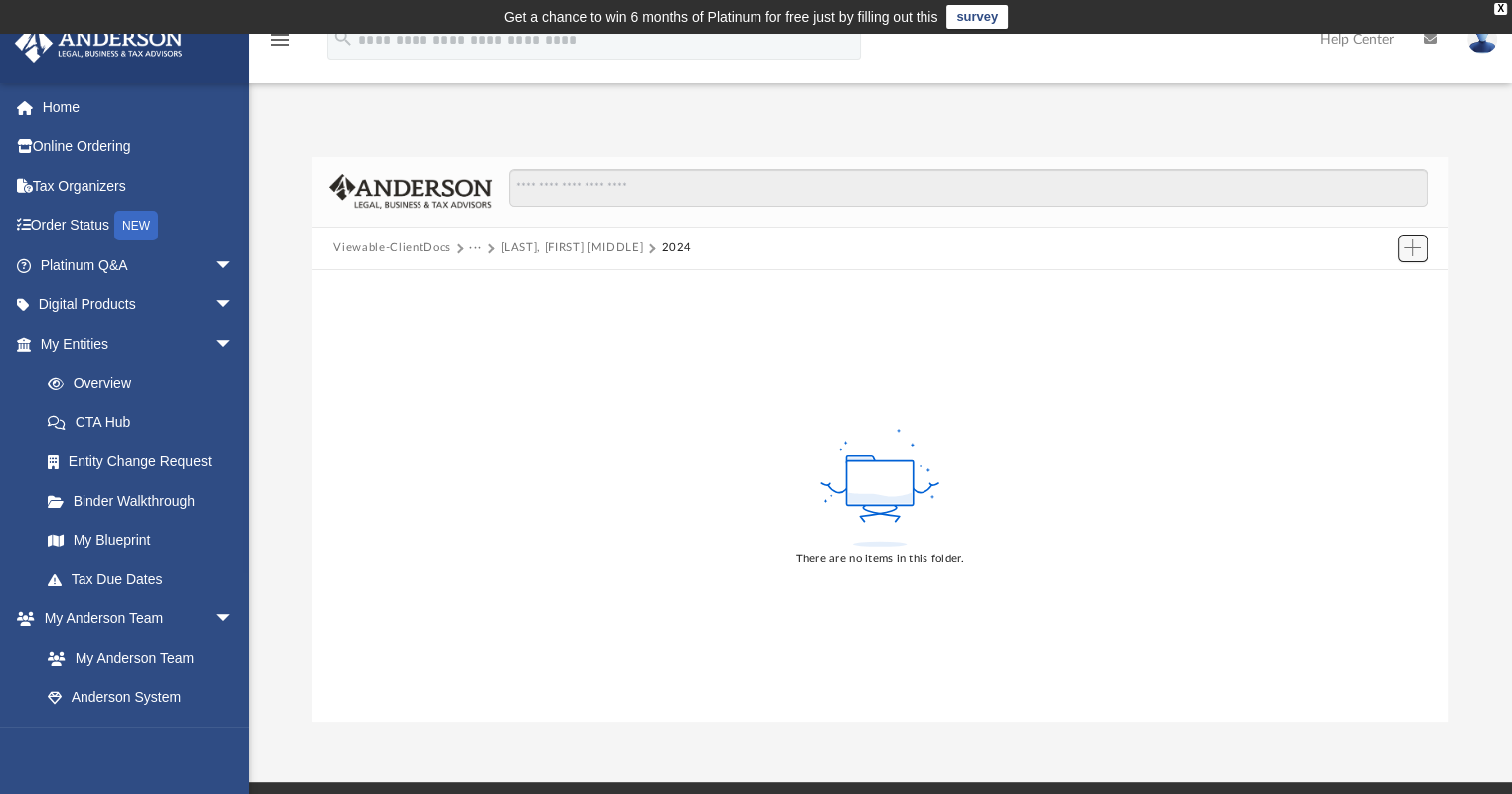 click at bounding box center [1412, 247] 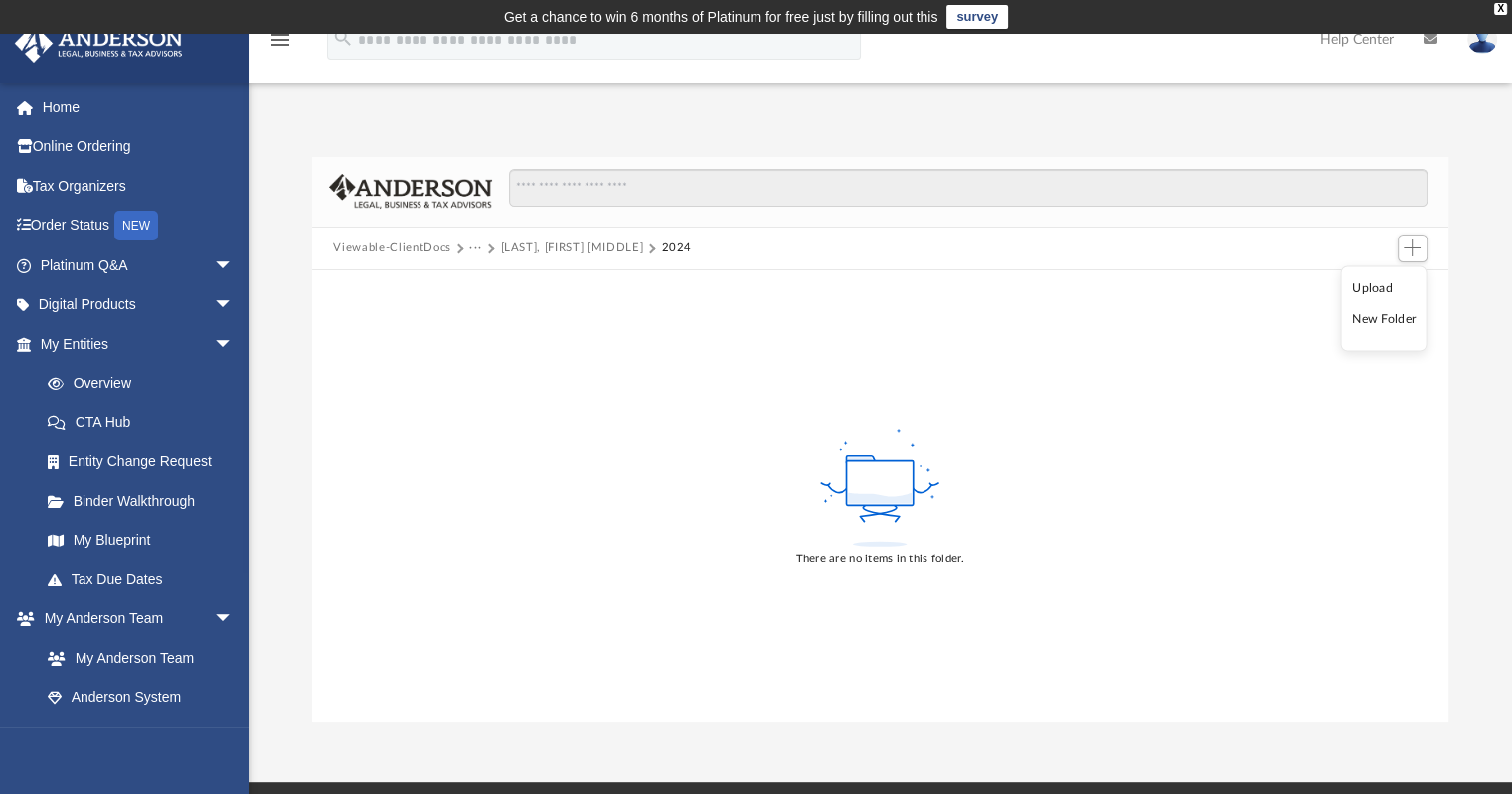 click on "Upload" at bounding box center (1384, 287) 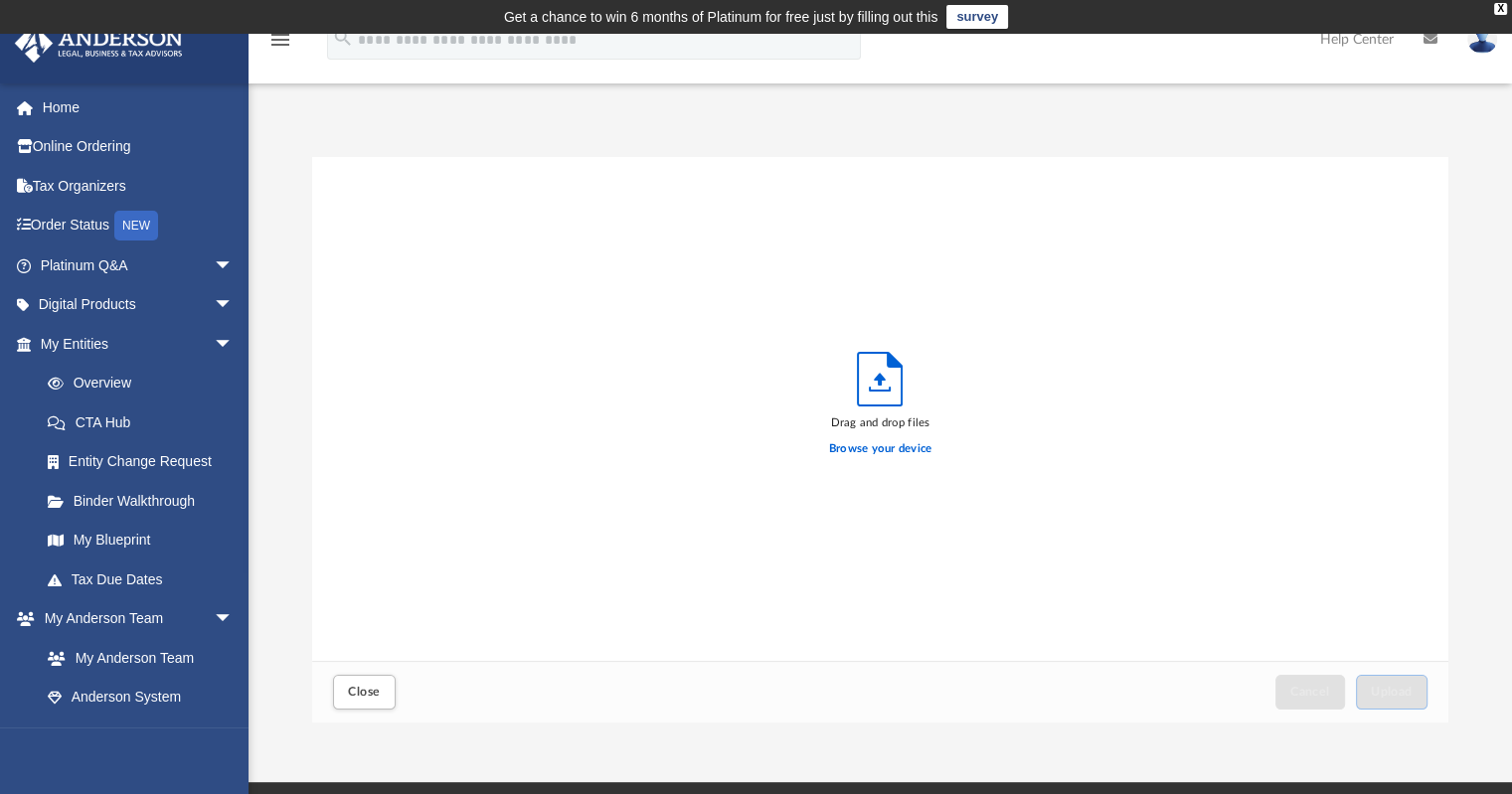 scroll, scrollTop: 16, scrollLeft: 16, axis: both 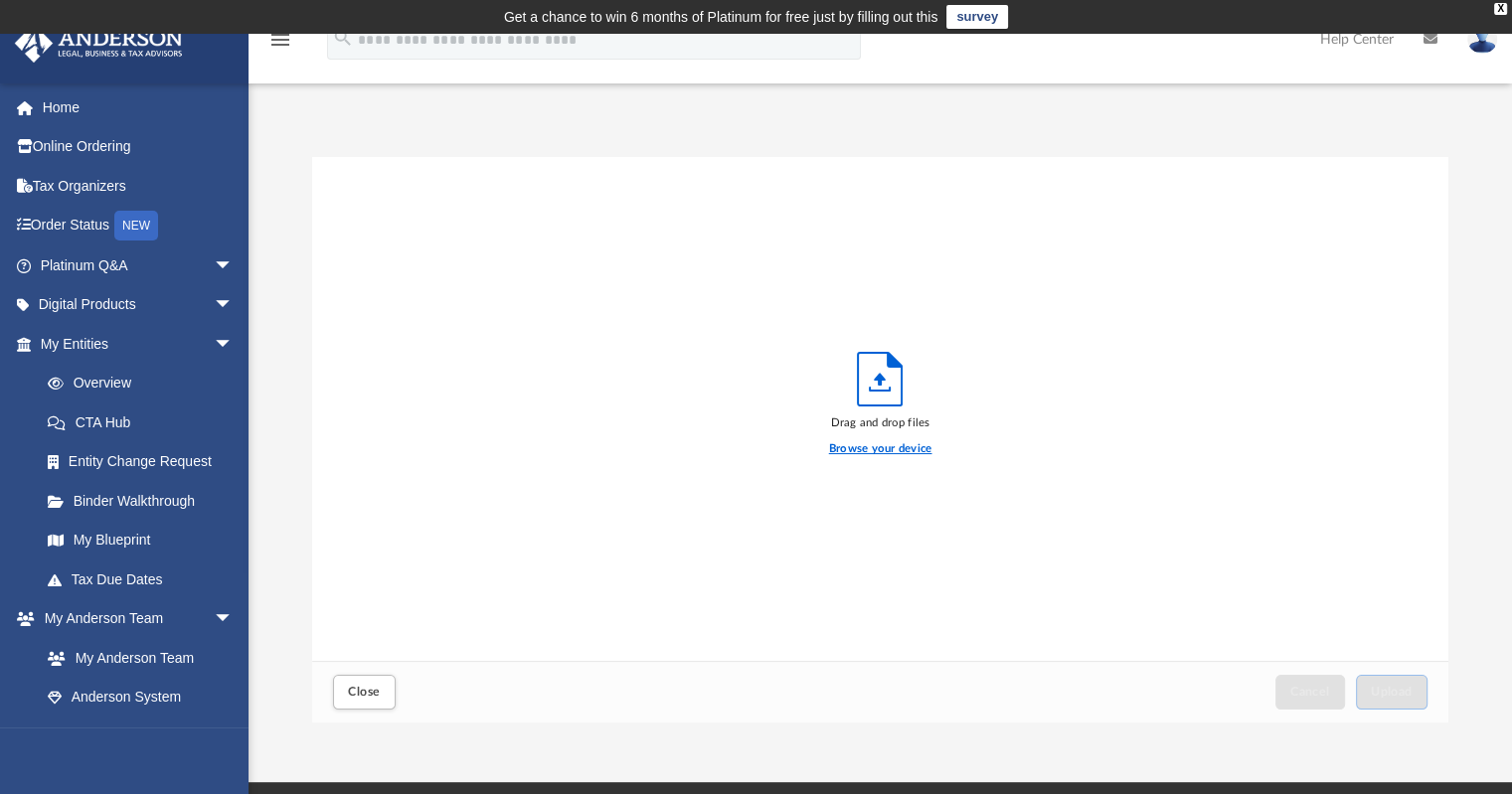 click on "Browse your device" at bounding box center (881, 449) 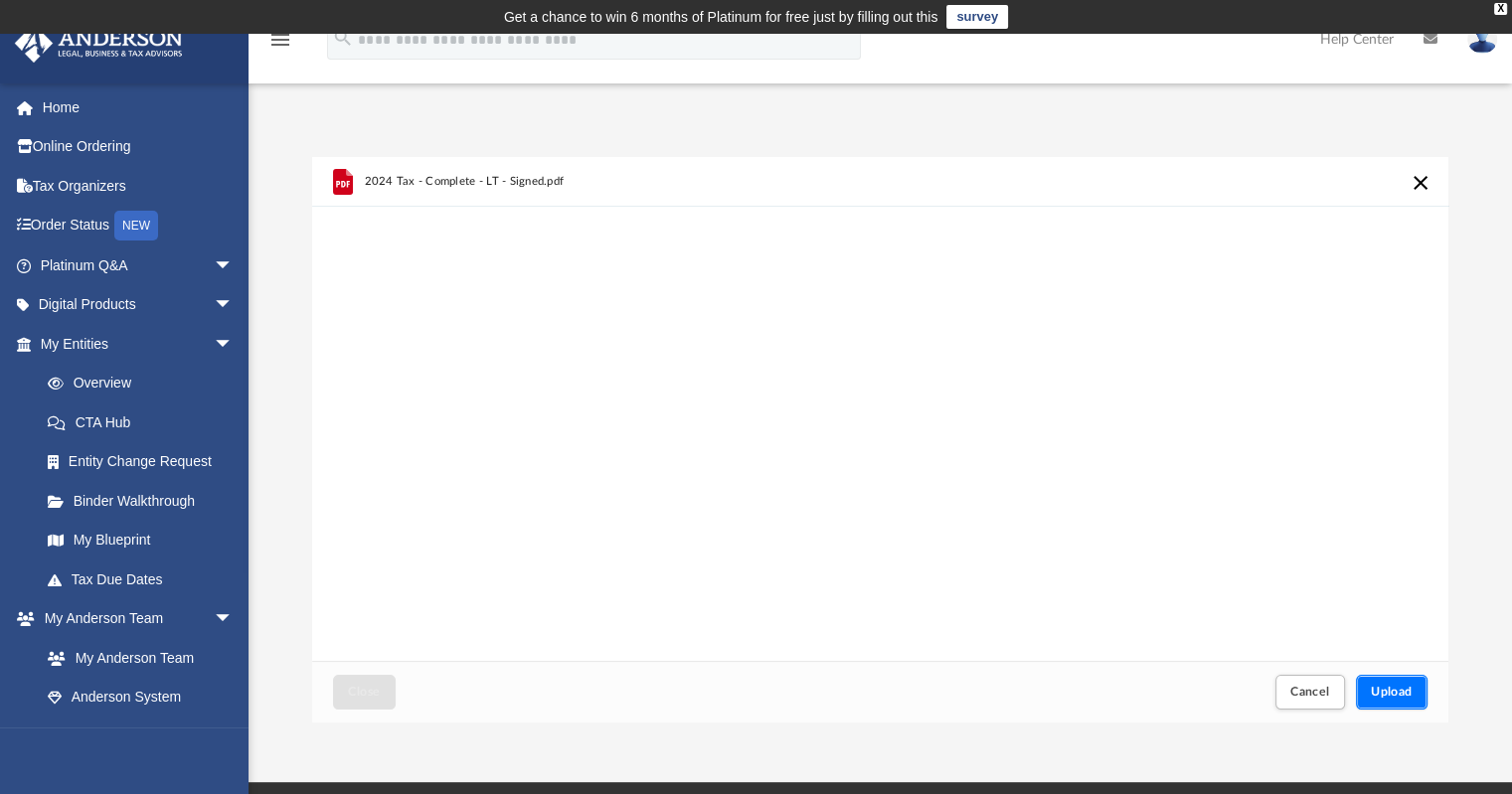 click on "Upload" at bounding box center [1392, 692] 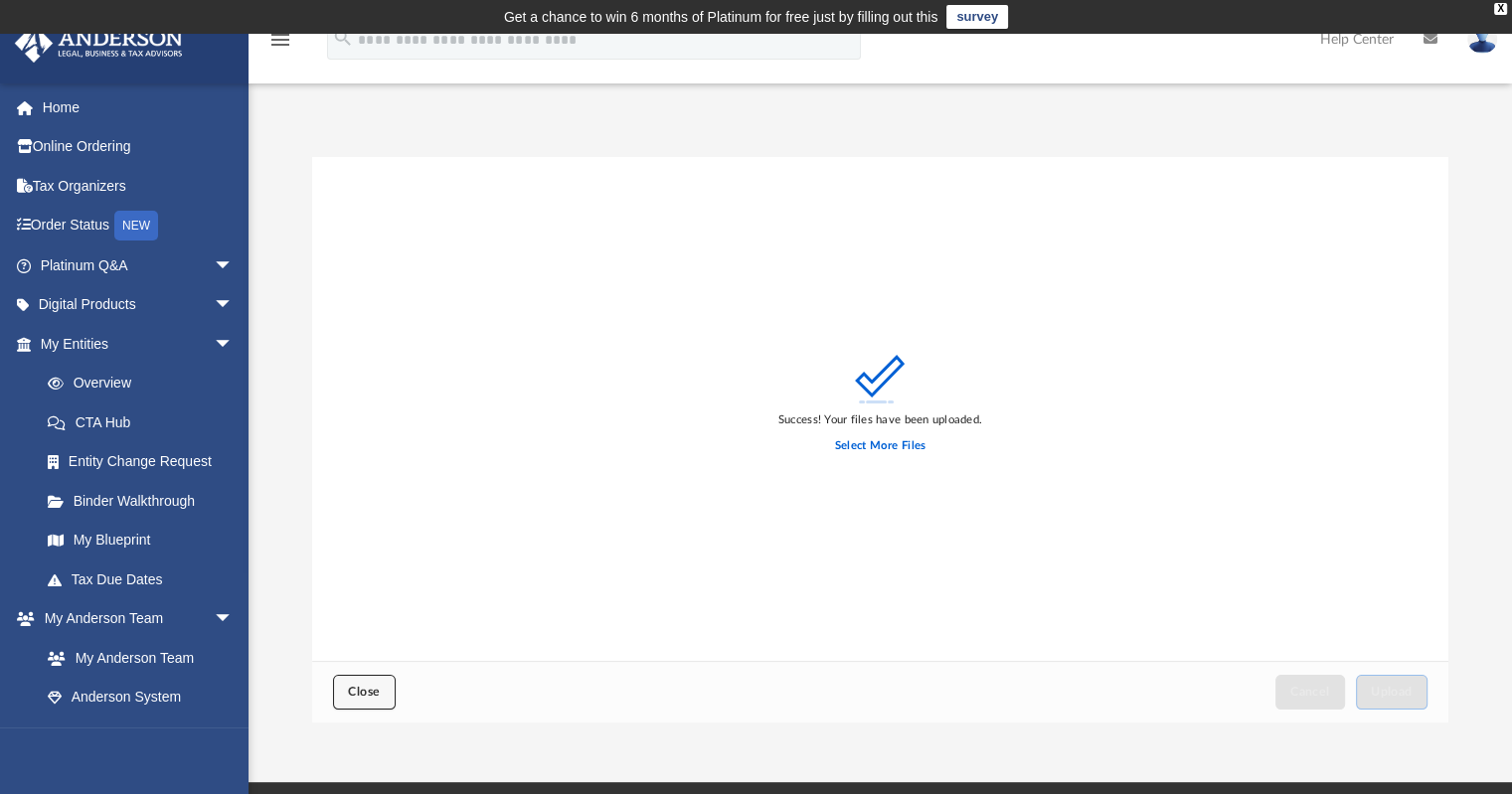 click on "Close" at bounding box center (364, 692) 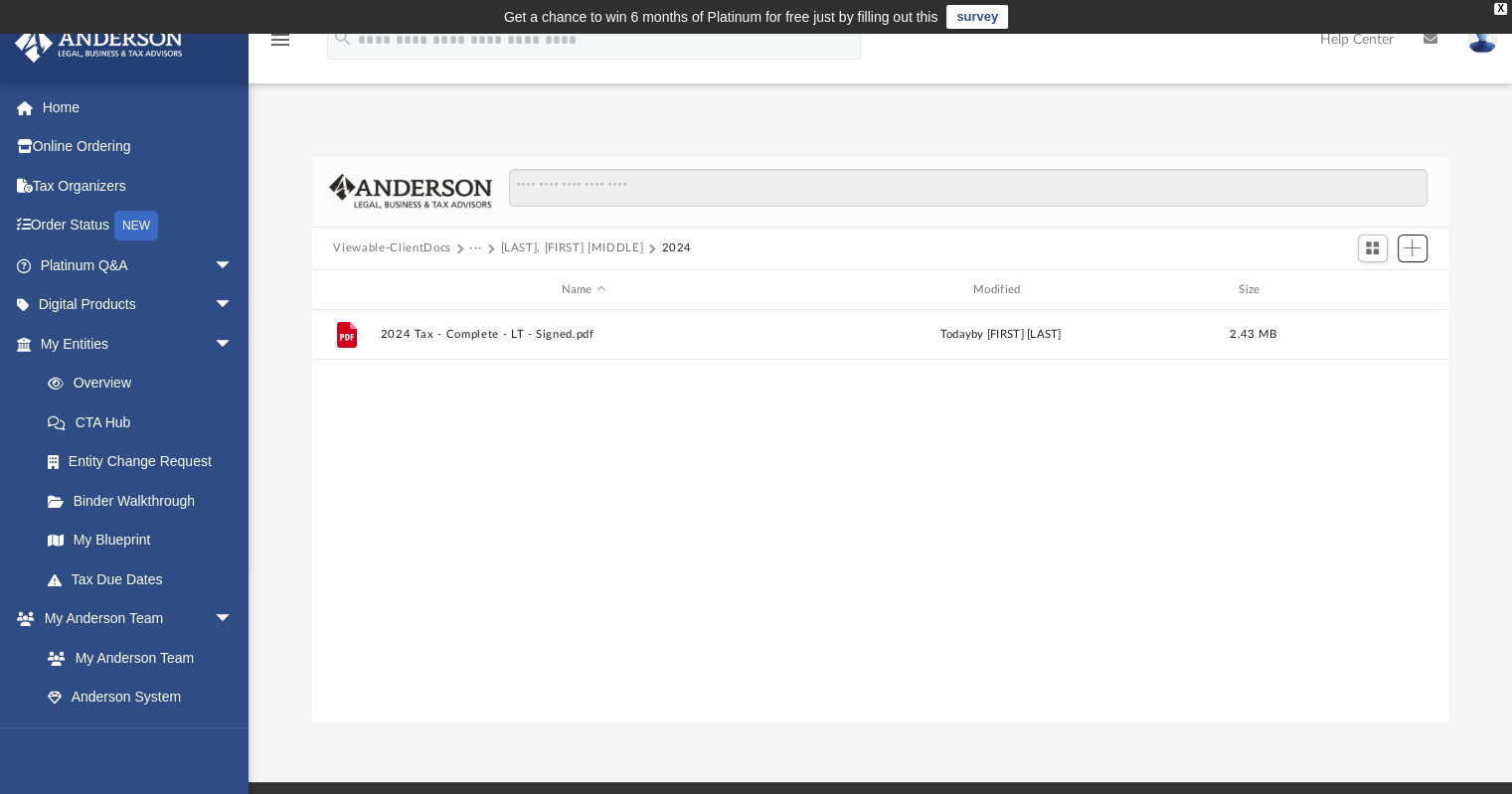scroll, scrollTop: 16, scrollLeft: 16, axis: both 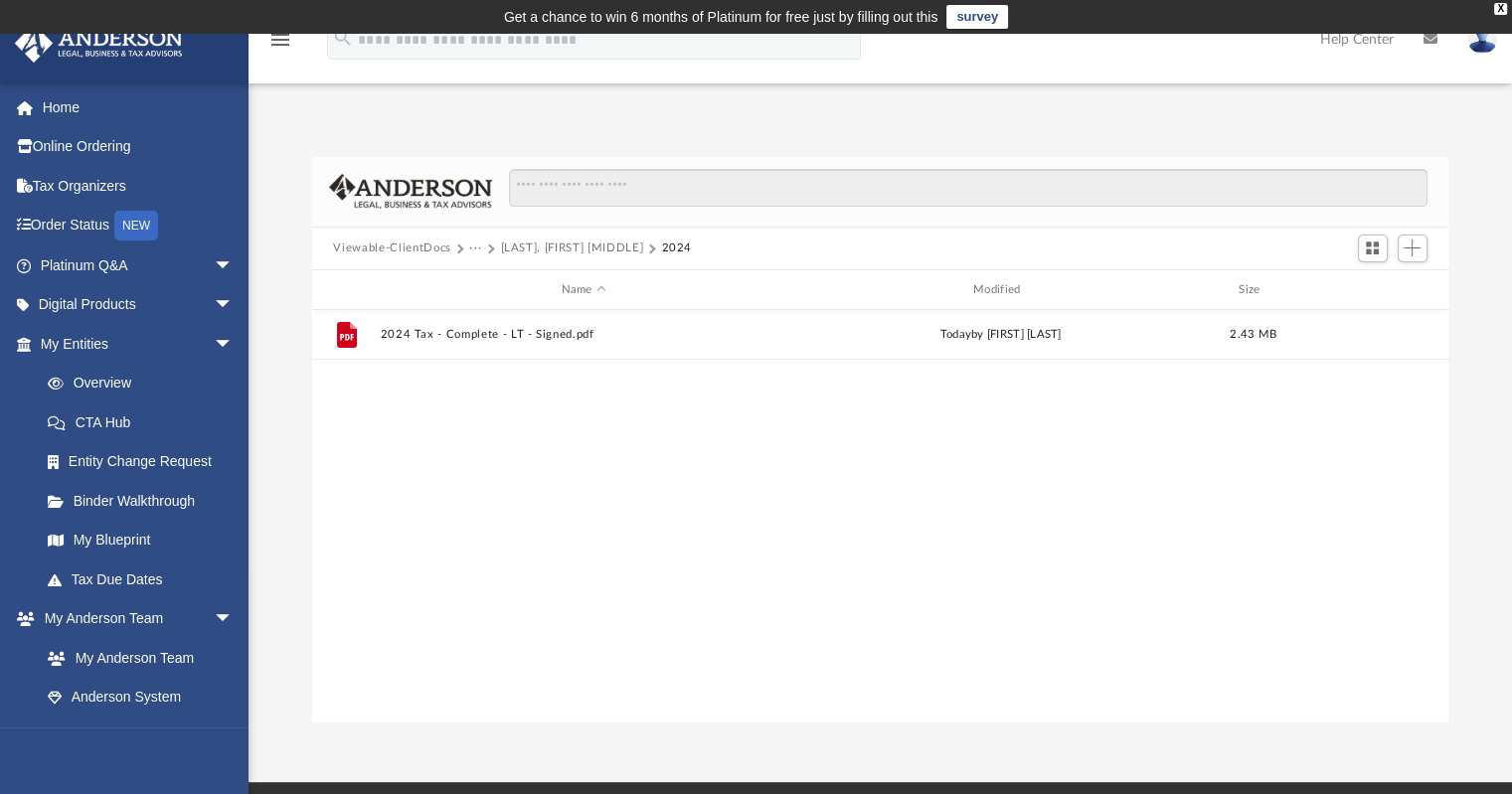 click on "Viewable-ClientDocs" at bounding box center (392, 248) 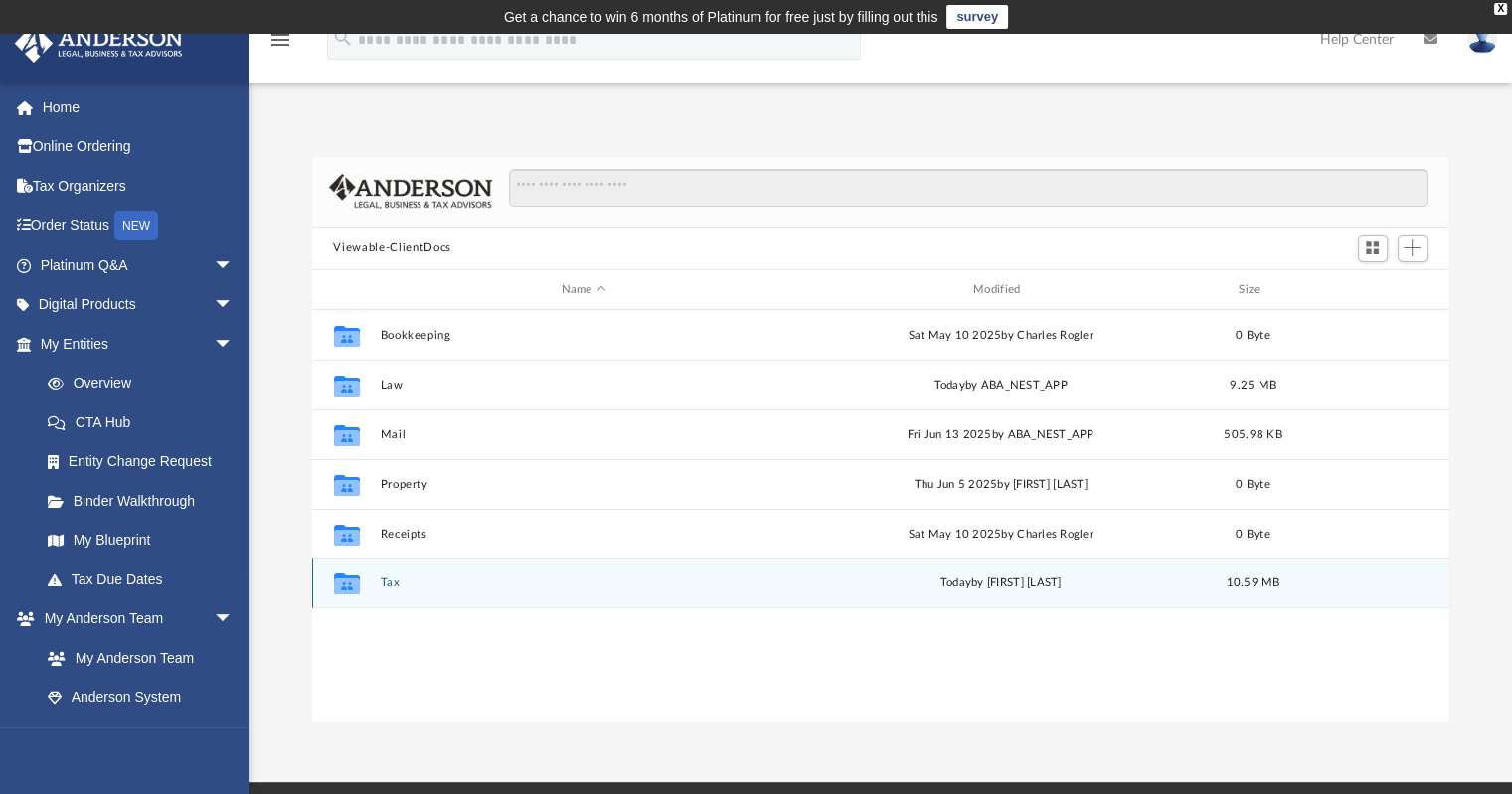 click on "Collaborated Folder Tax today  by Len Travis 10.59 MB" at bounding box center [881, 583] 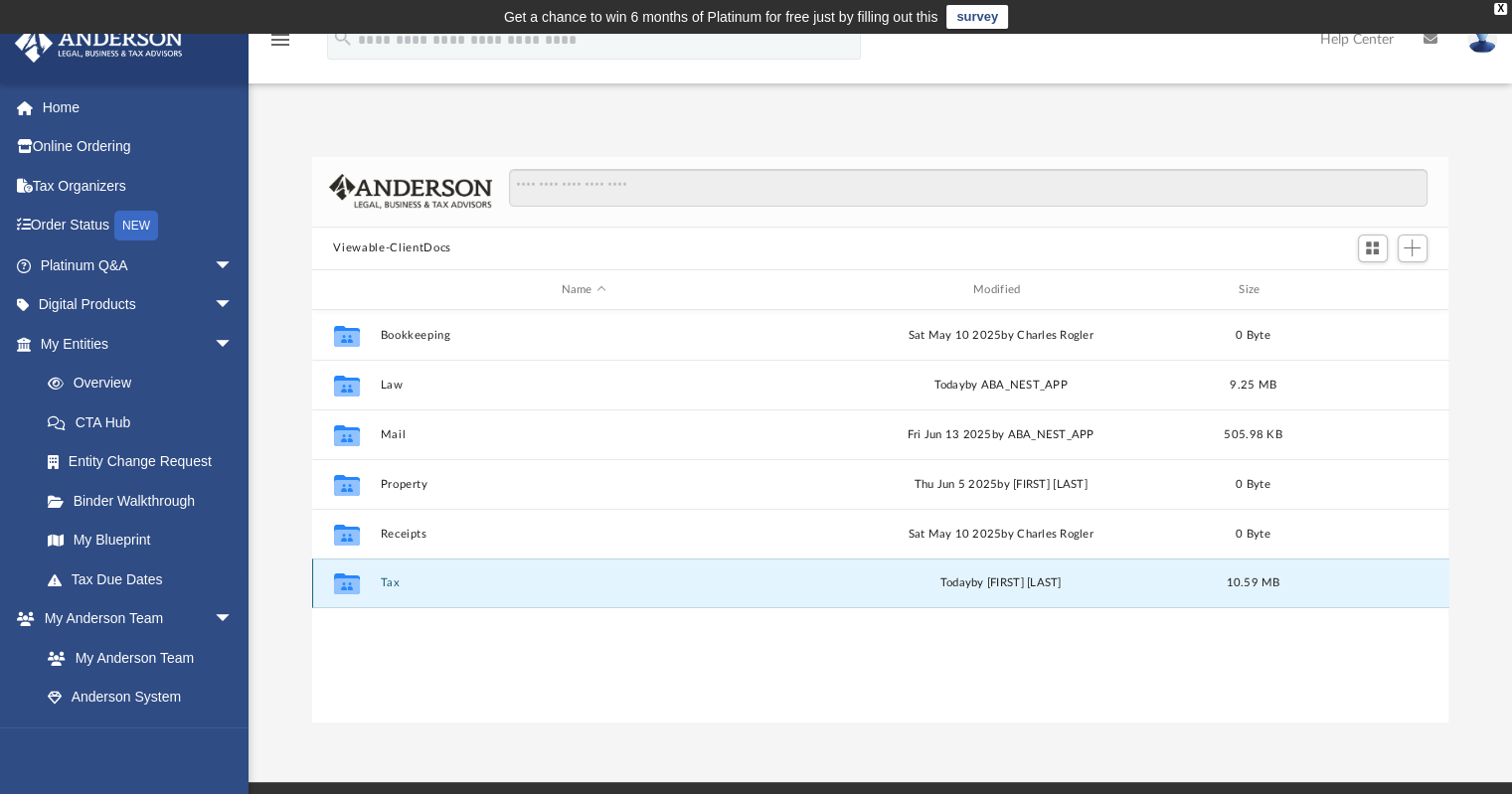 click on "Tax" at bounding box center [584, 583] 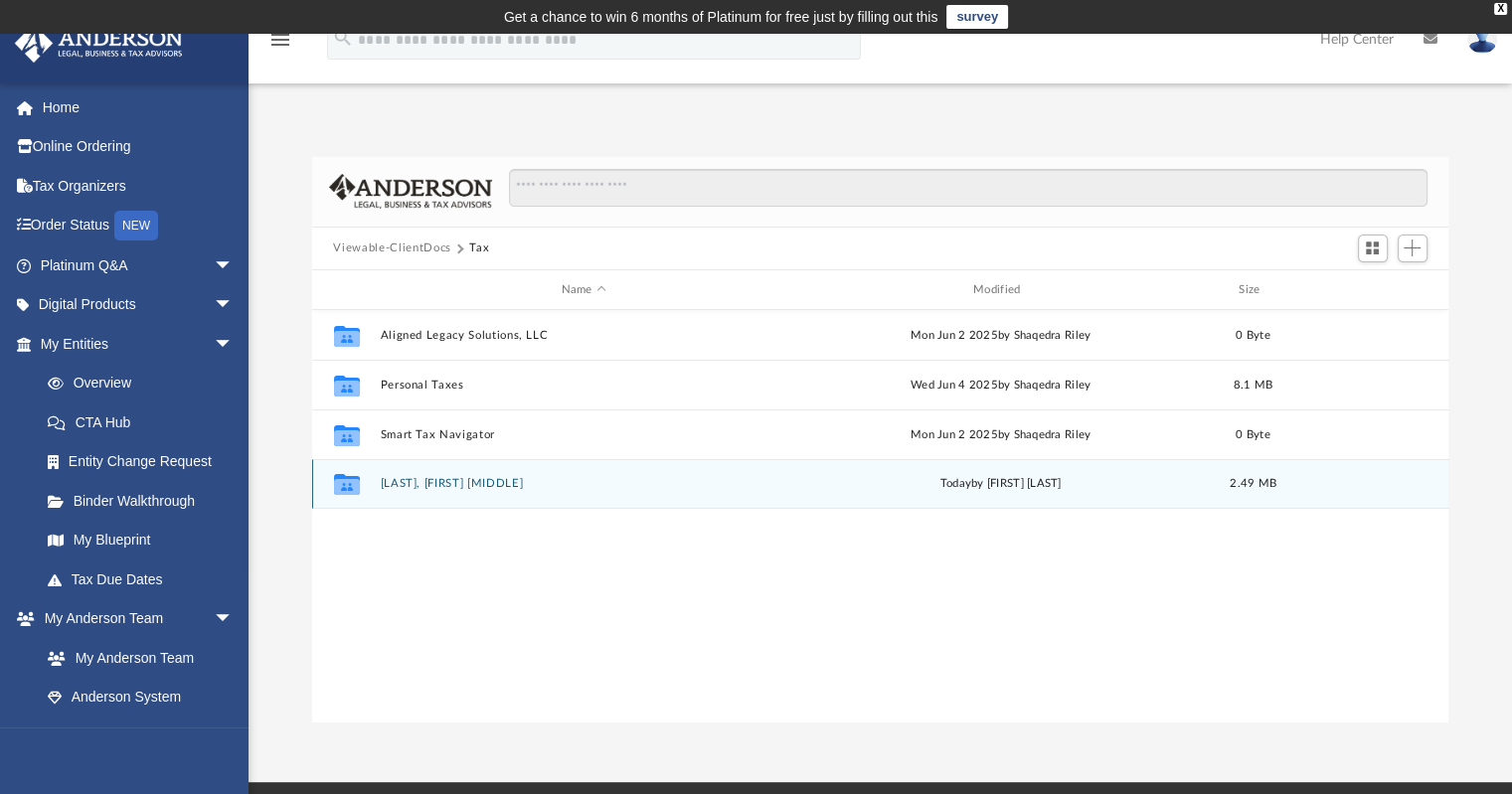 click on "Travis, Lenord Anthony" at bounding box center (584, 484) 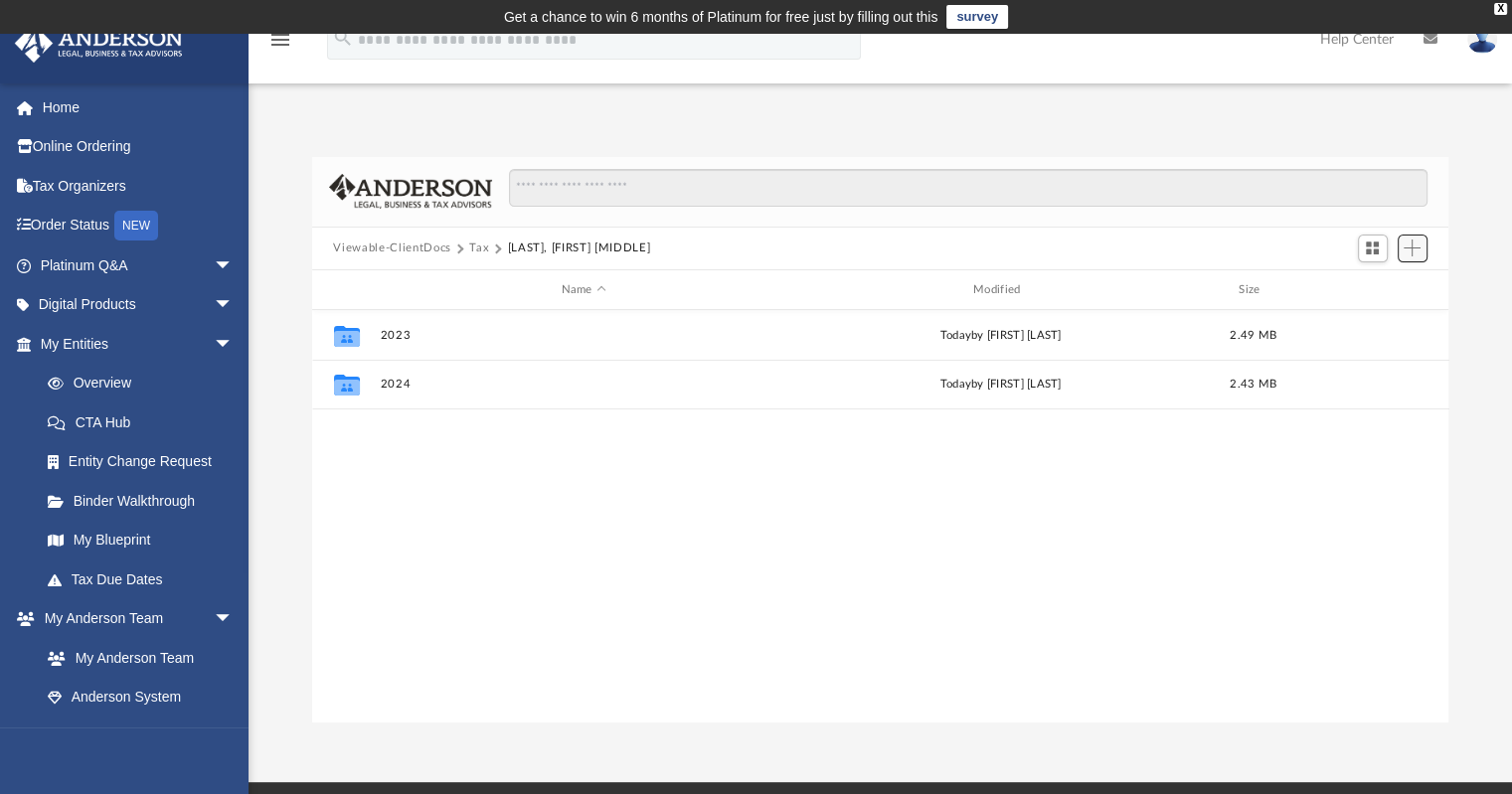 click at bounding box center (1412, 247) 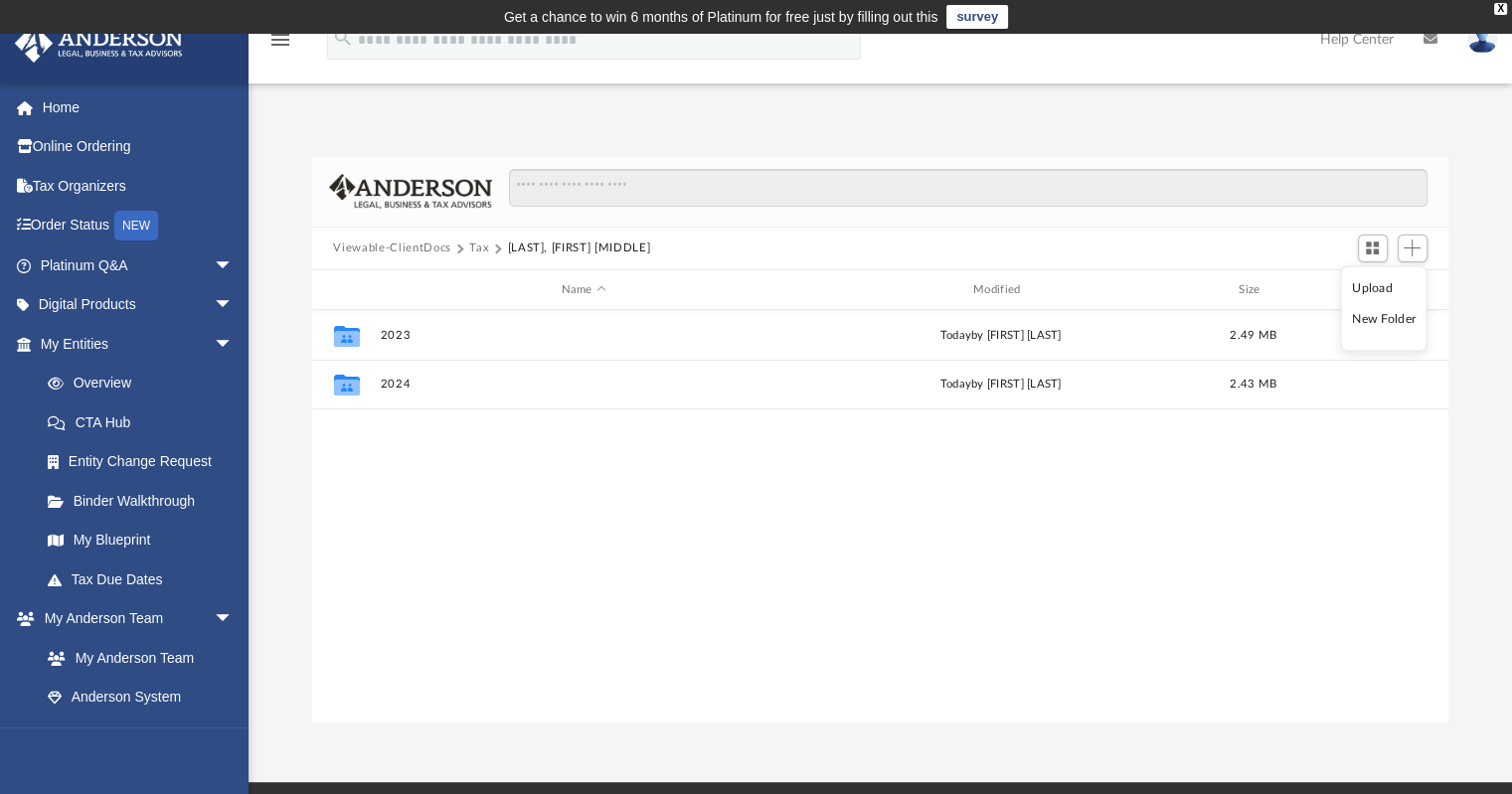 click on "New Folder" at bounding box center (1384, 319) 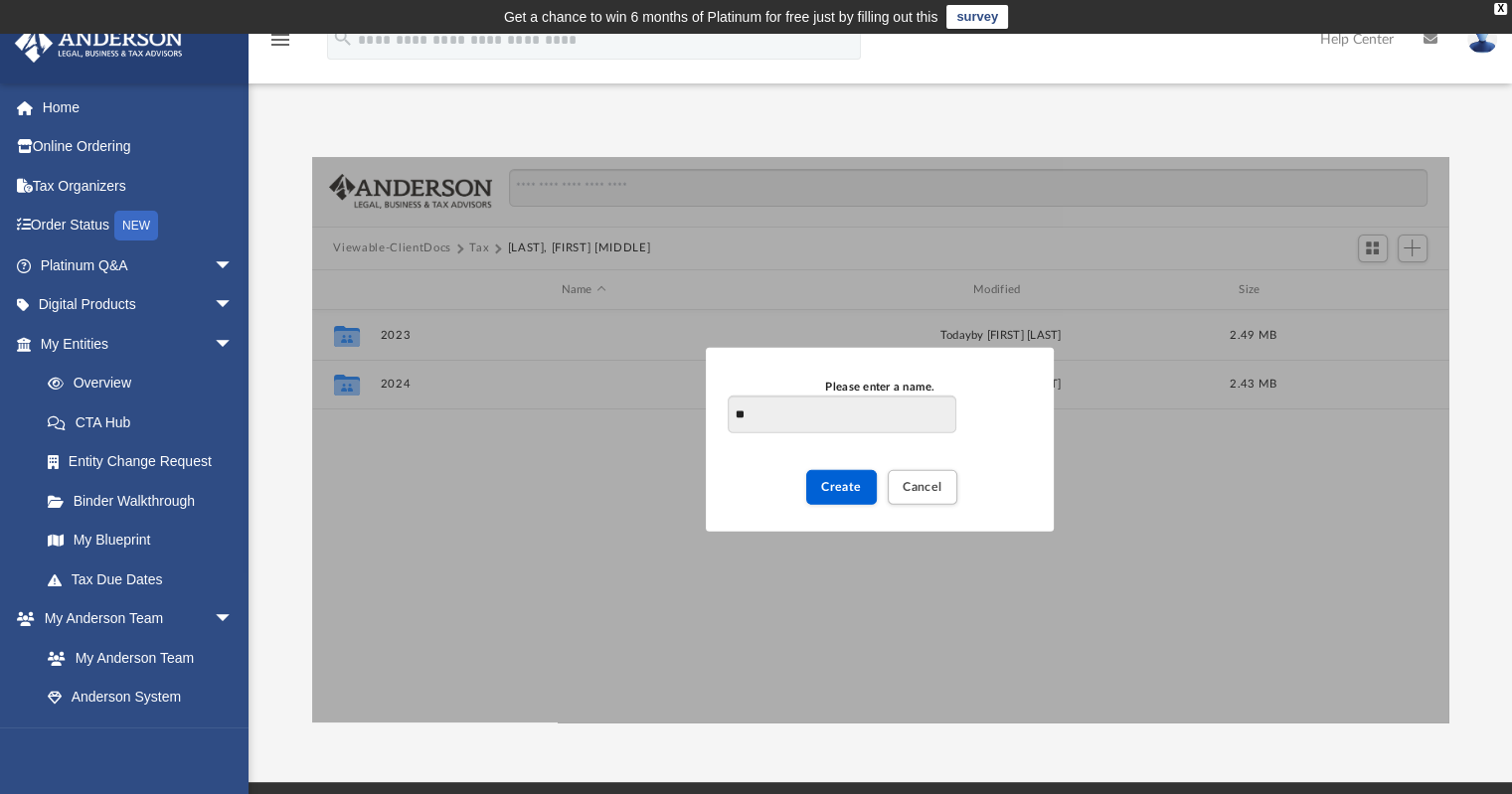type on "*" 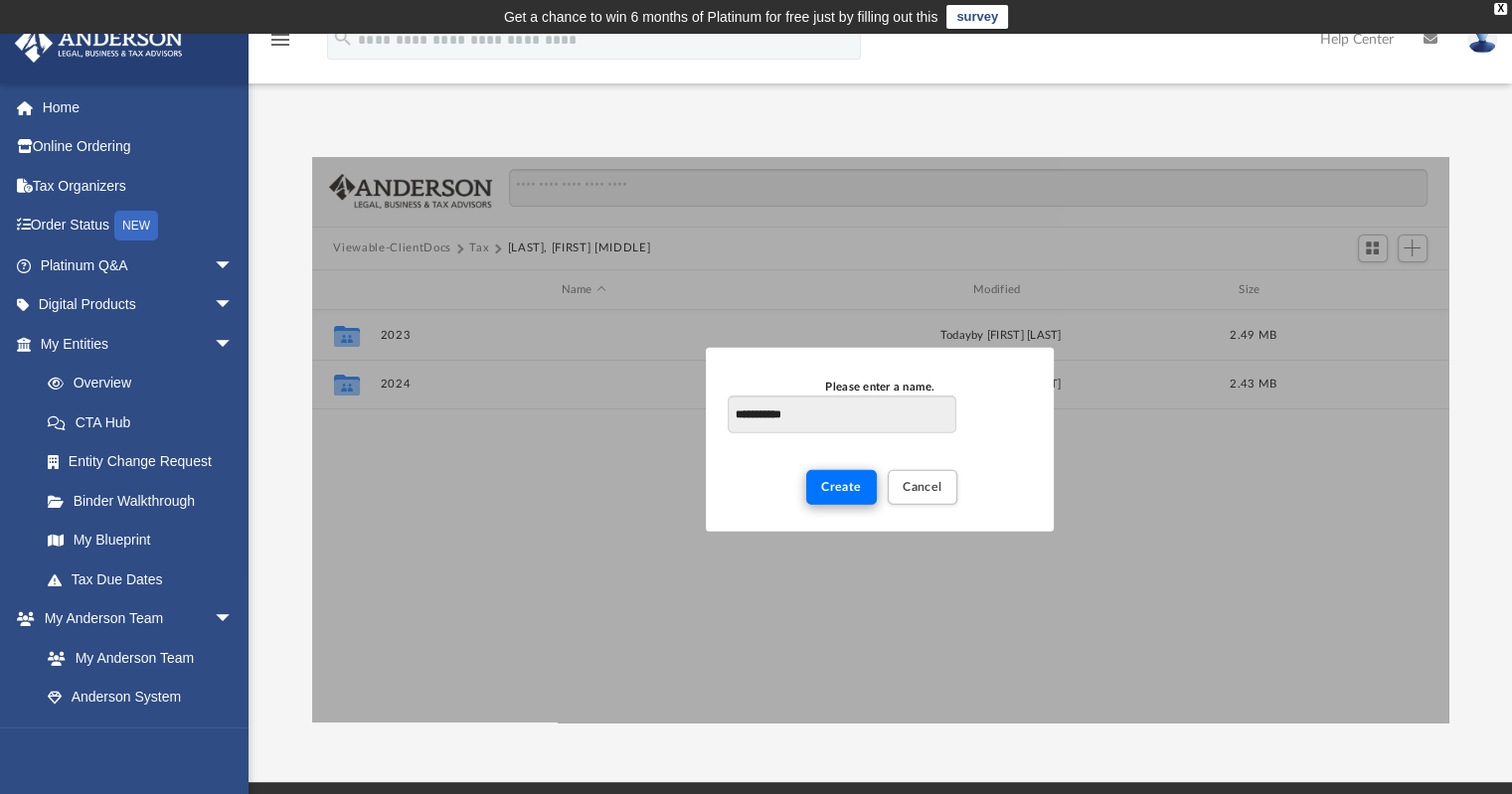 type on "**********" 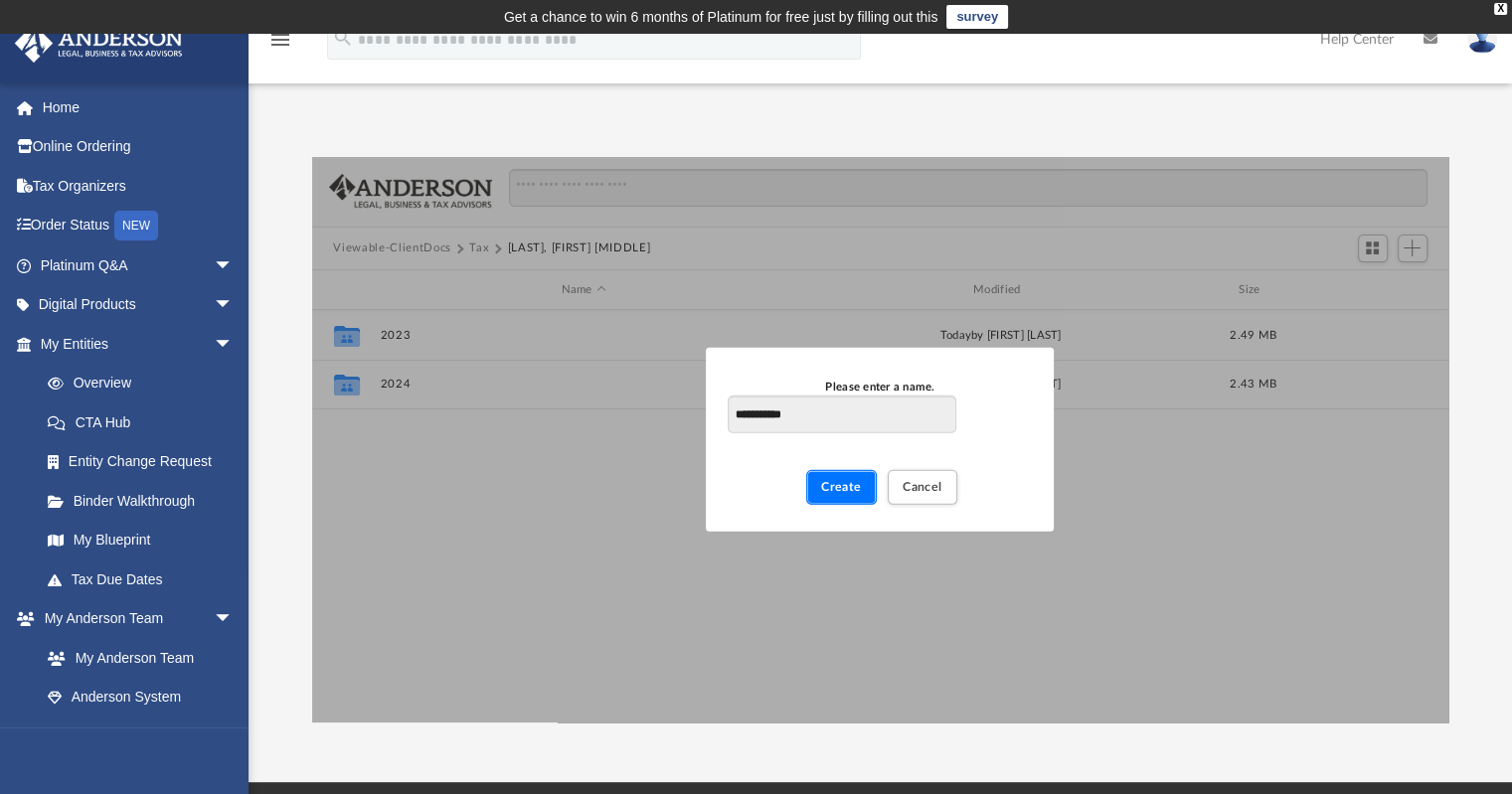 click on "Create" at bounding box center (841, 487) 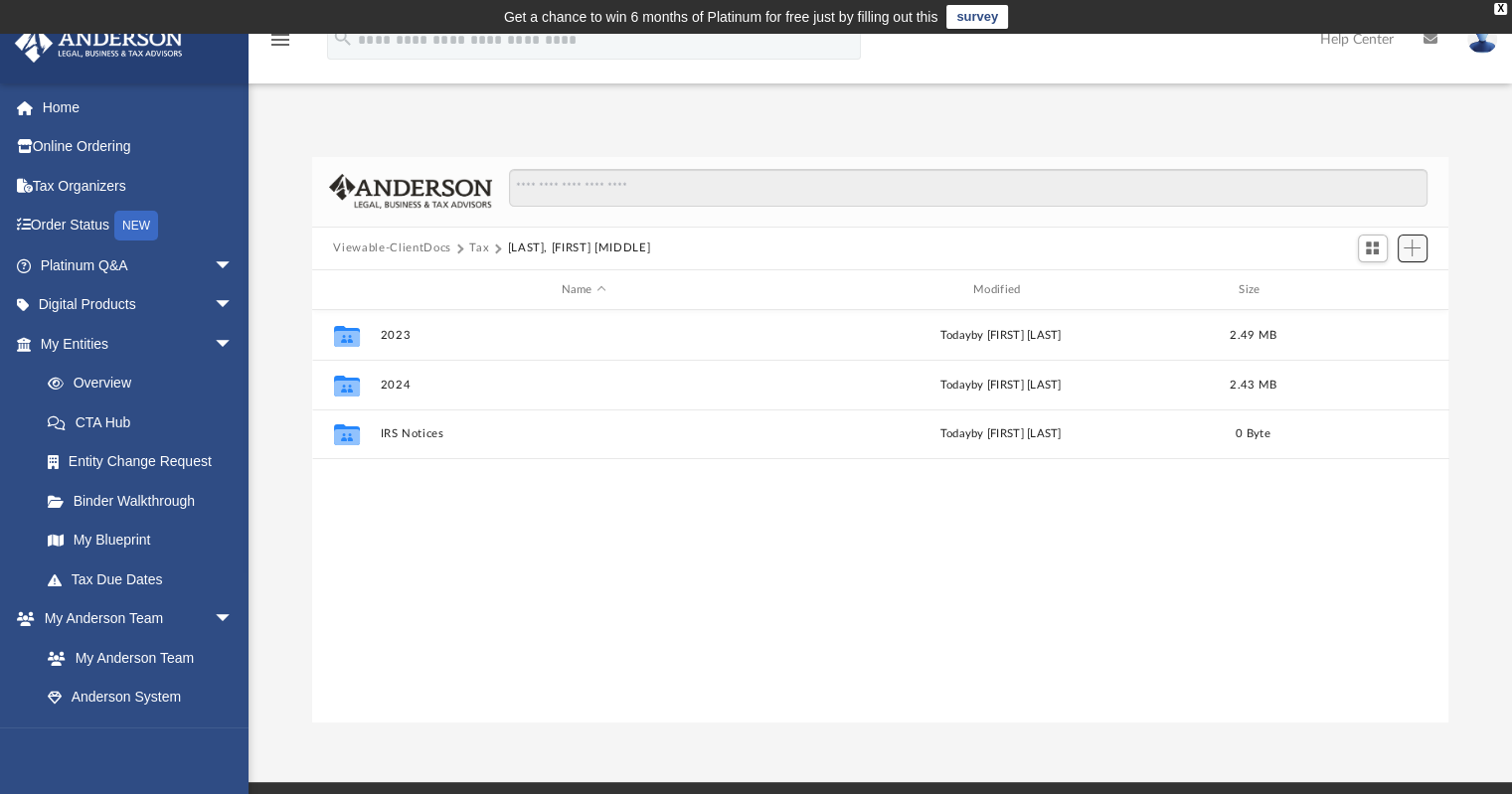 click at bounding box center [1412, 247] 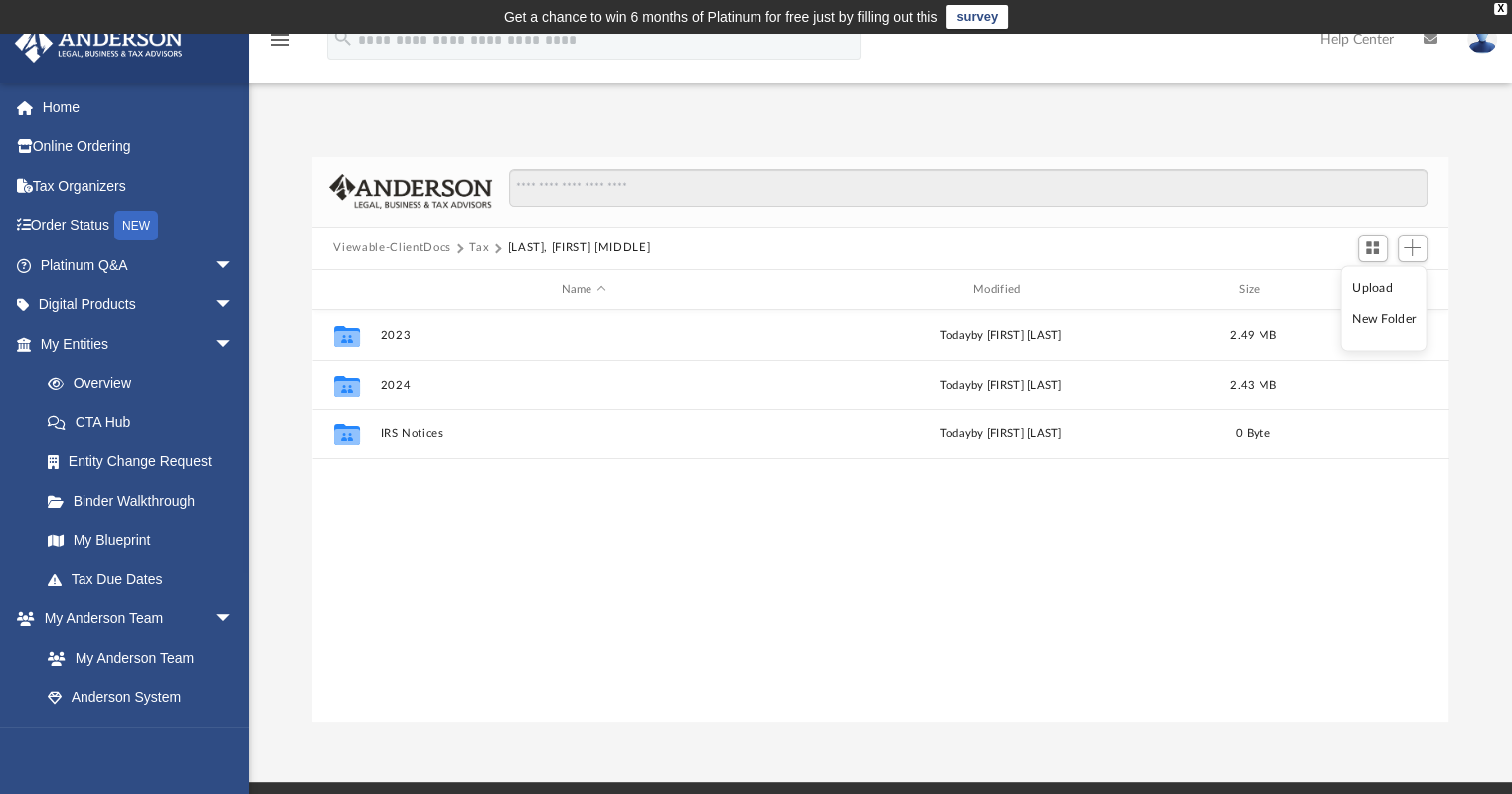 click on "Upload" at bounding box center (1384, 287) 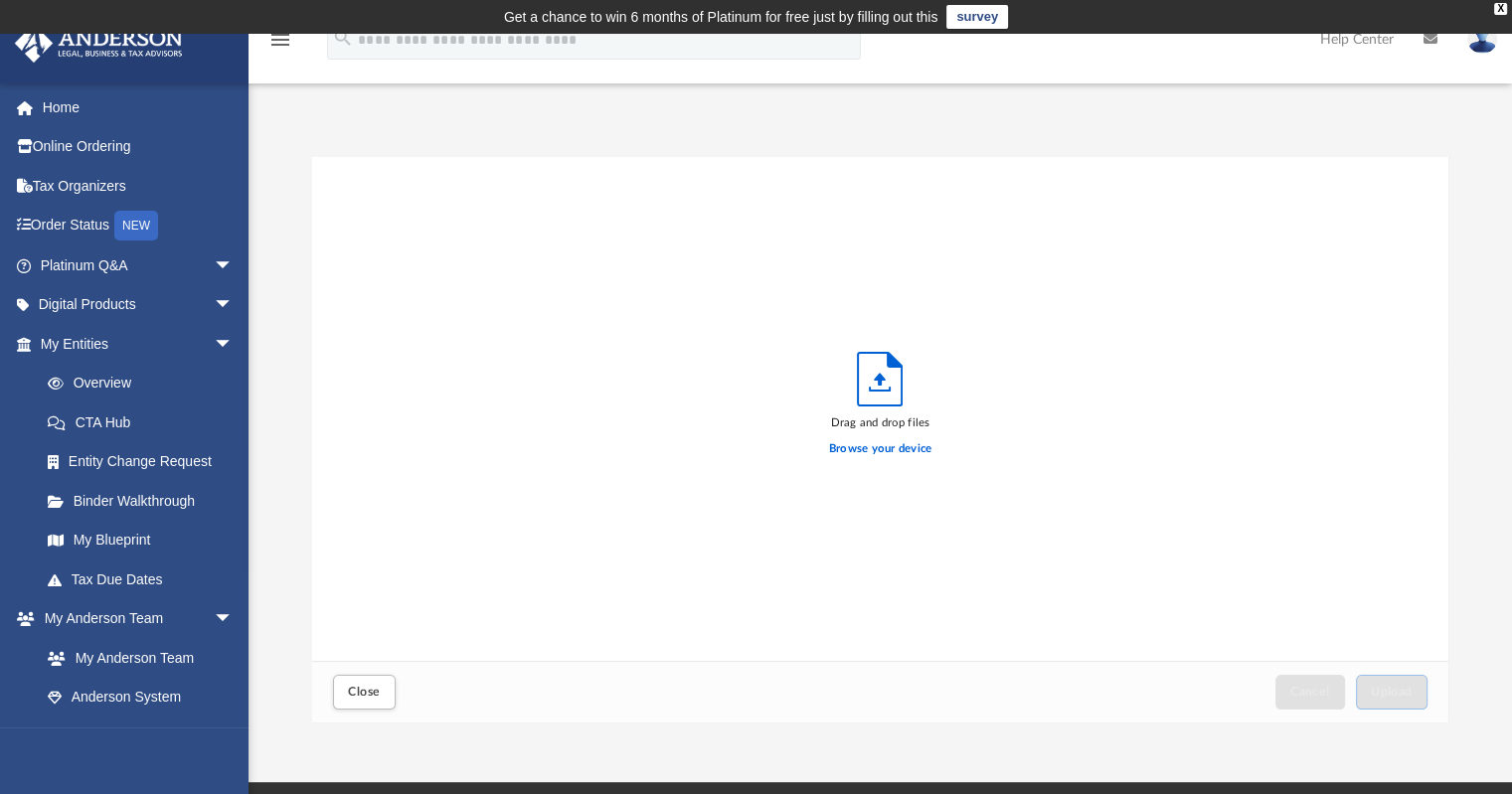 scroll, scrollTop: 16, scrollLeft: 16, axis: both 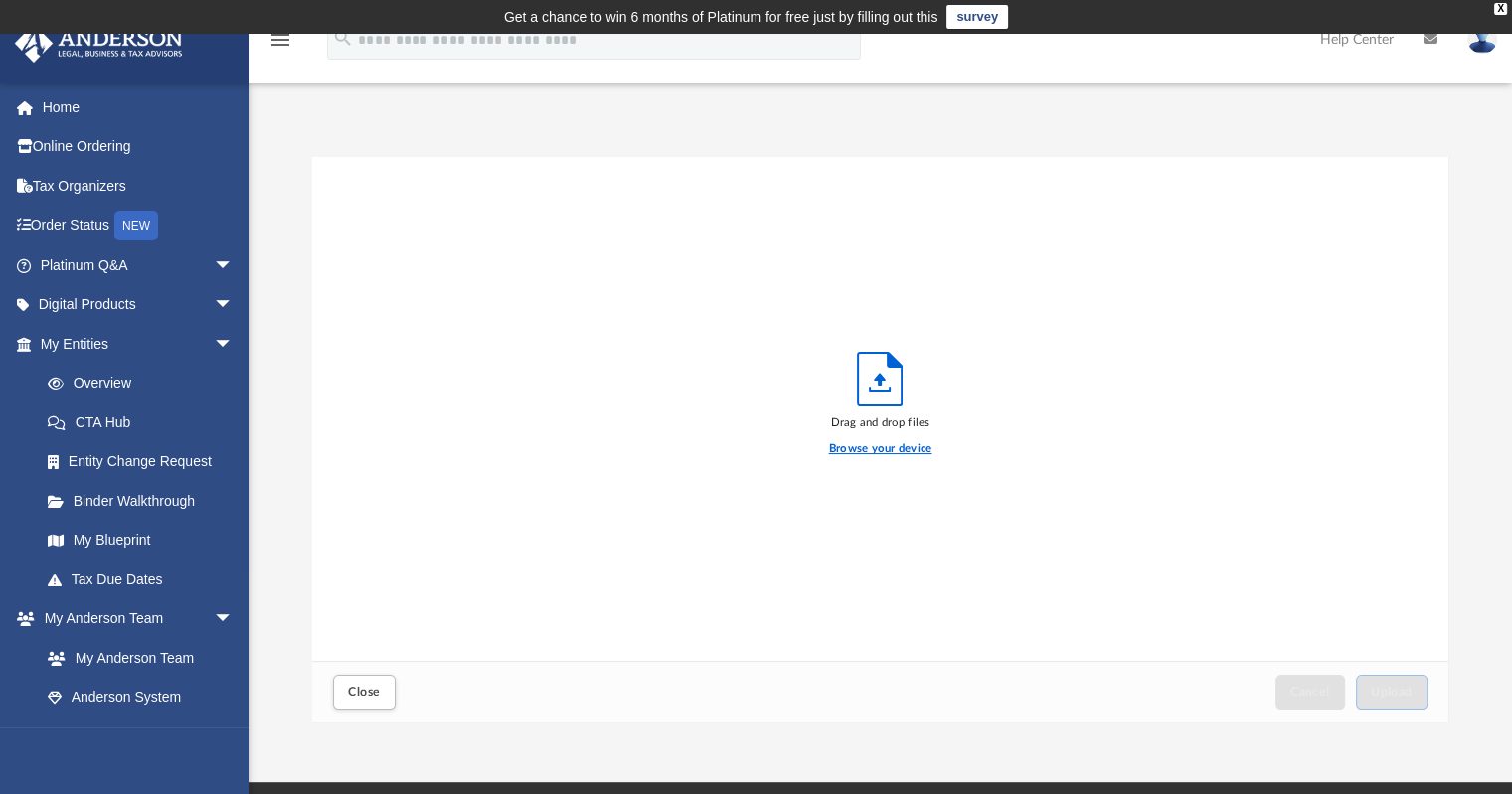 click on "Browse your device" at bounding box center (881, 449) 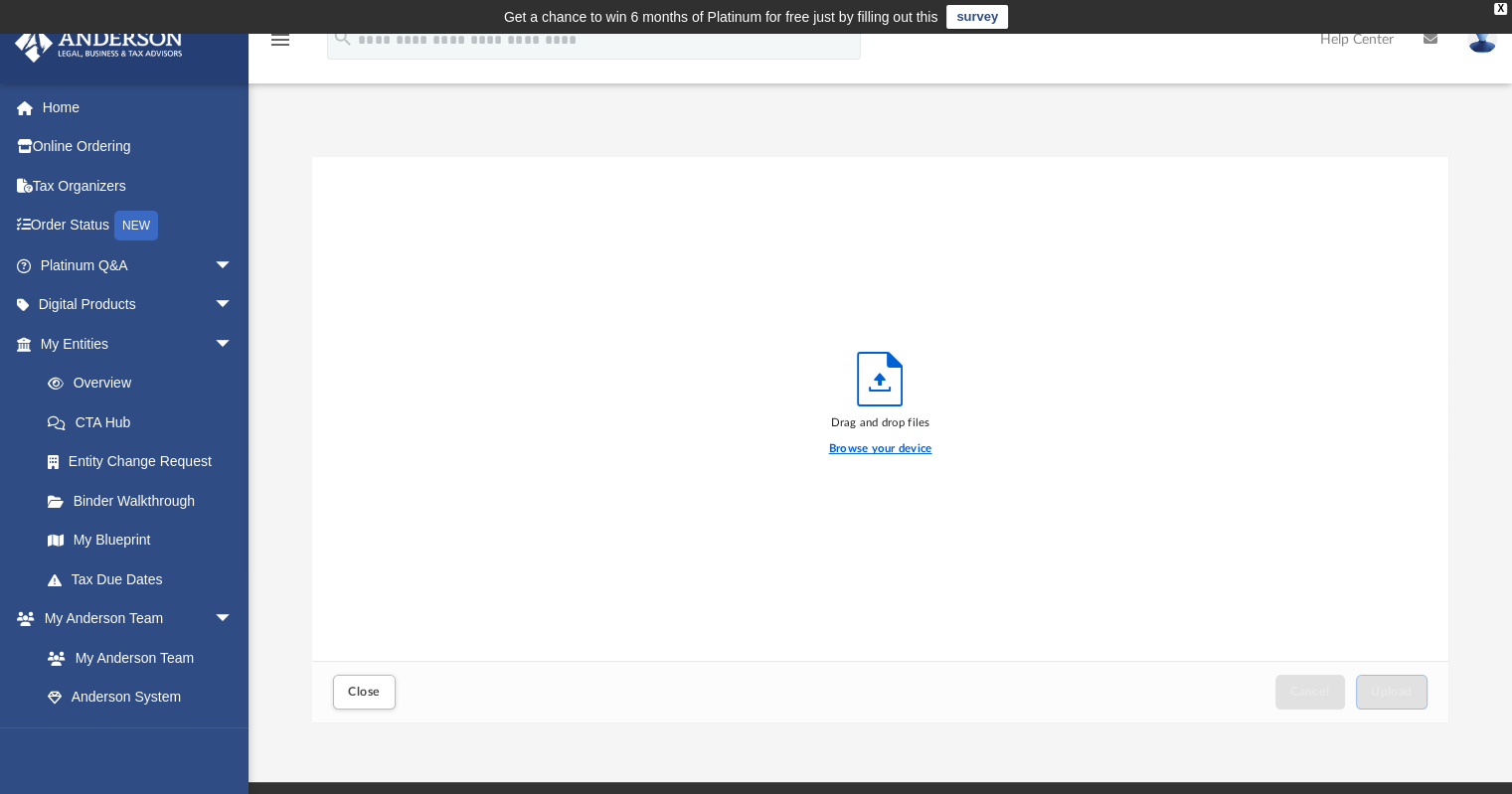 click on "Browse your device" at bounding box center [881, 449] 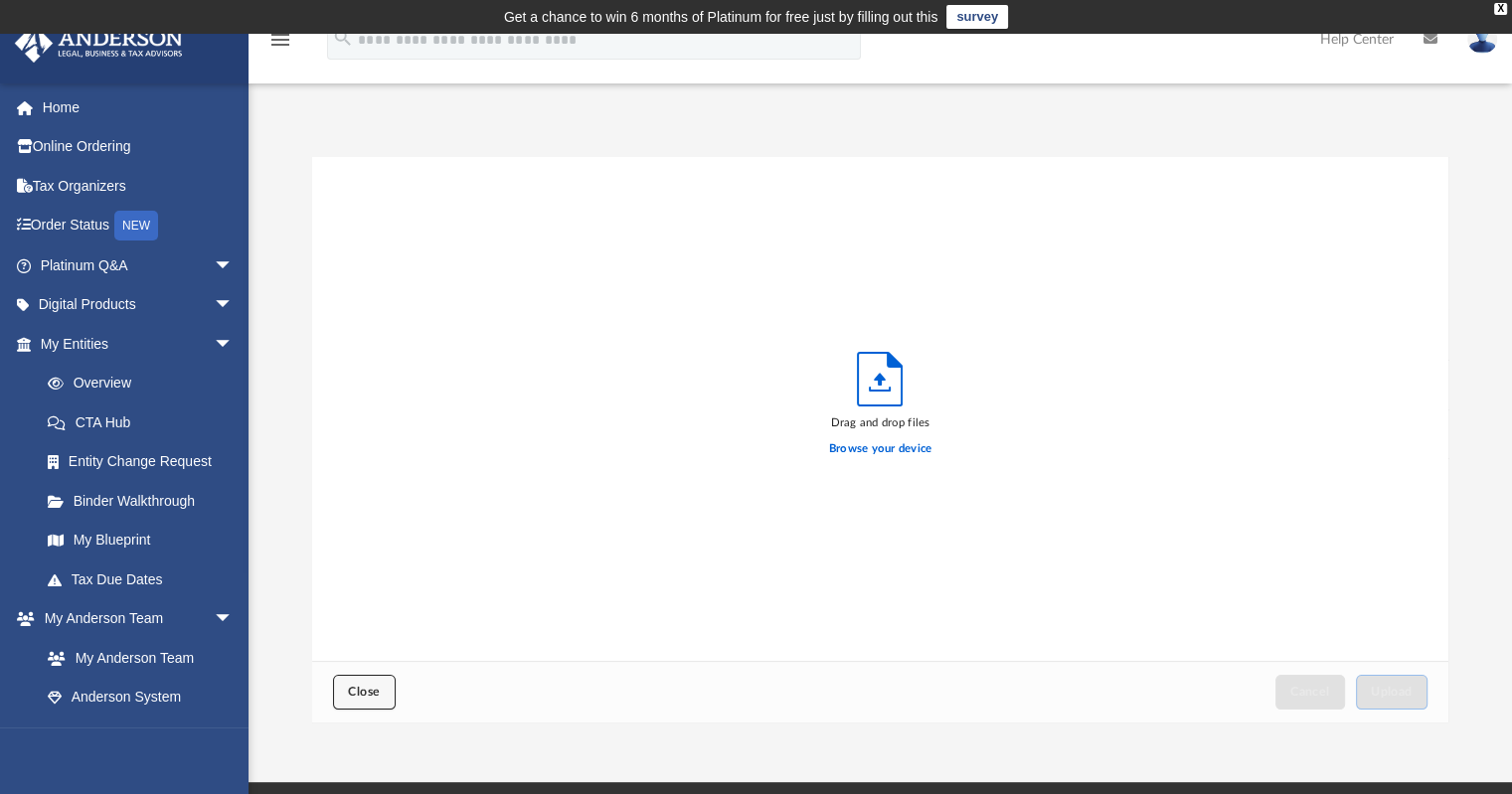 click on "Close" at bounding box center [364, 692] 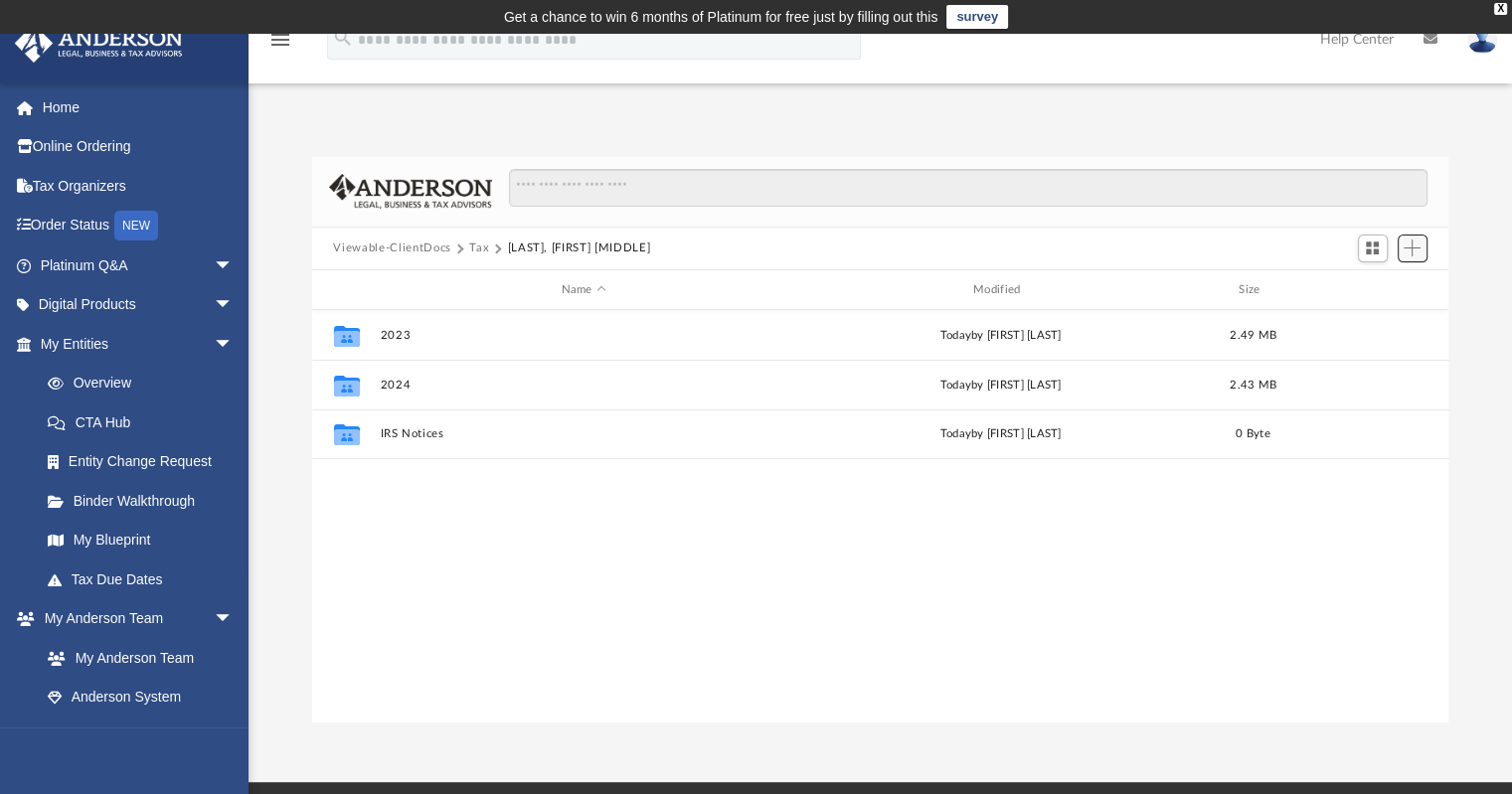 click at bounding box center (1412, 247) 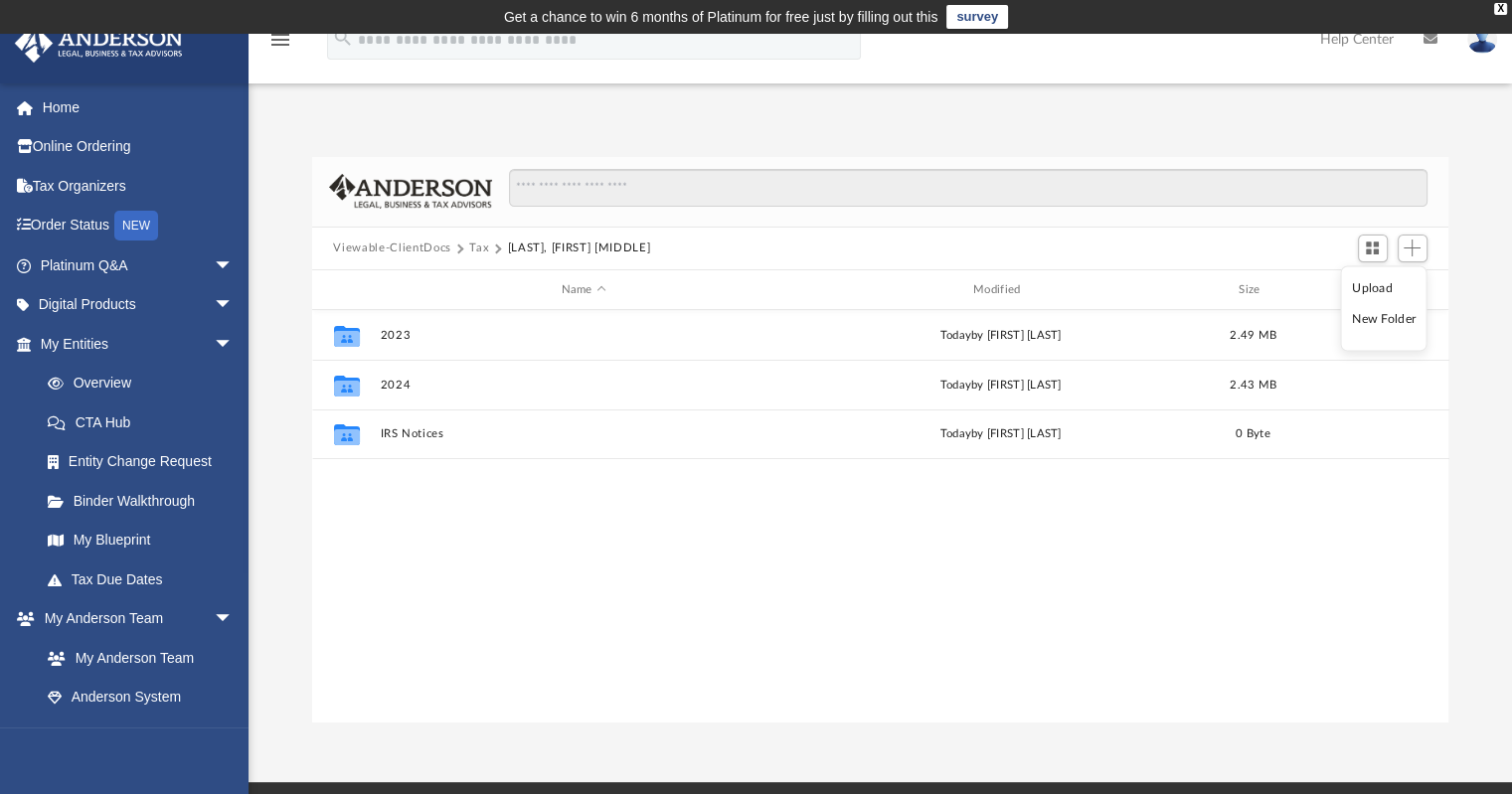 click on "Upload" at bounding box center [1384, 287] 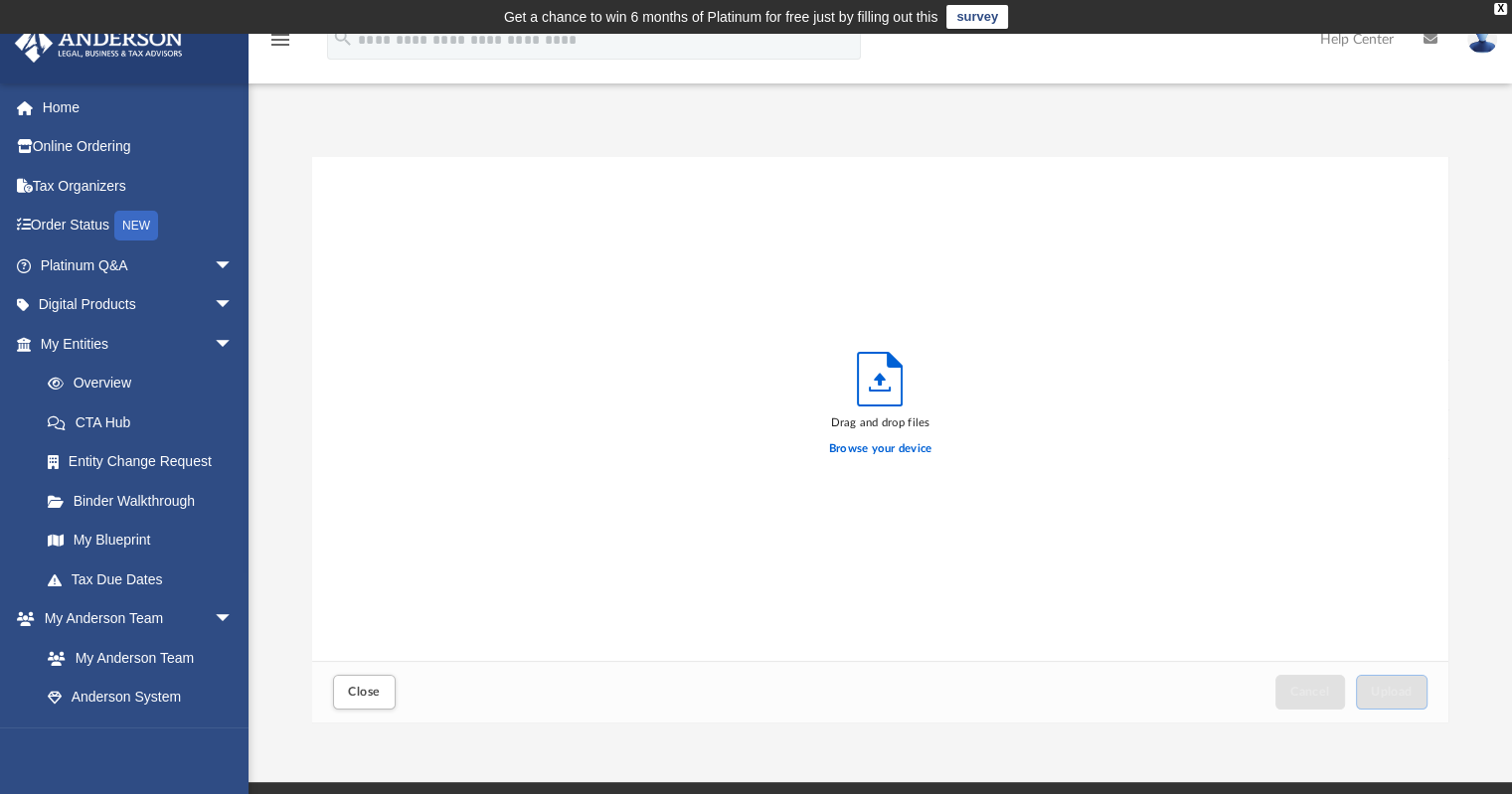 scroll, scrollTop: 16, scrollLeft: 16, axis: both 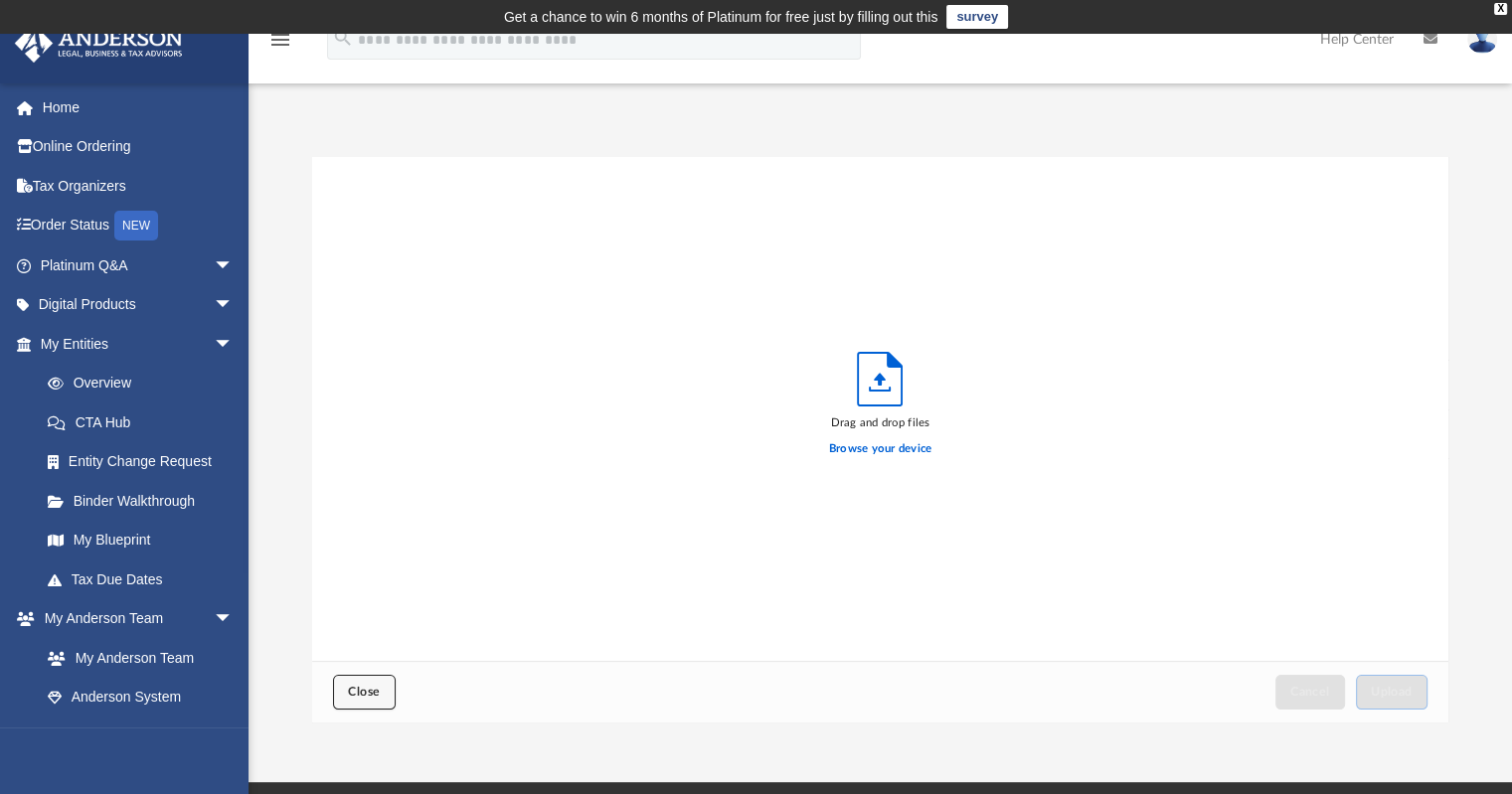 click on "Close" at bounding box center (364, 692) 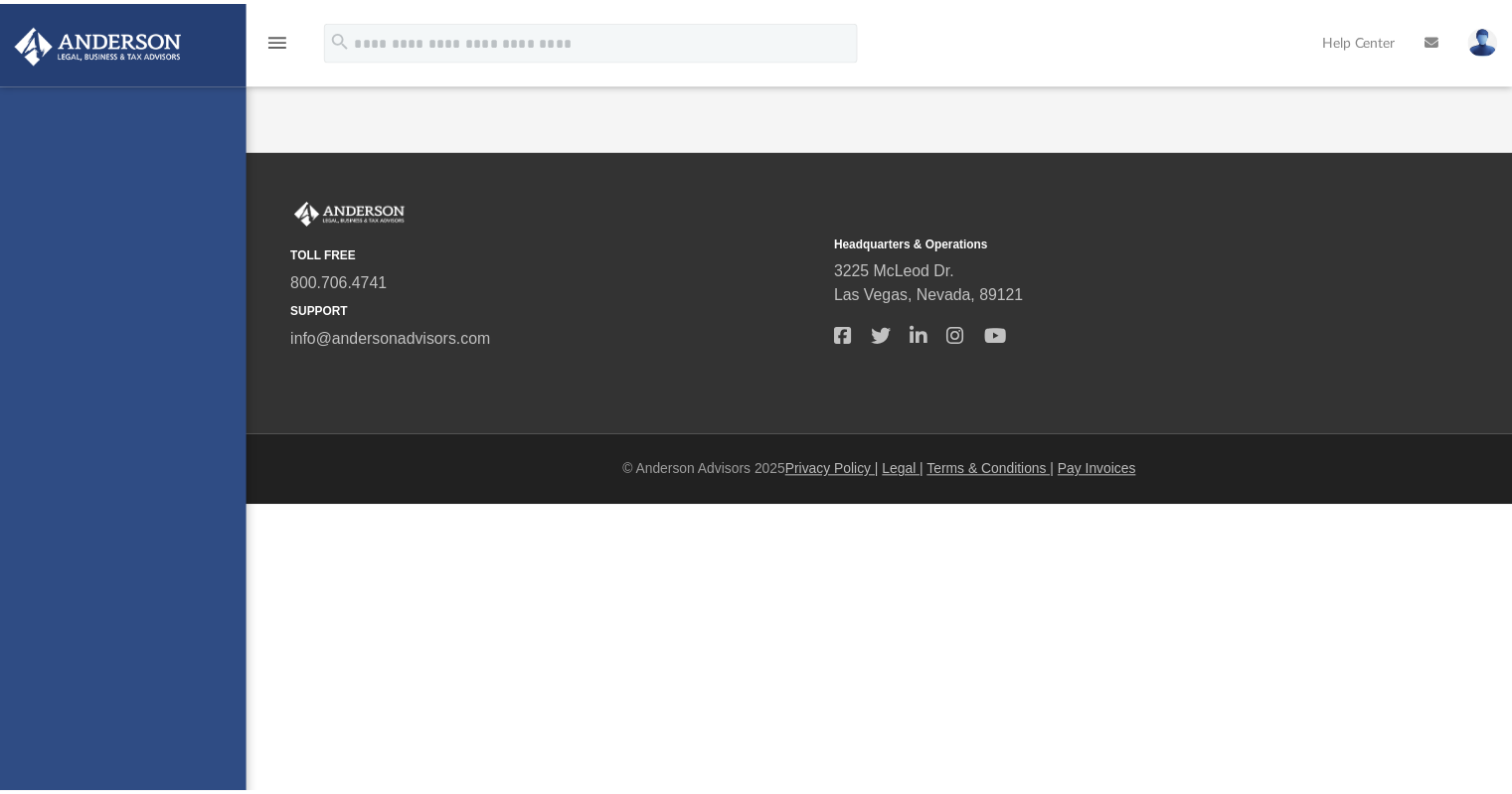scroll, scrollTop: 0, scrollLeft: 0, axis: both 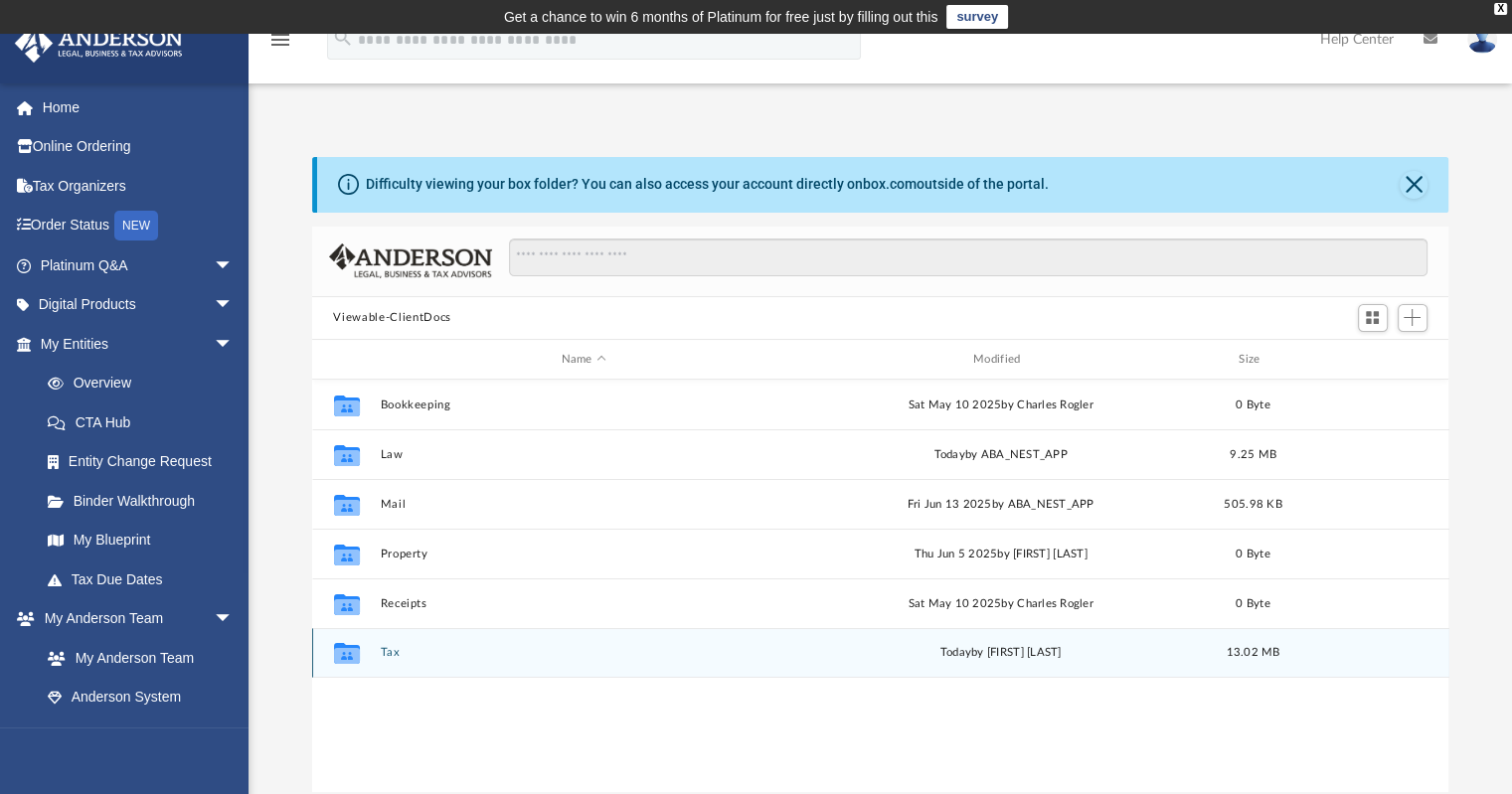 click on "Tax" at bounding box center (584, 653) 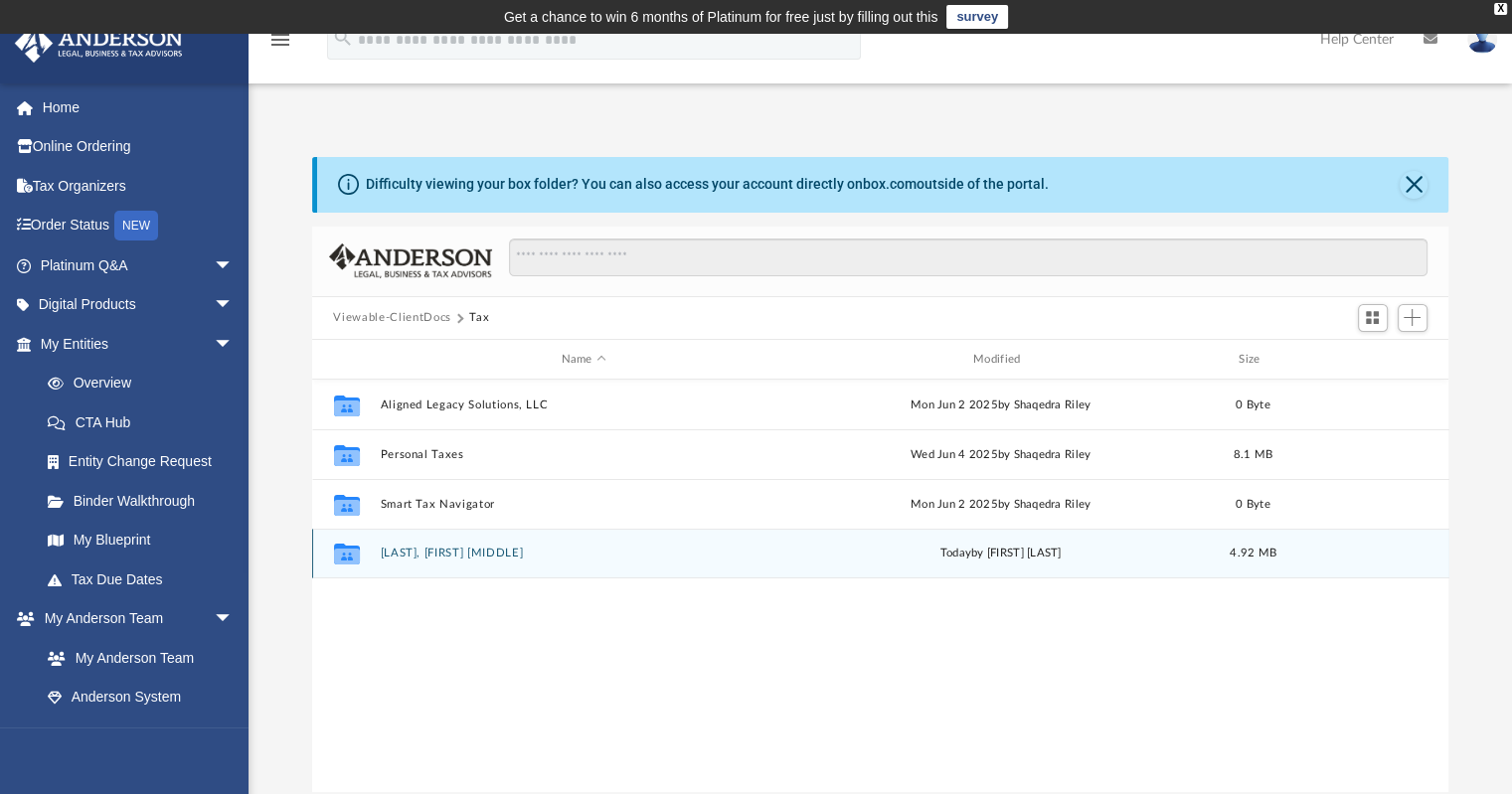 click on "Travis, Lenord Anthony" at bounding box center (584, 554) 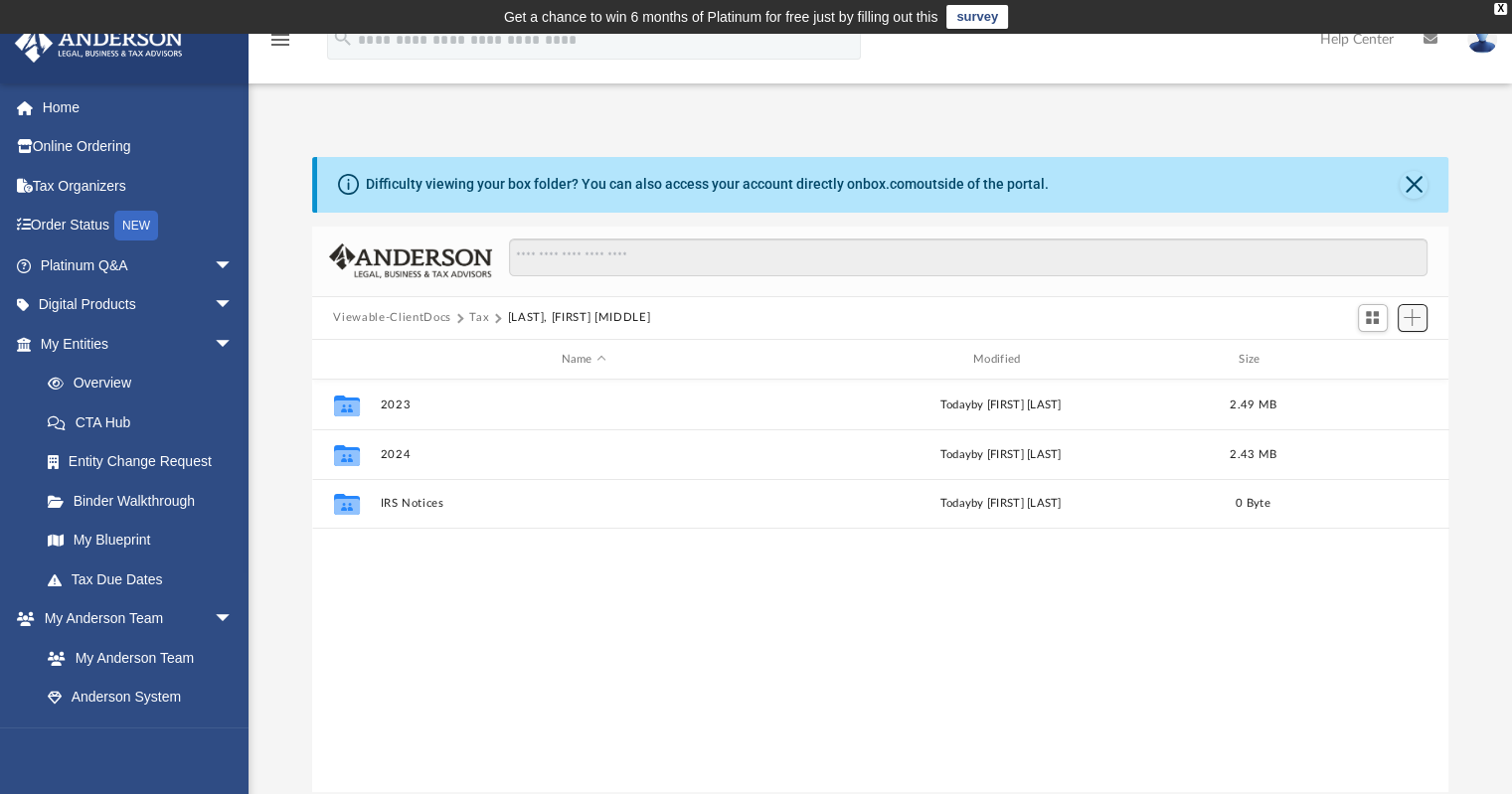 click at bounding box center [1412, 317] 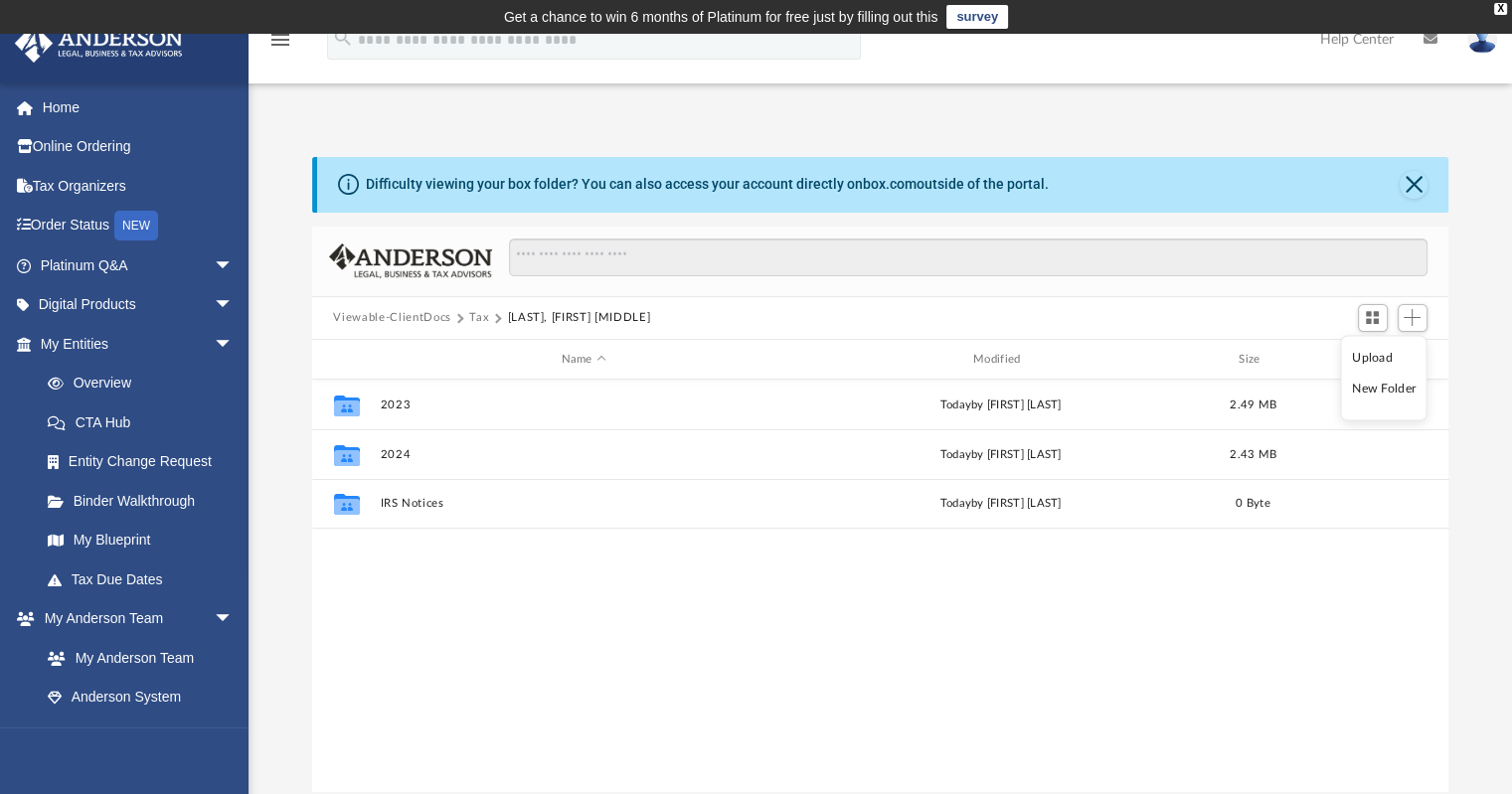 click on "Upload" at bounding box center [1384, 357] 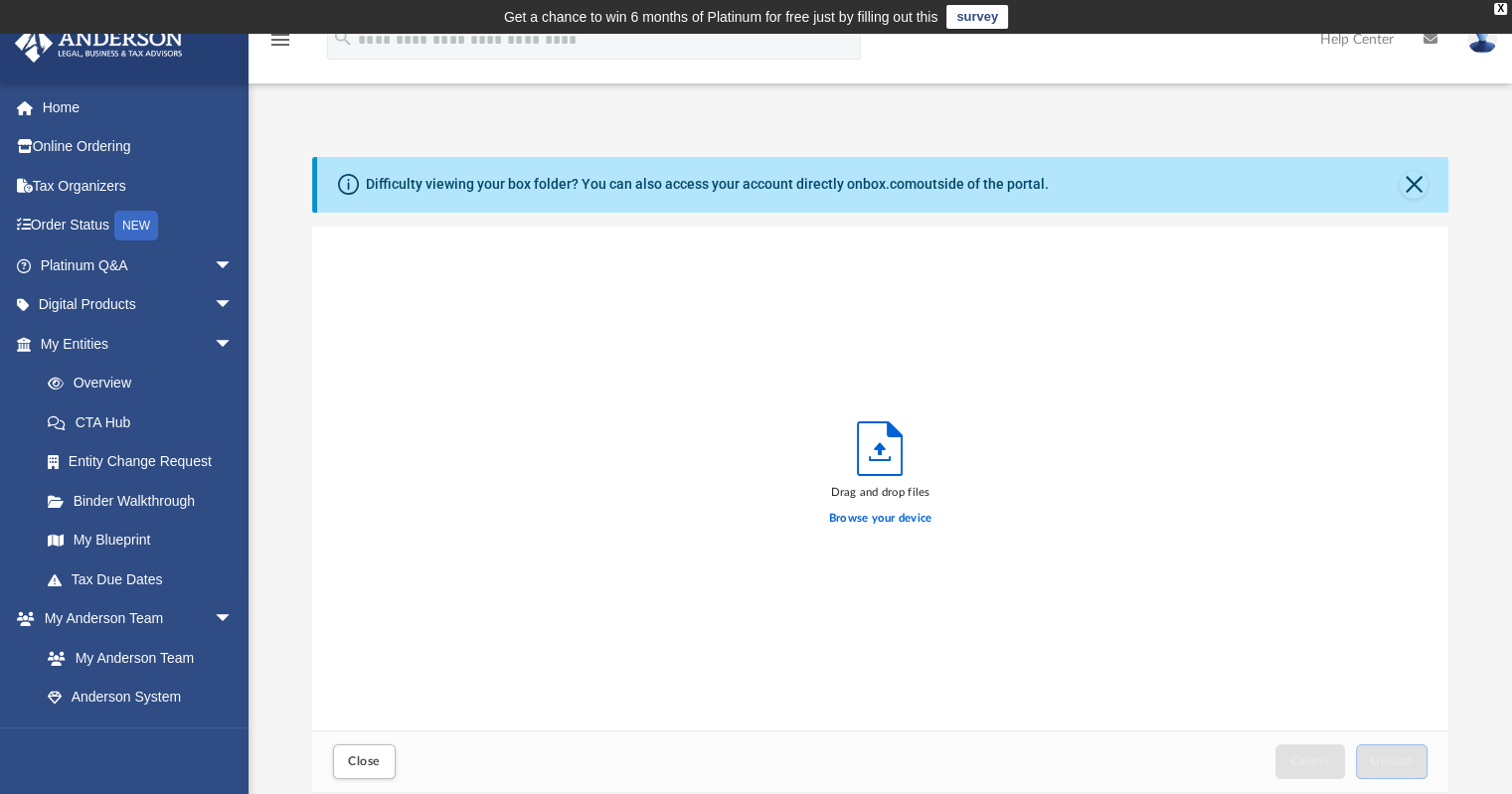 scroll, scrollTop: 16, scrollLeft: 16, axis: both 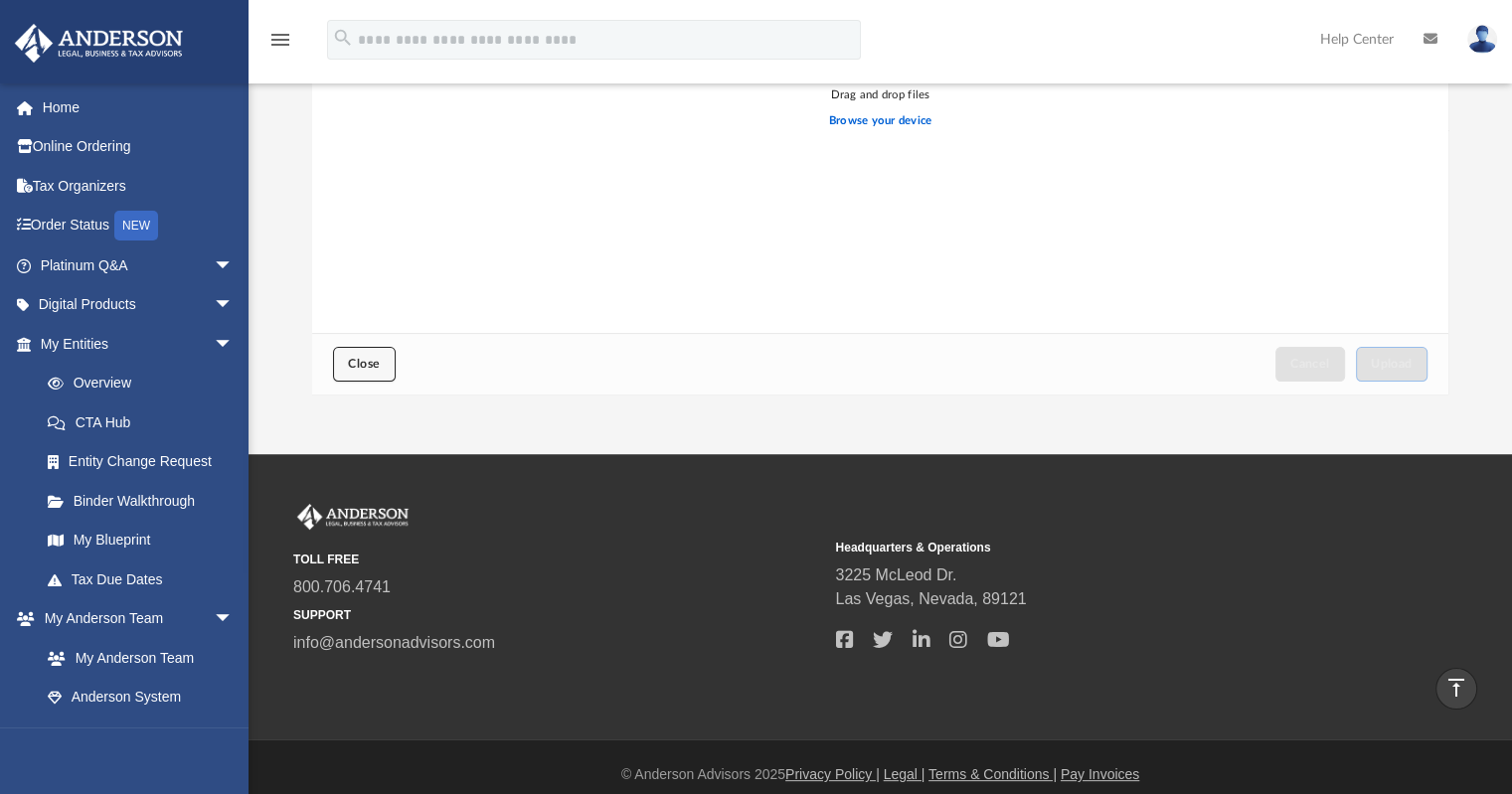 click on "Close" at bounding box center (364, 364) 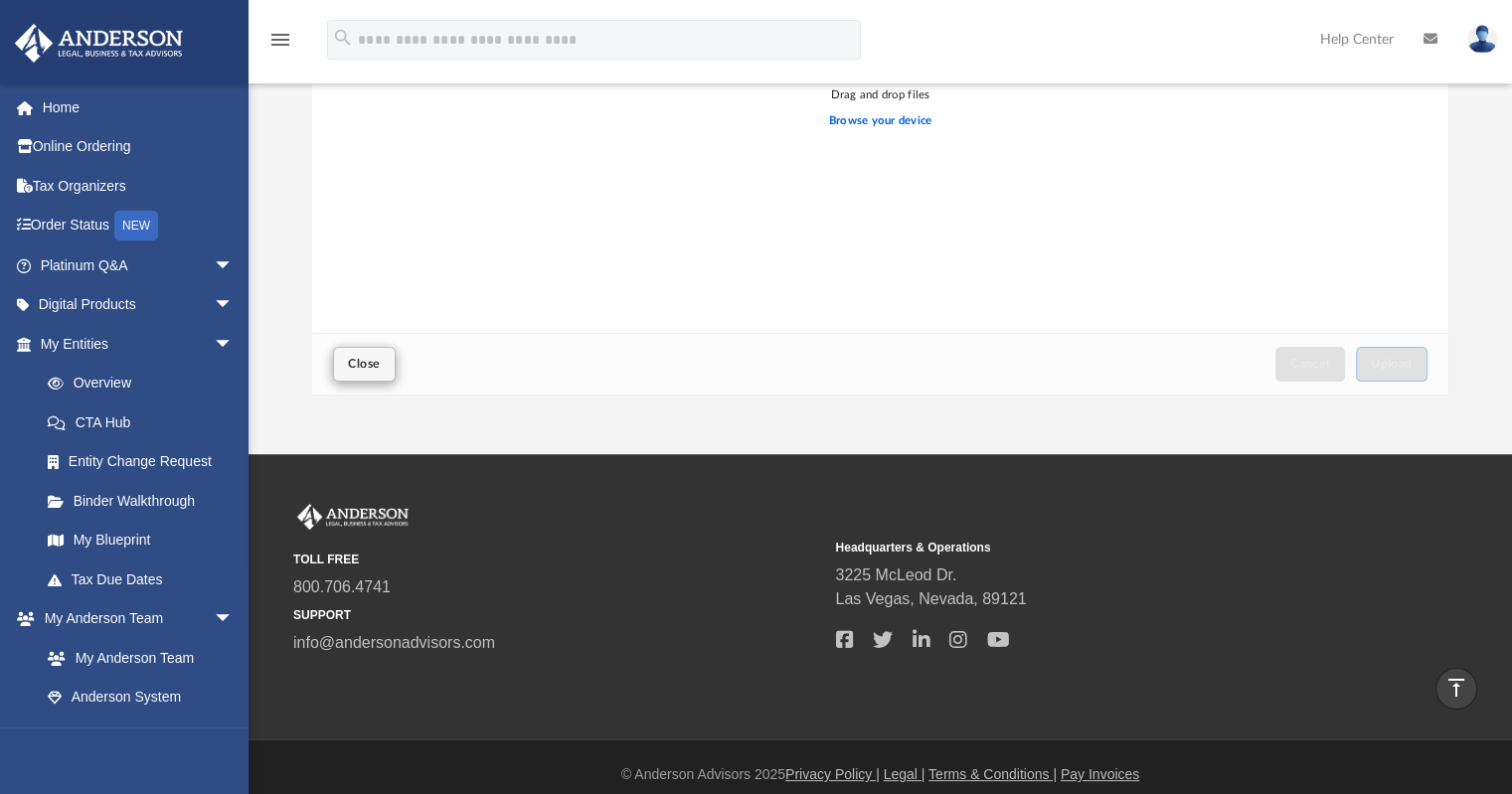 scroll, scrollTop: 0, scrollLeft: 0, axis: both 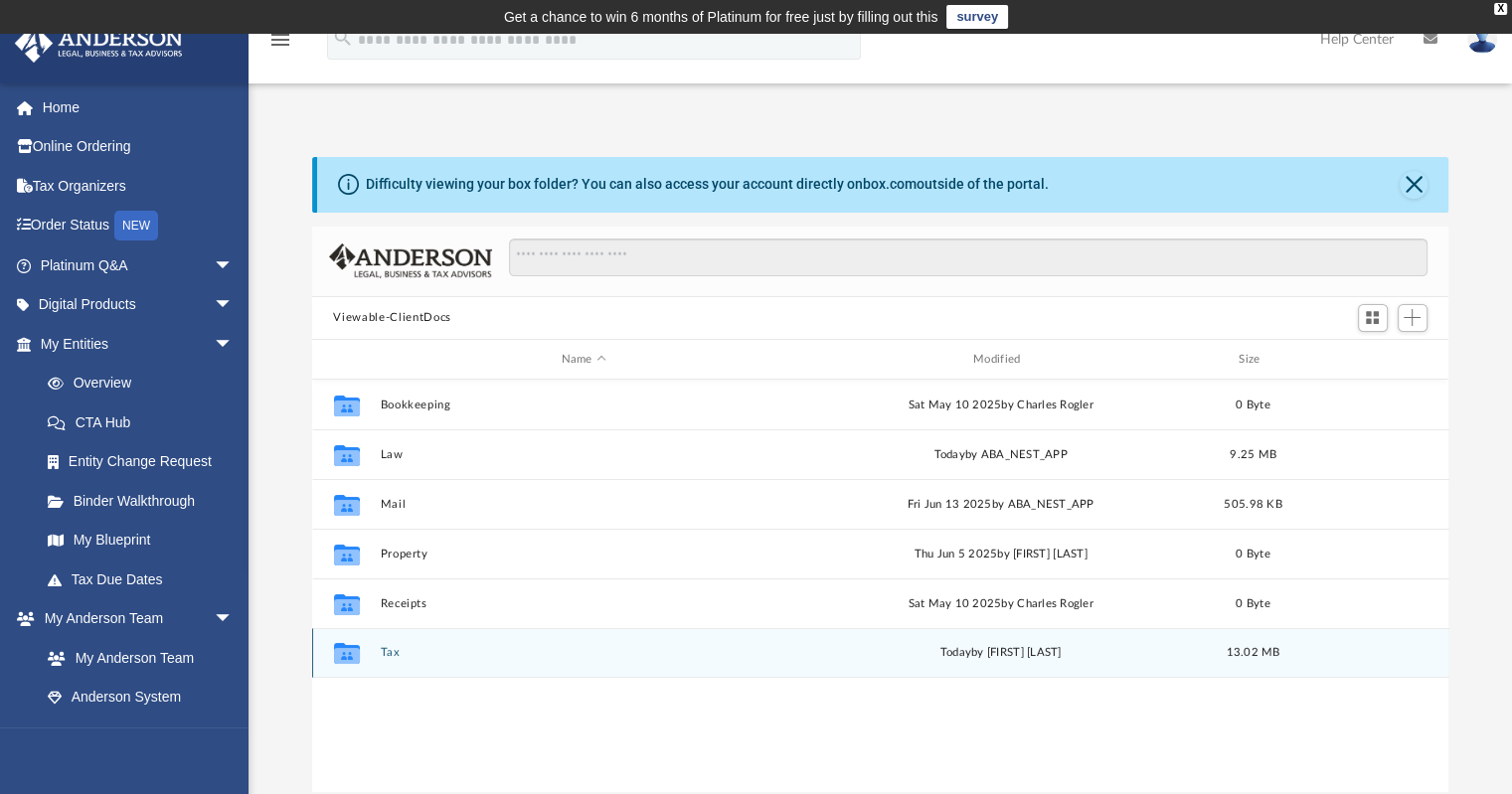 click on "Tax" at bounding box center [584, 653] 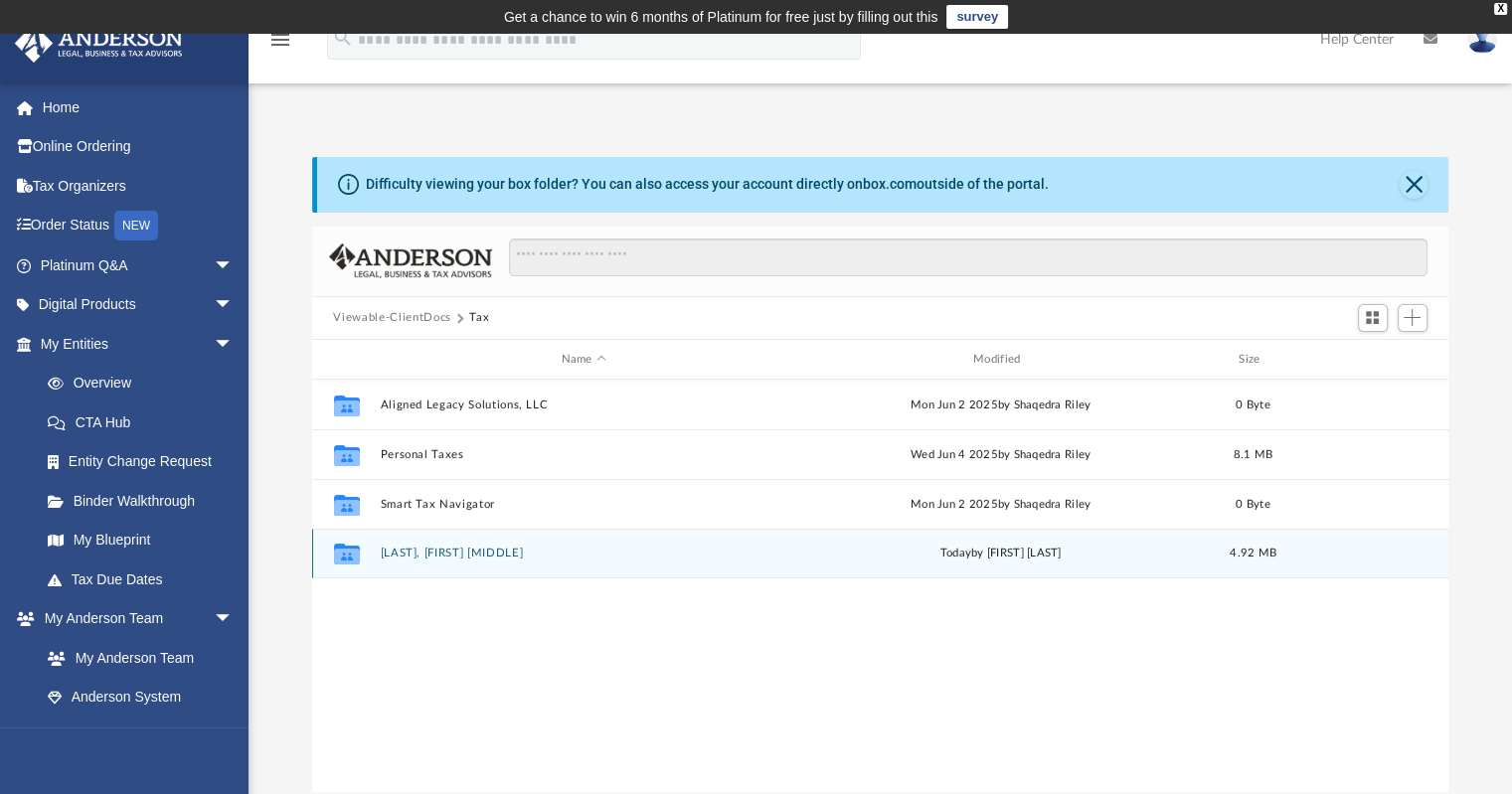 click on "[LAST], [FIRST] [MIDDLE]" at bounding box center [584, 554] 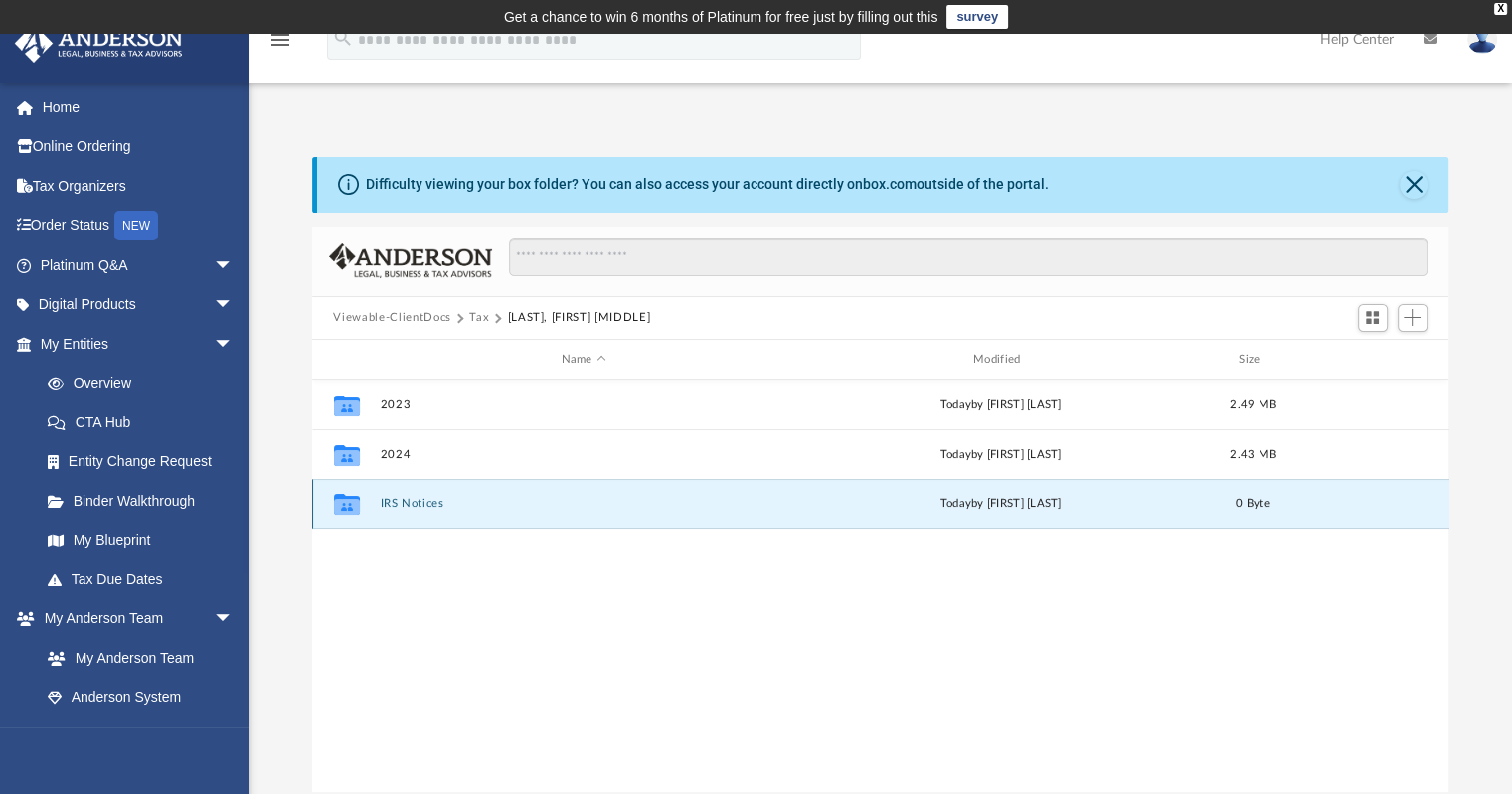 click on "IRS Notices" at bounding box center [584, 504] 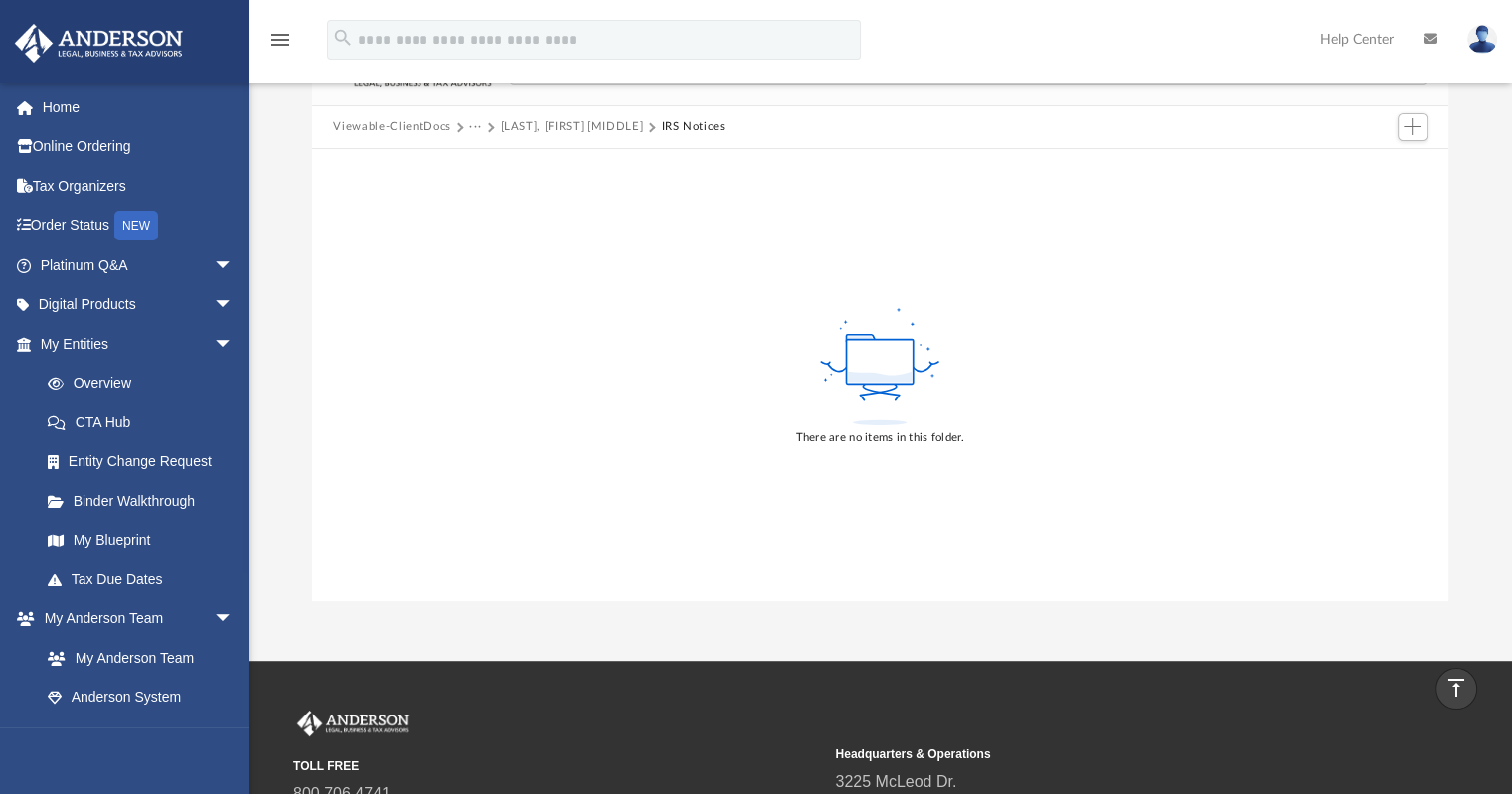 scroll, scrollTop: 99, scrollLeft: 0, axis: vertical 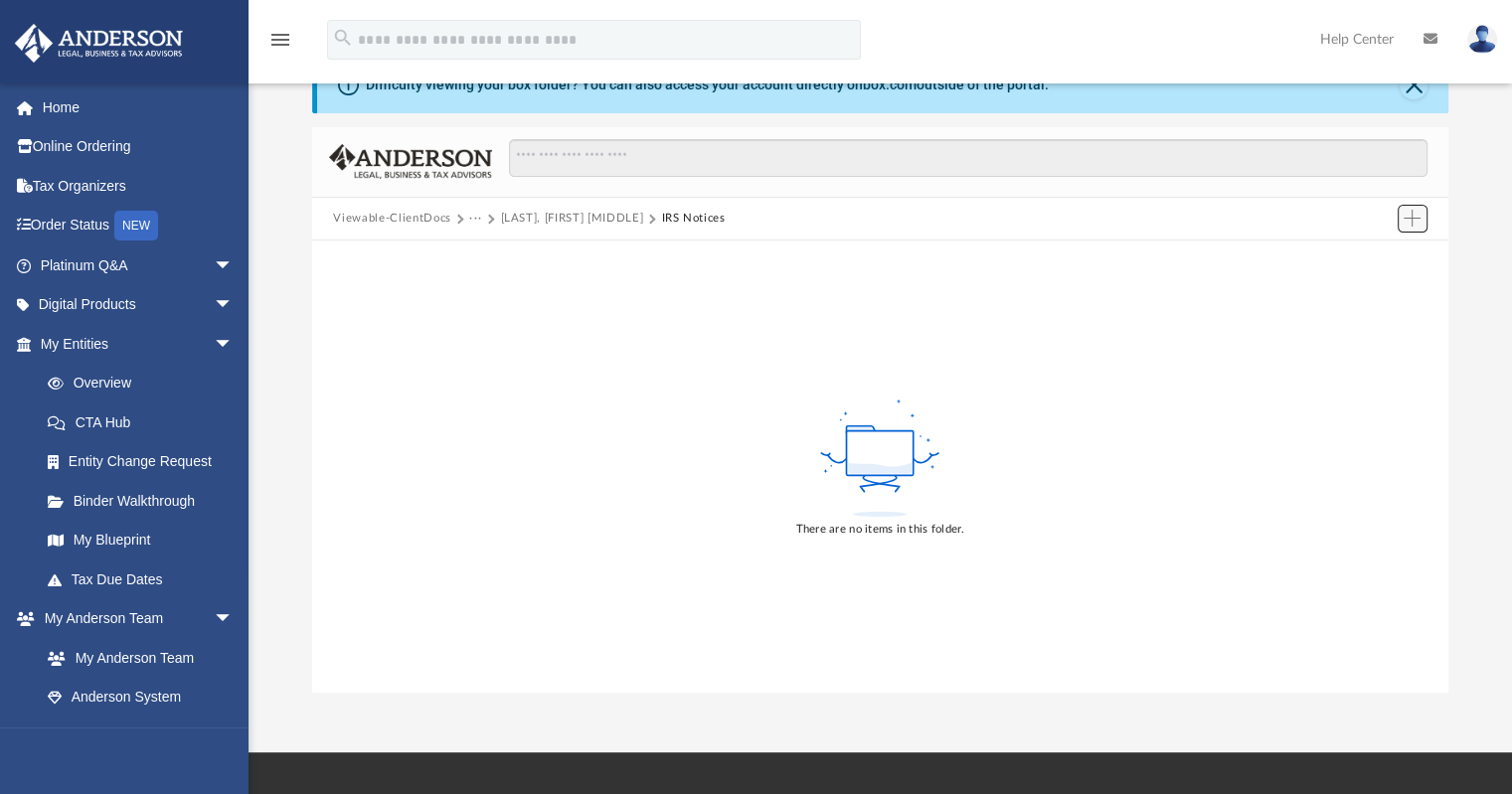 click at bounding box center [1412, 218] 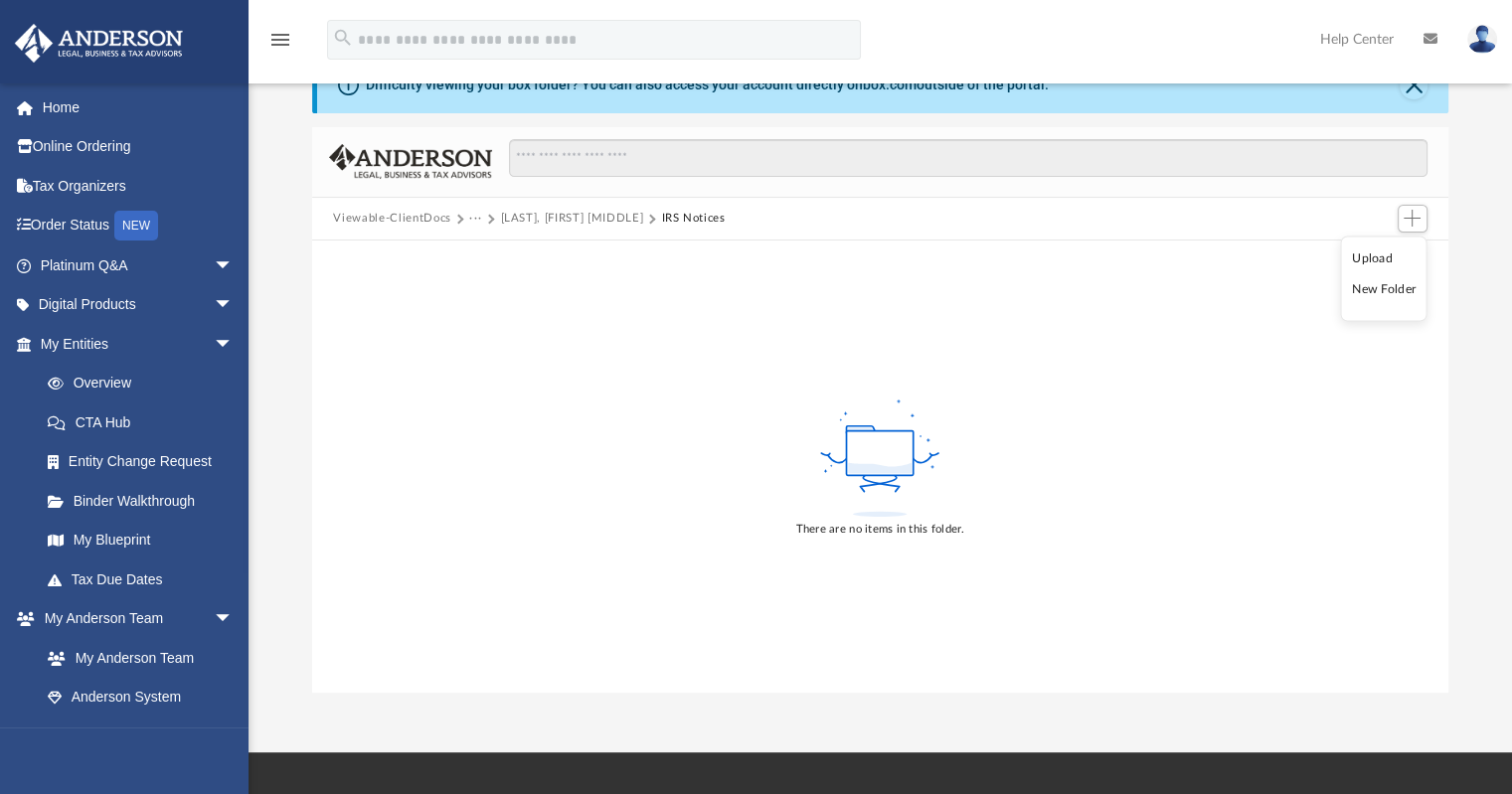 click on "Upload" at bounding box center (1384, 257) 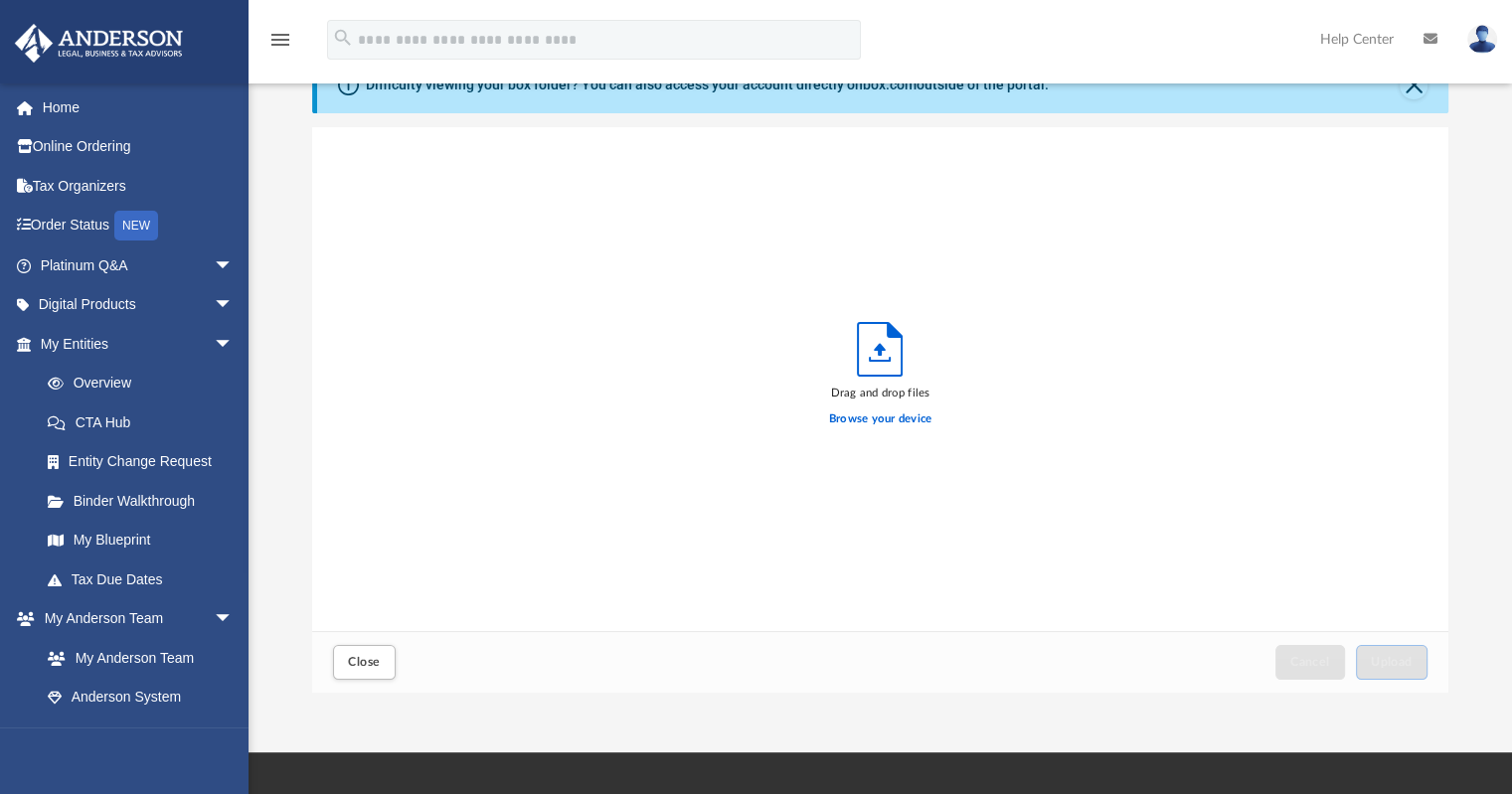 scroll, scrollTop: 16, scrollLeft: 16, axis: both 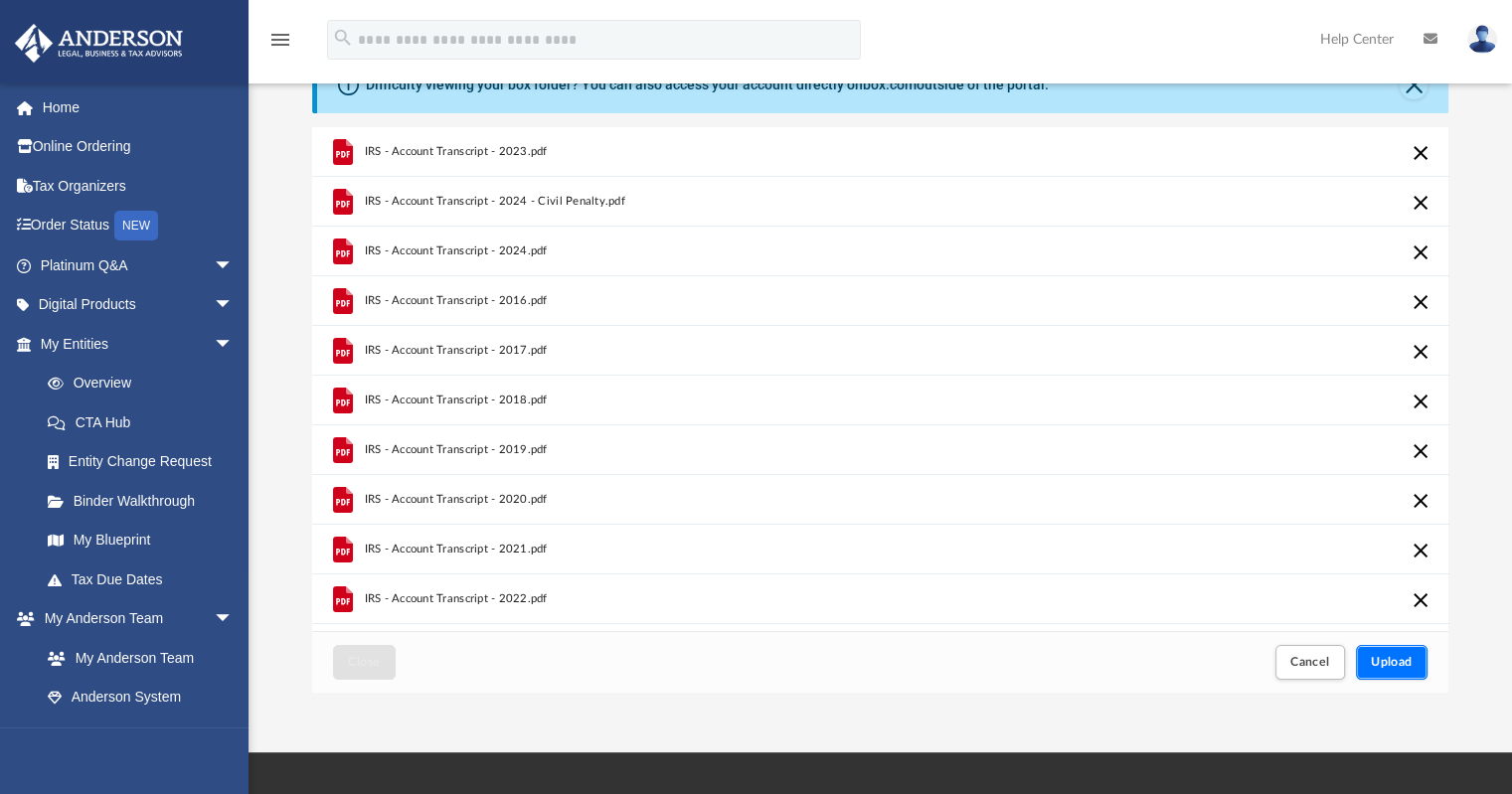 click on "Upload" at bounding box center (1392, 662) 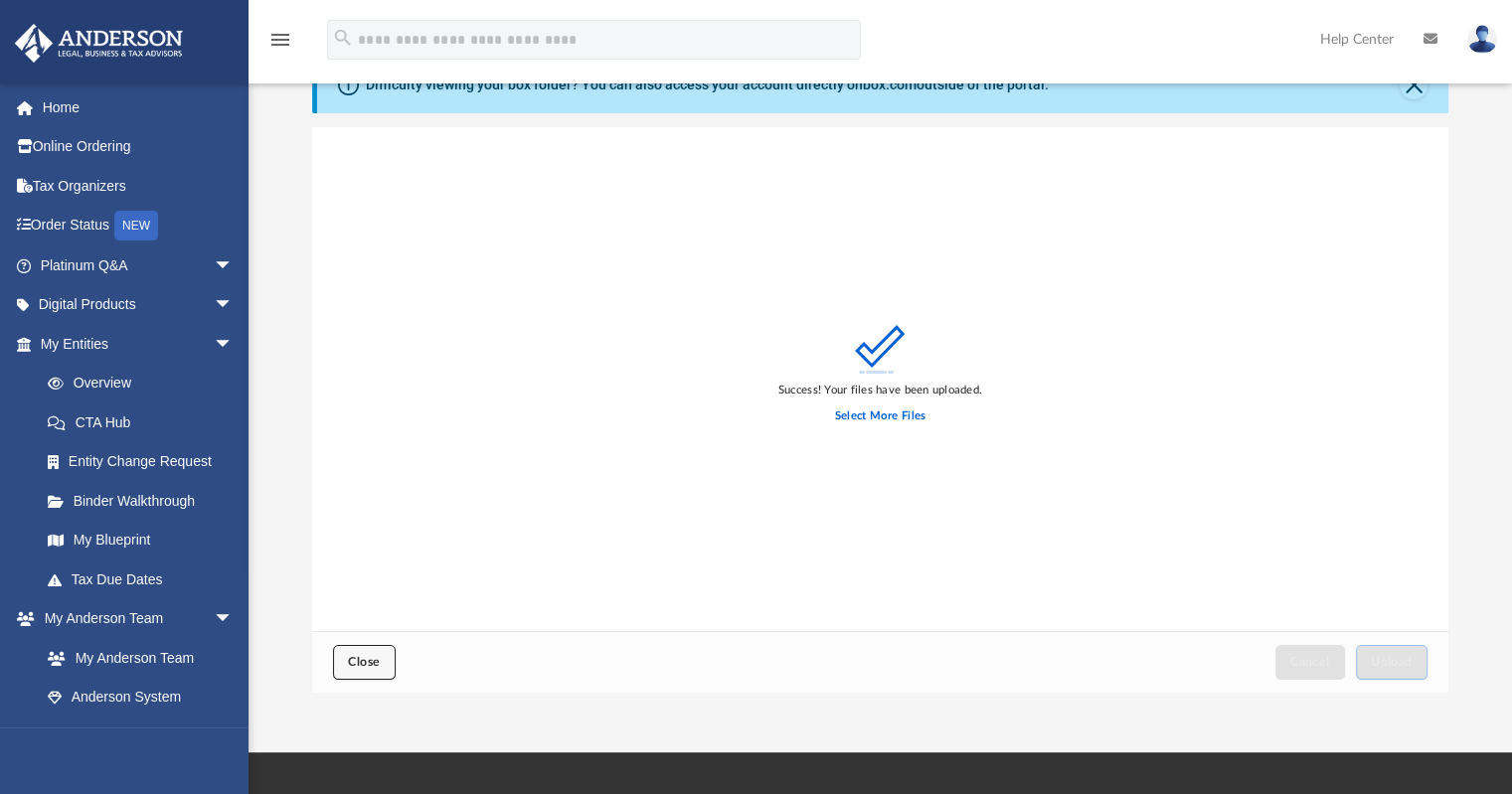 click on "Close" at bounding box center (364, 662) 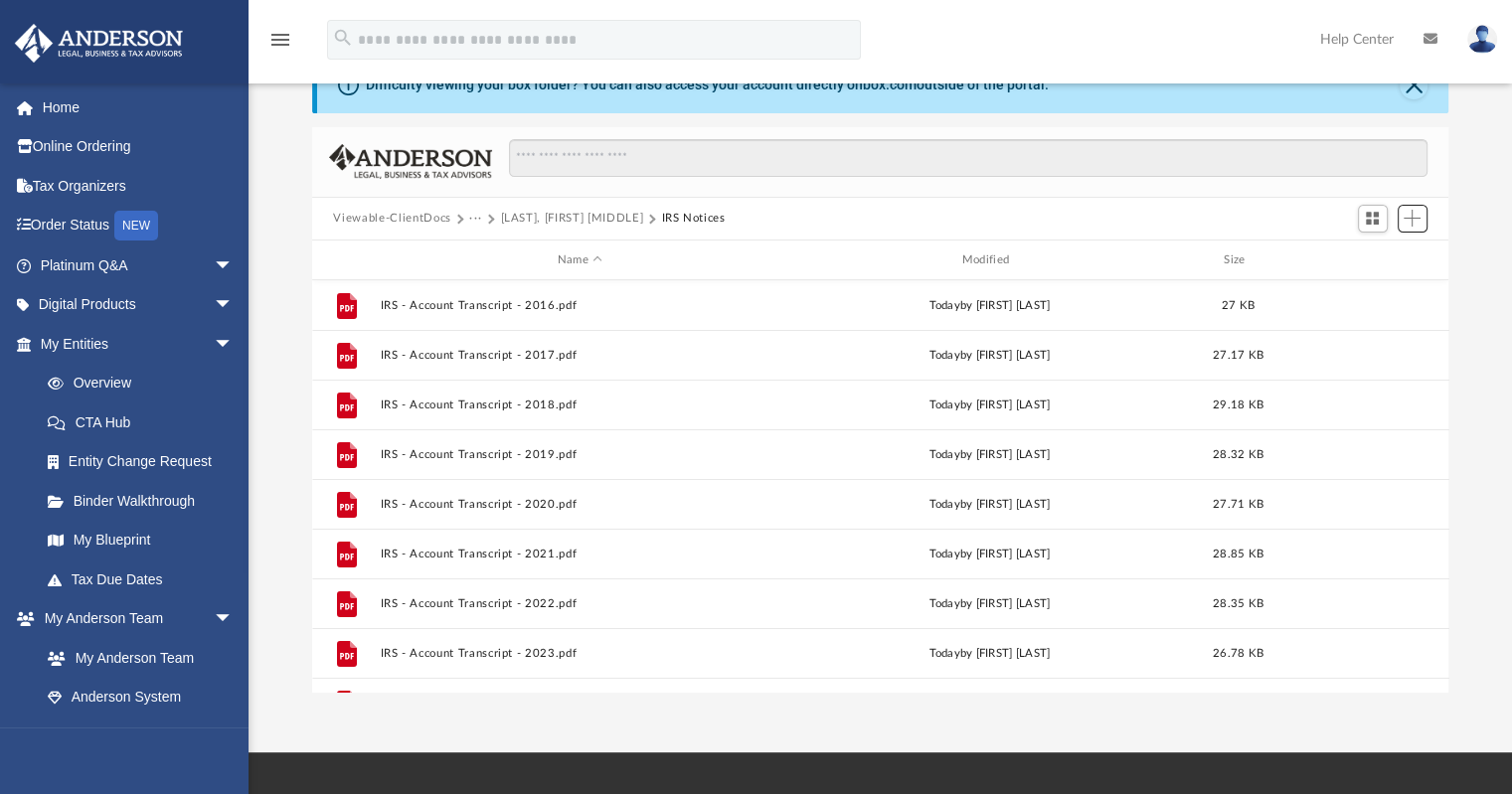 scroll, scrollTop: 16, scrollLeft: 16, axis: both 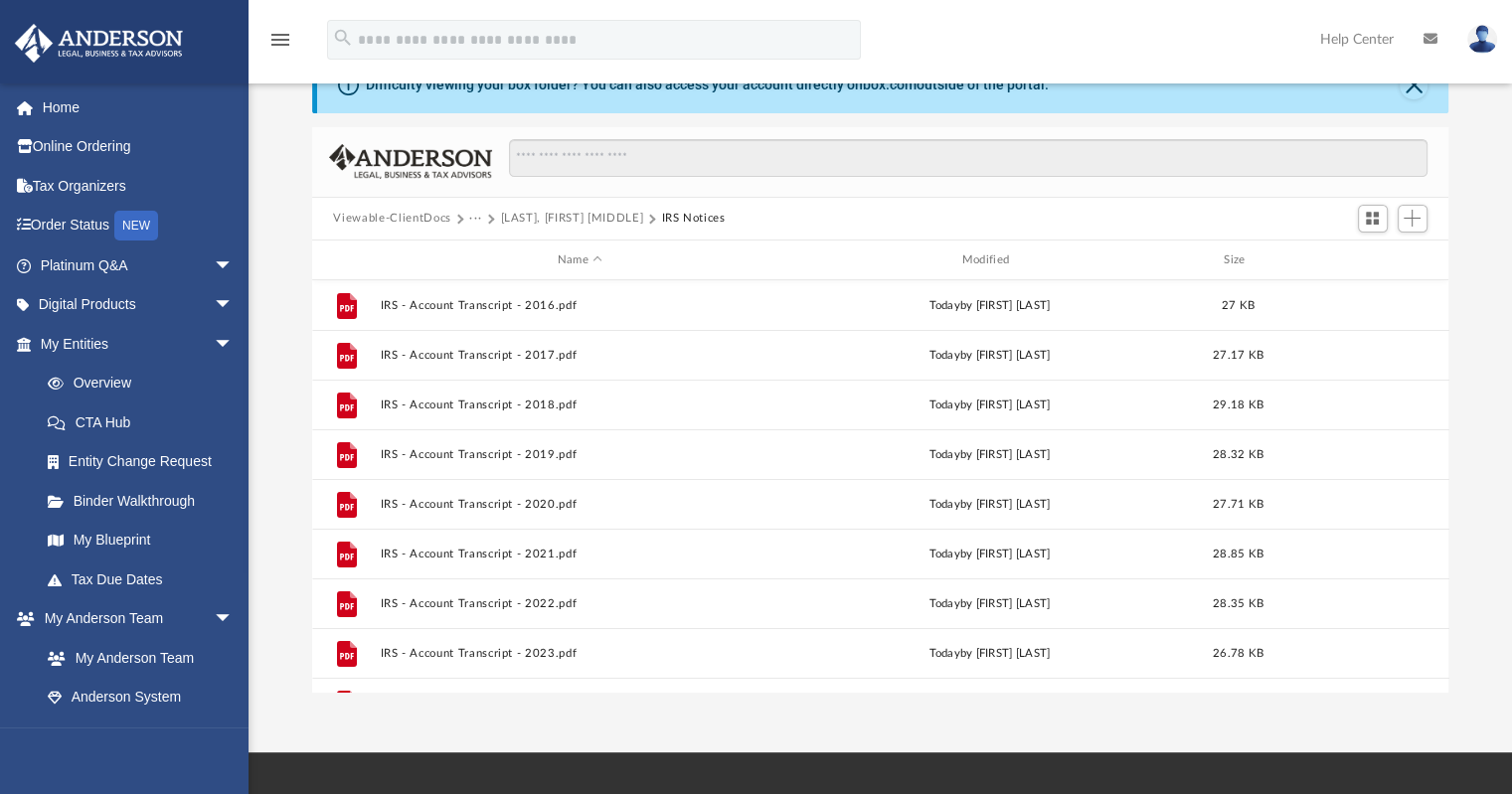 click on "Travis, Lenord Anthony" at bounding box center (572, 219) 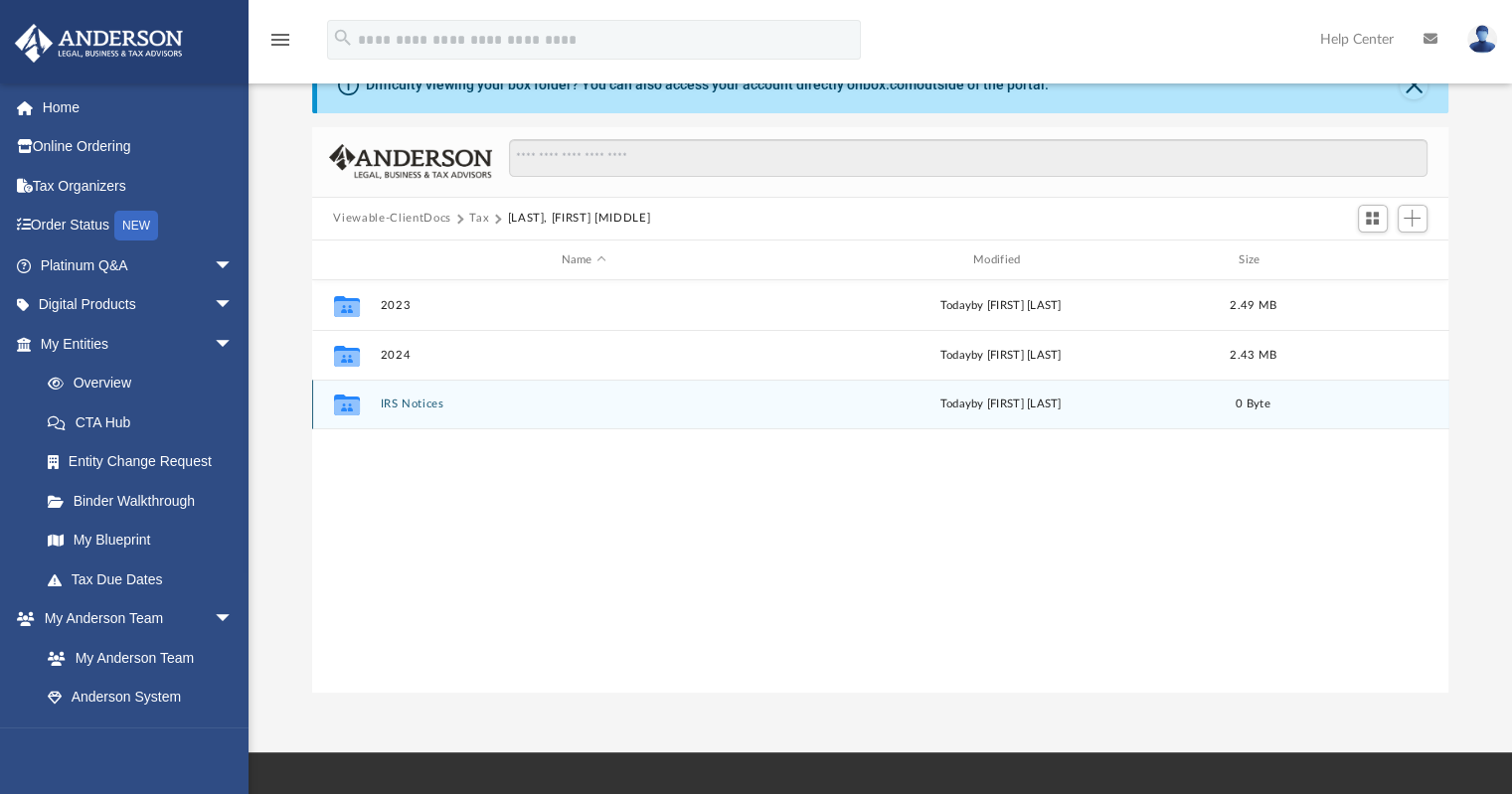click on "IRS Notices" at bounding box center (584, 404) 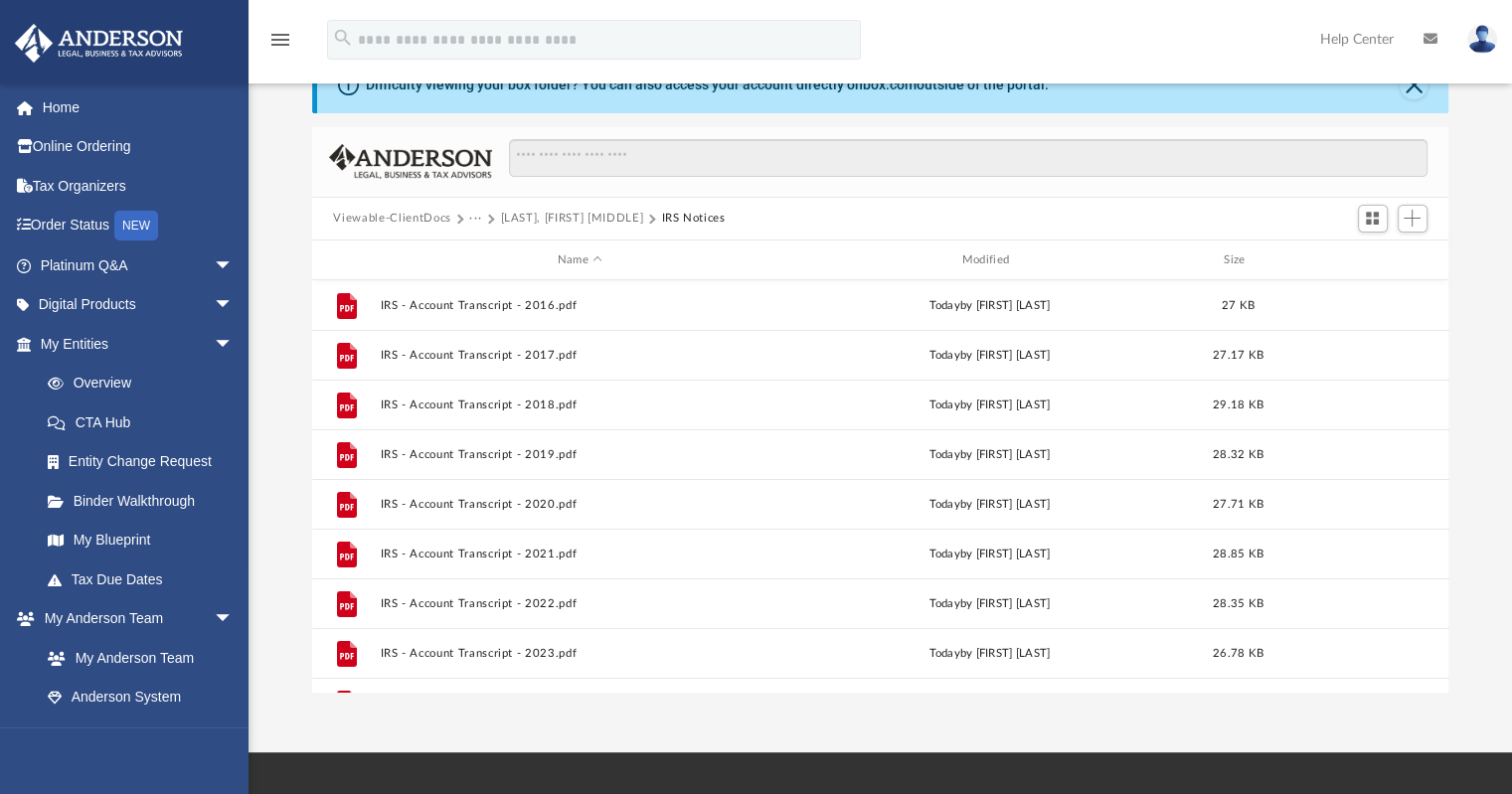 click on "Travis, Lenord Anthony" at bounding box center [572, 219] 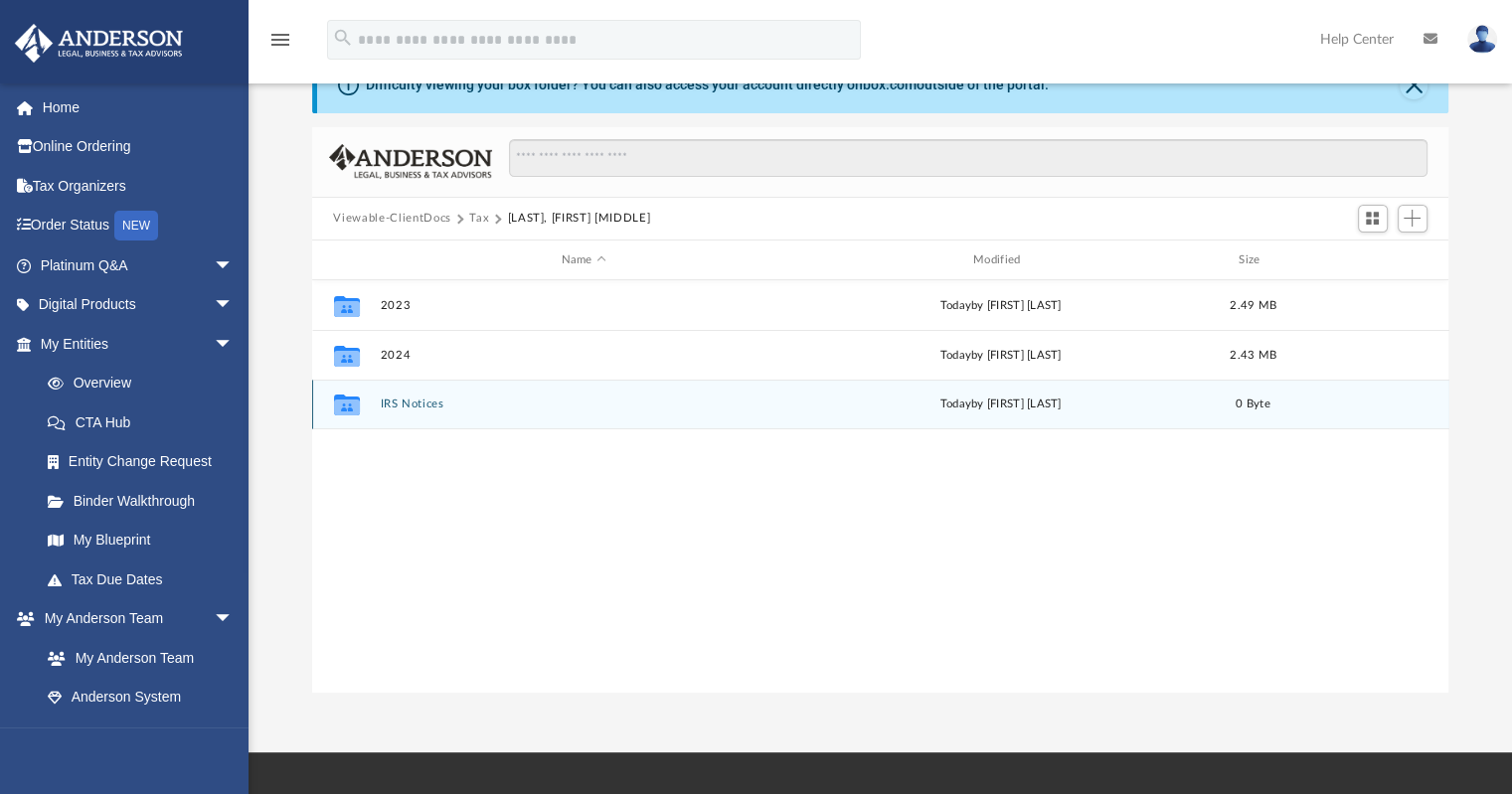 click on "IRS Notices" at bounding box center [584, 404] 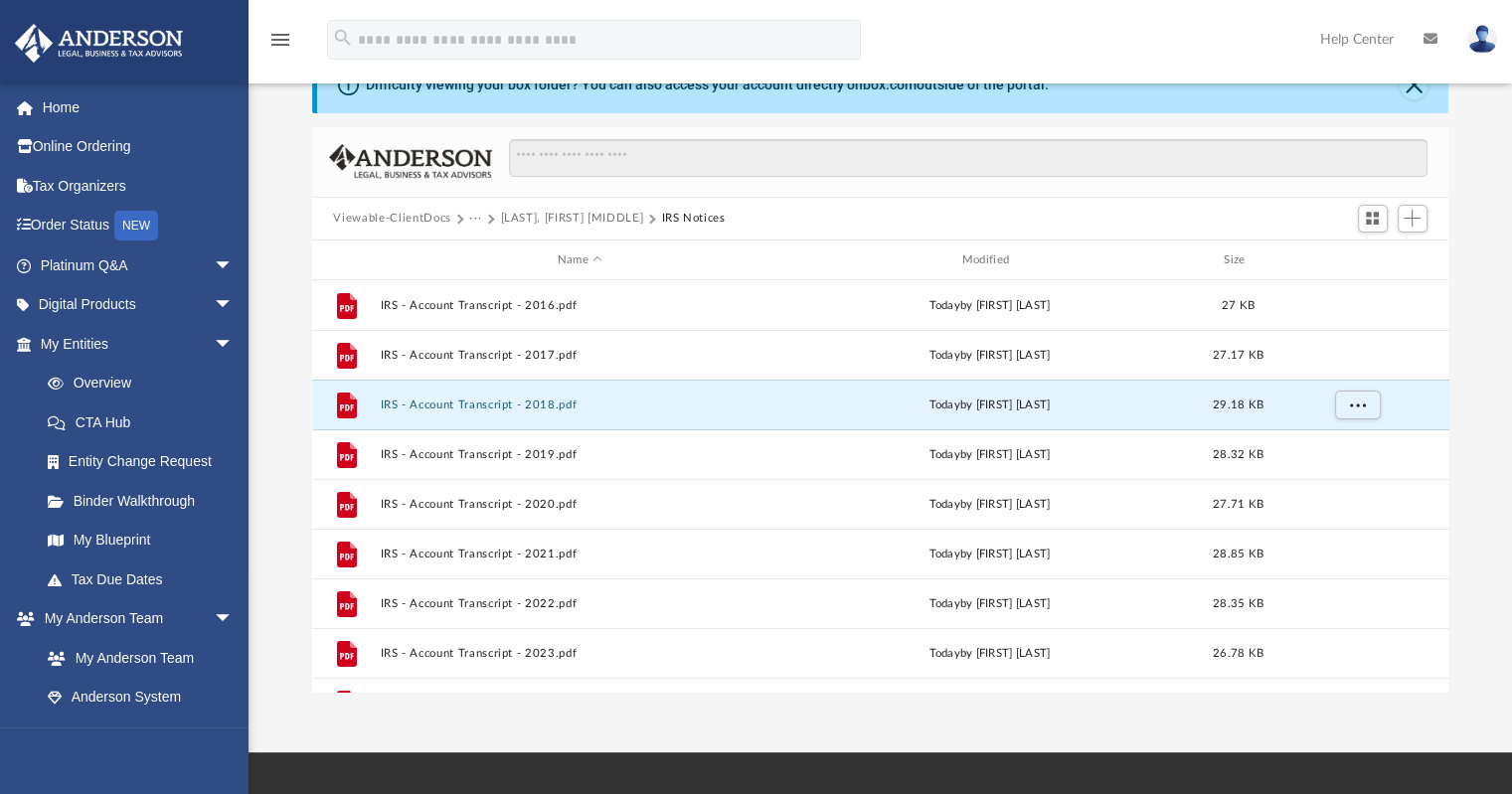 click on "Travis, Lenord Anthony" at bounding box center (572, 219) 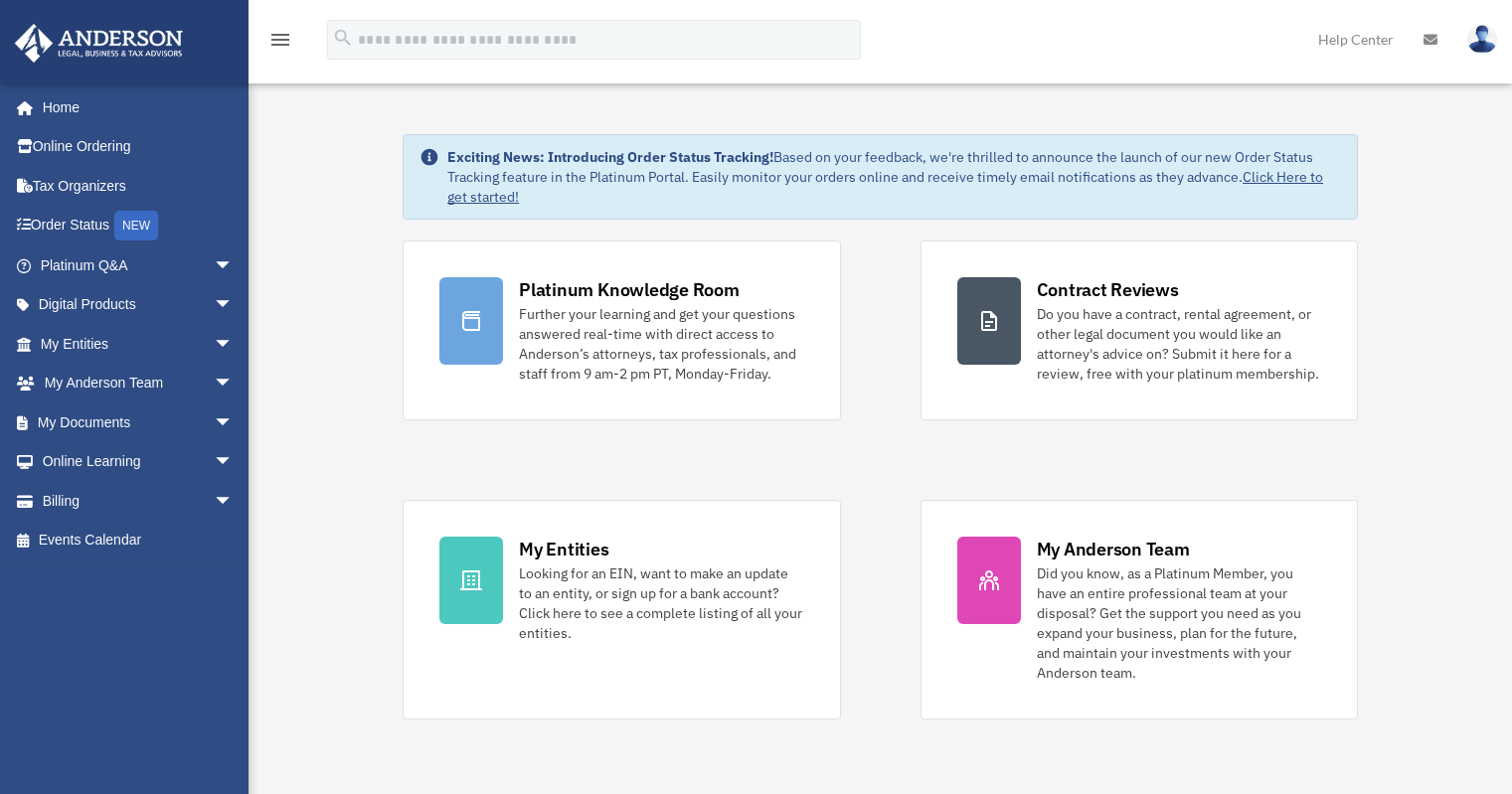 scroll, scrollTop: 0, scrollLeft: 0, axis: both 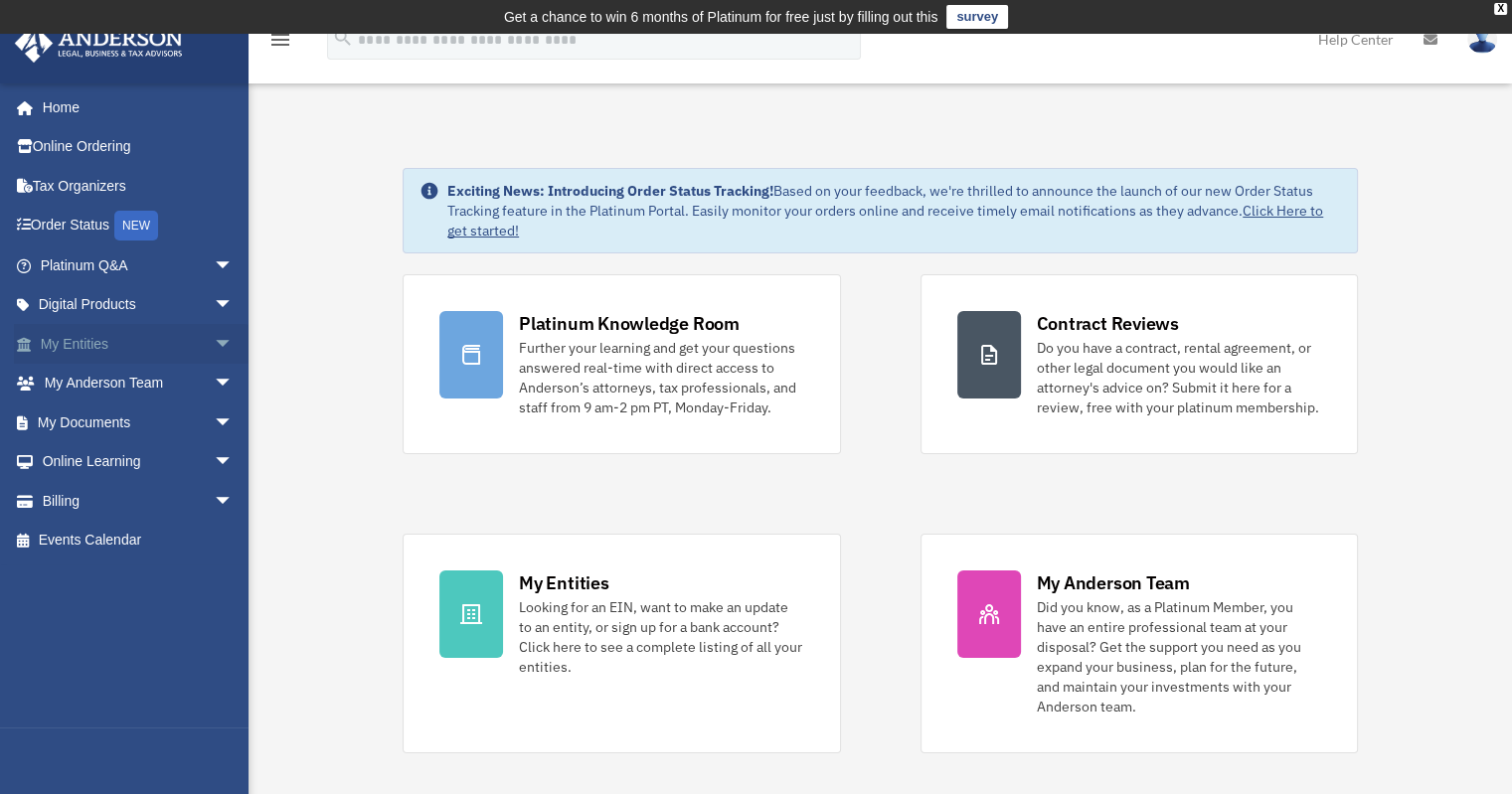 click on "arrow_drop_down" at bounding box center [234, 344] 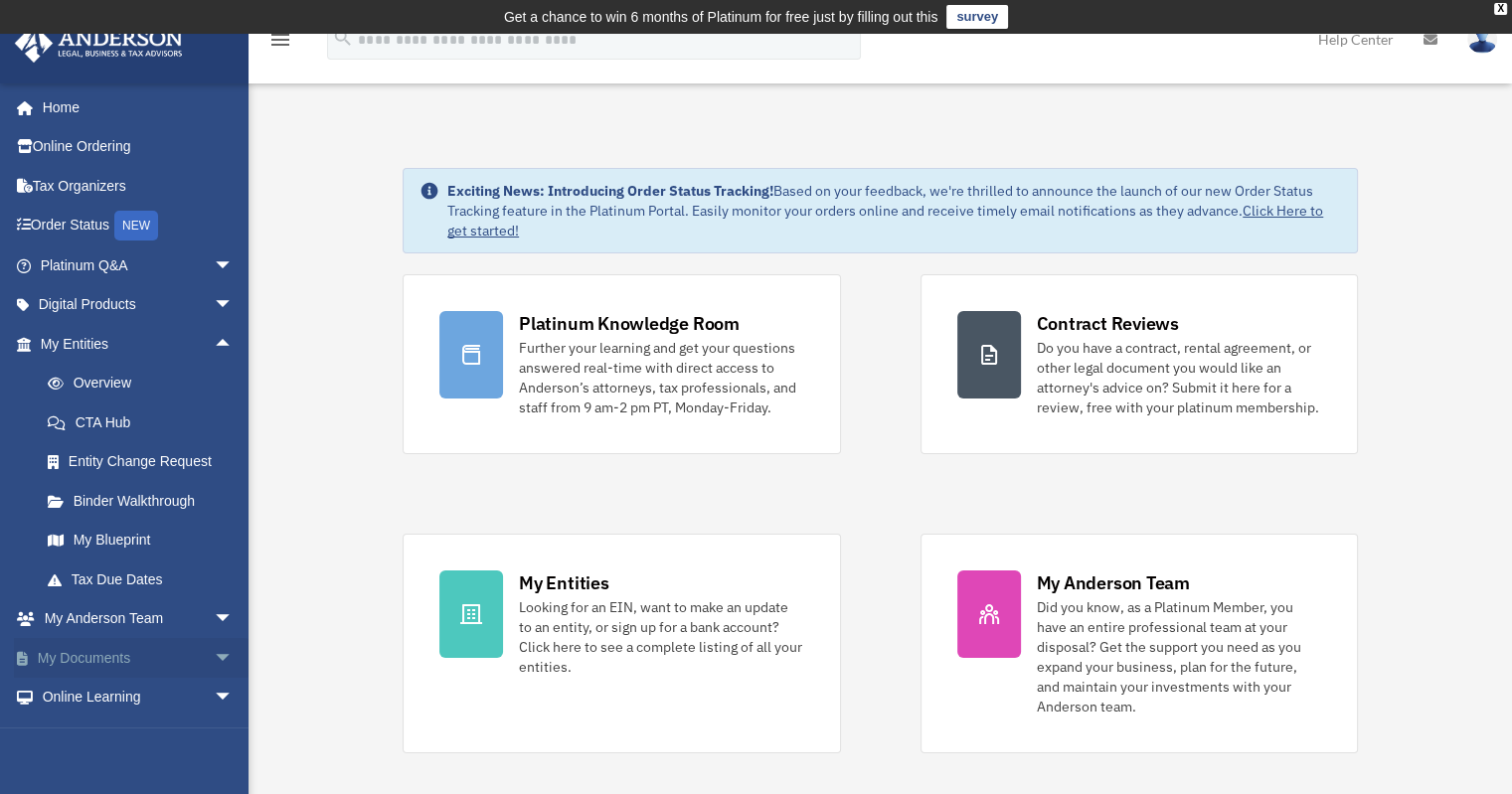 click on "My Documents arrow_drop_down" at bounding box center [138, 658] 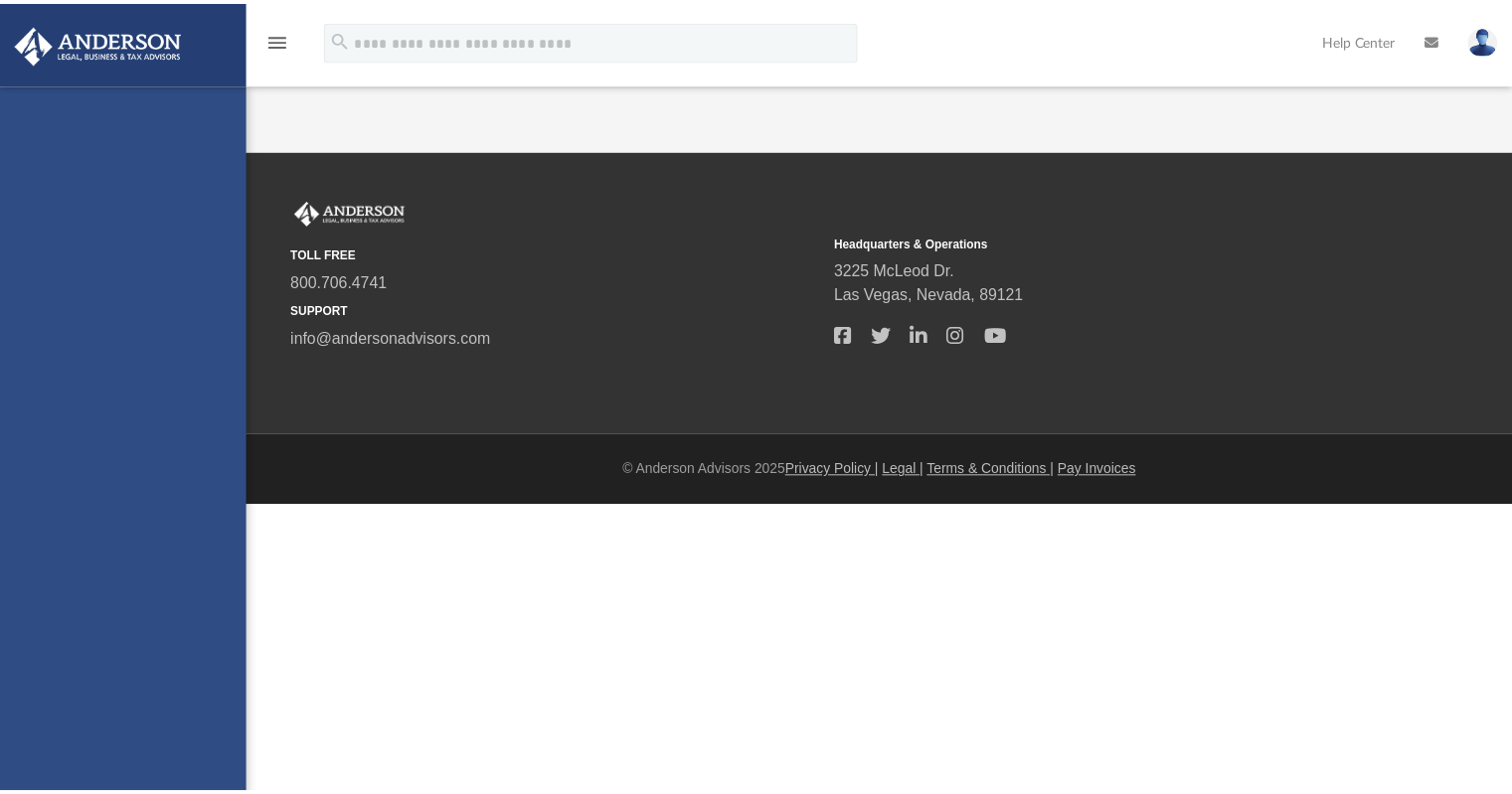scroll, scrollTop: 0, scrollLeft: 0, axis: both 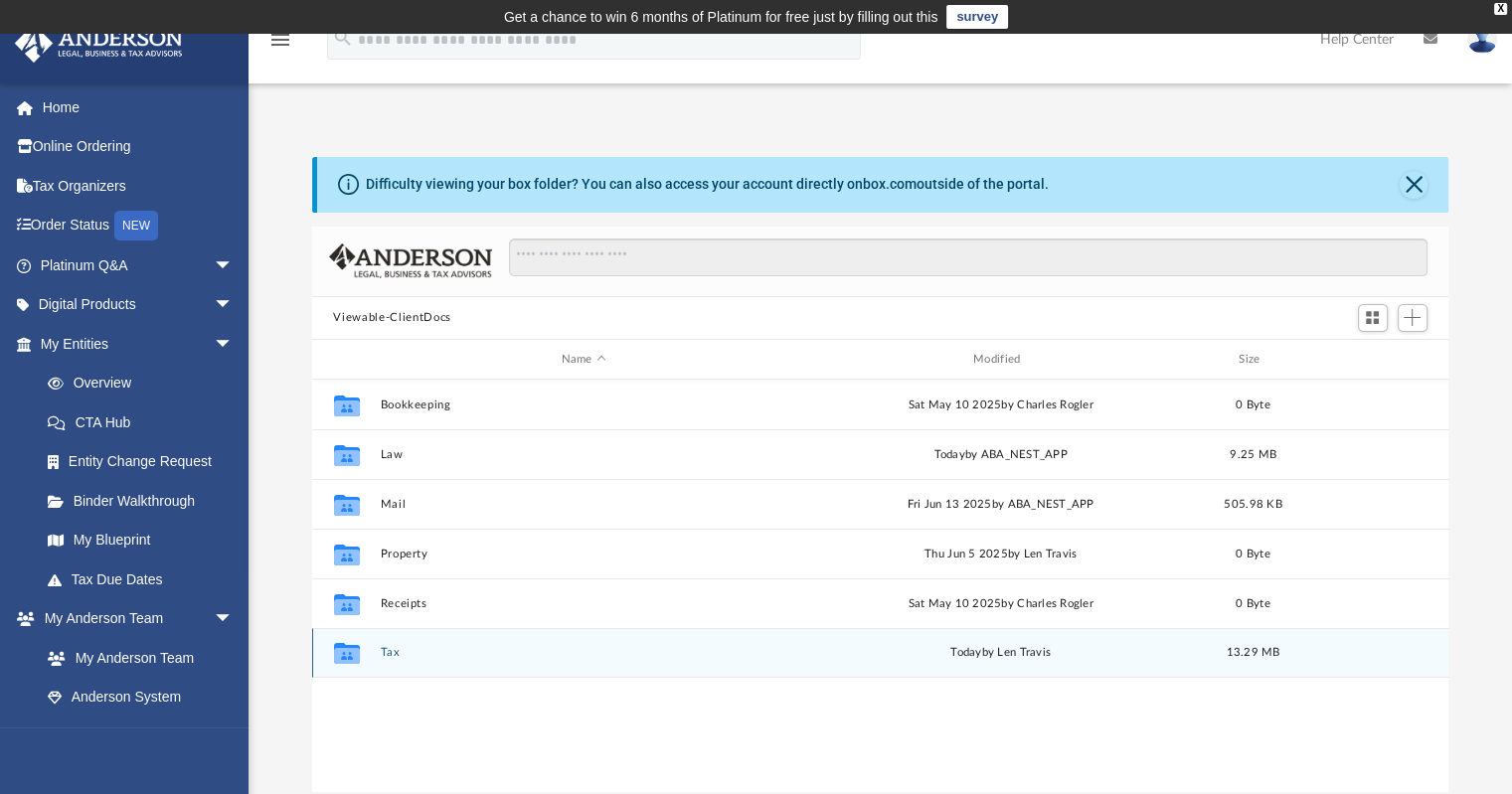 click on "Collaborated Folder Tax today  by Len Travis 13.29 MB" at bounding box center [881, 653] 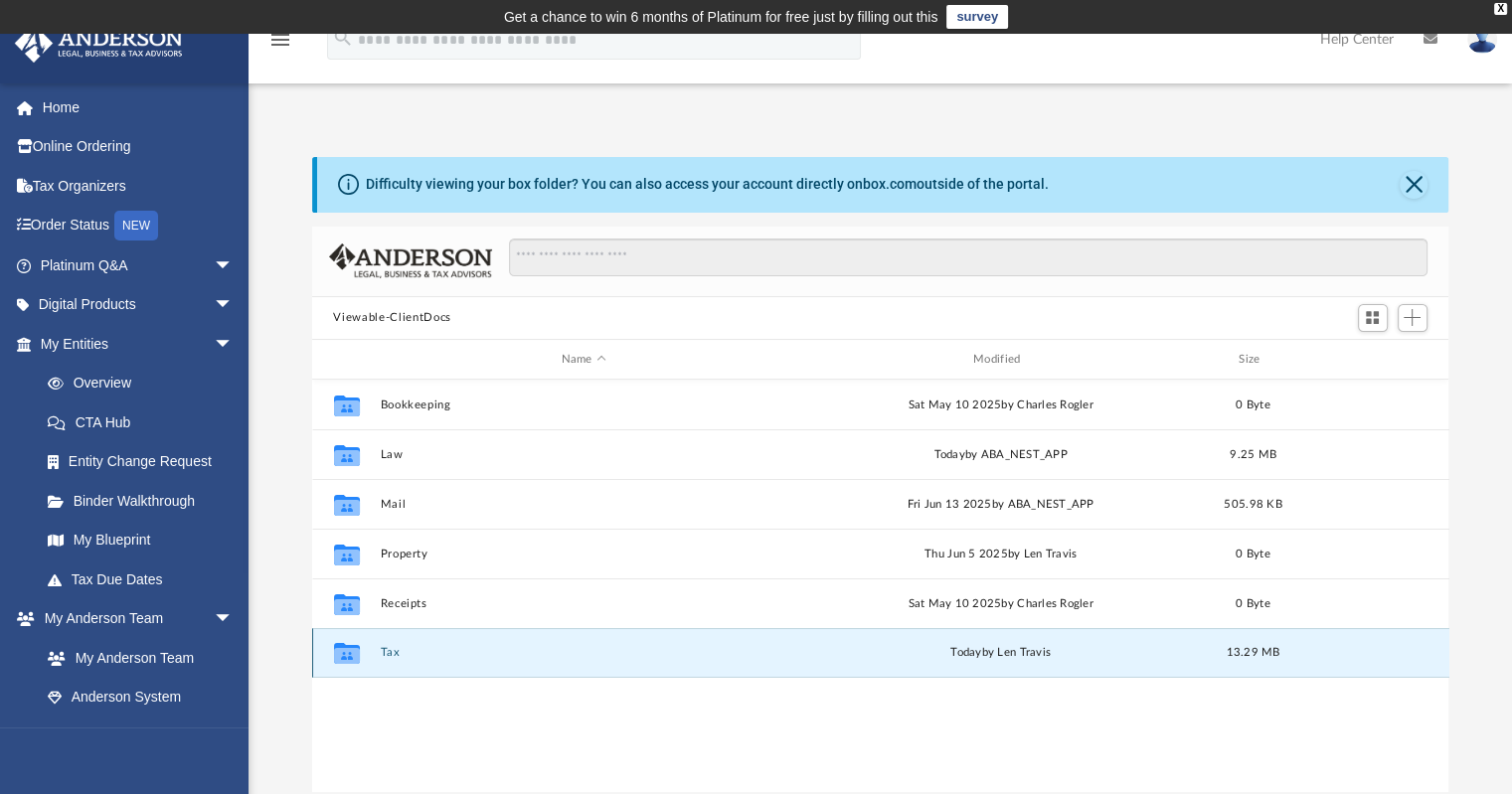 click on "Tax" at bounding box center (584, 653) 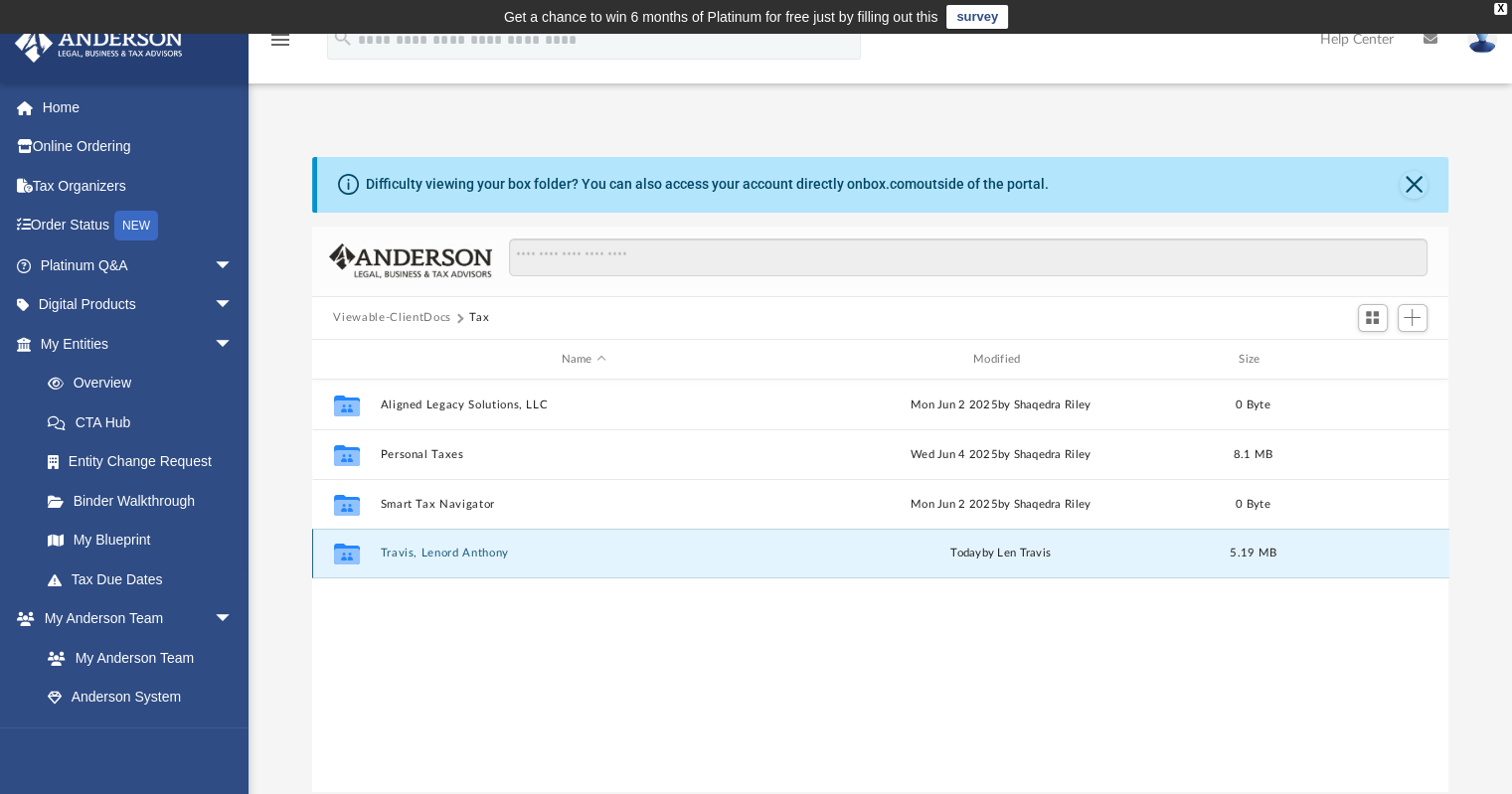 click on "Travis, Lenord Anthony" at bounding box center (584, 554) 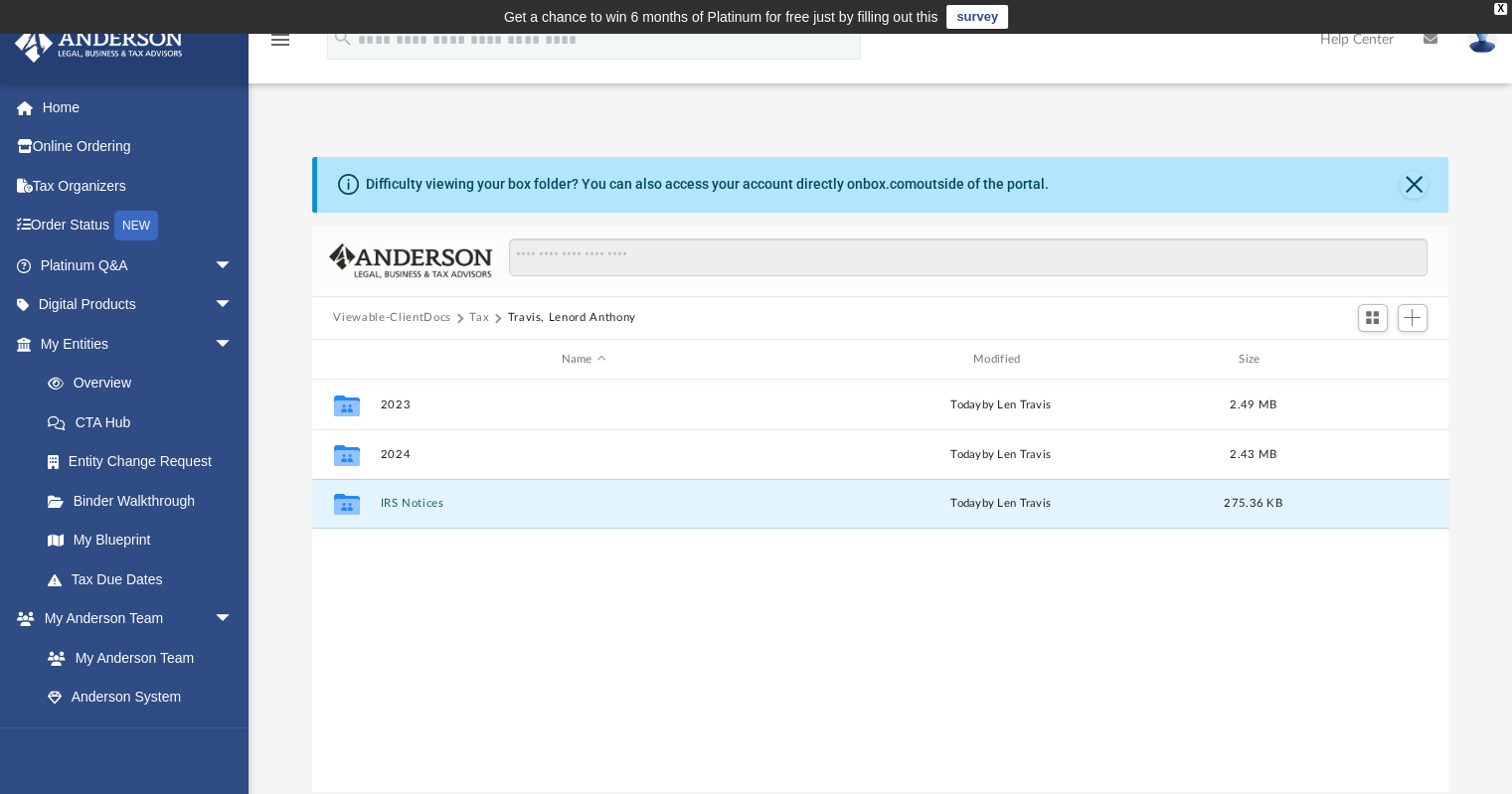drag, startPoint x: 418, startPoint y: 498, endPoint x: 418, endPoint y: 655, distance: 157 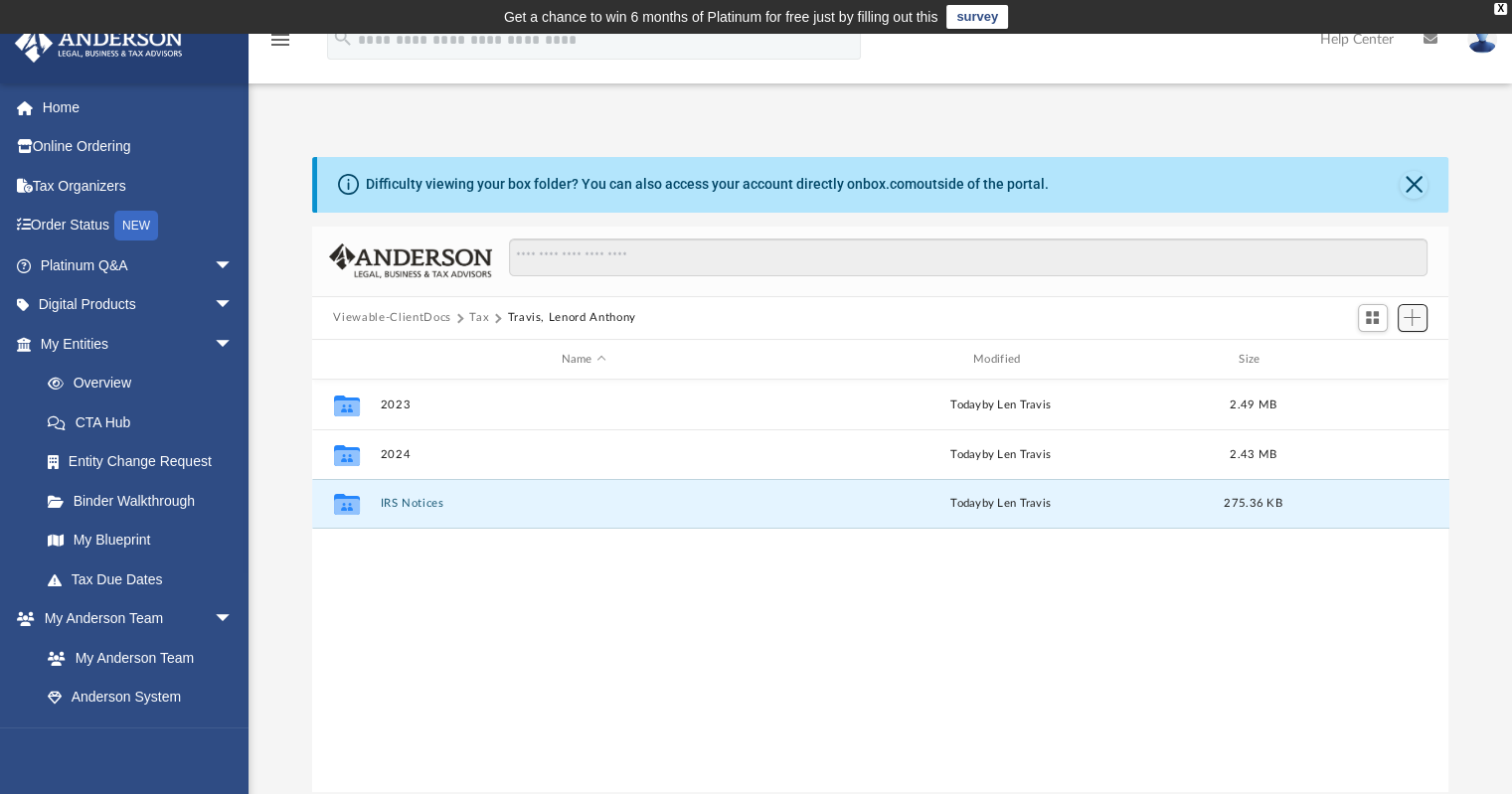 click at bounding box center (1413, 318) 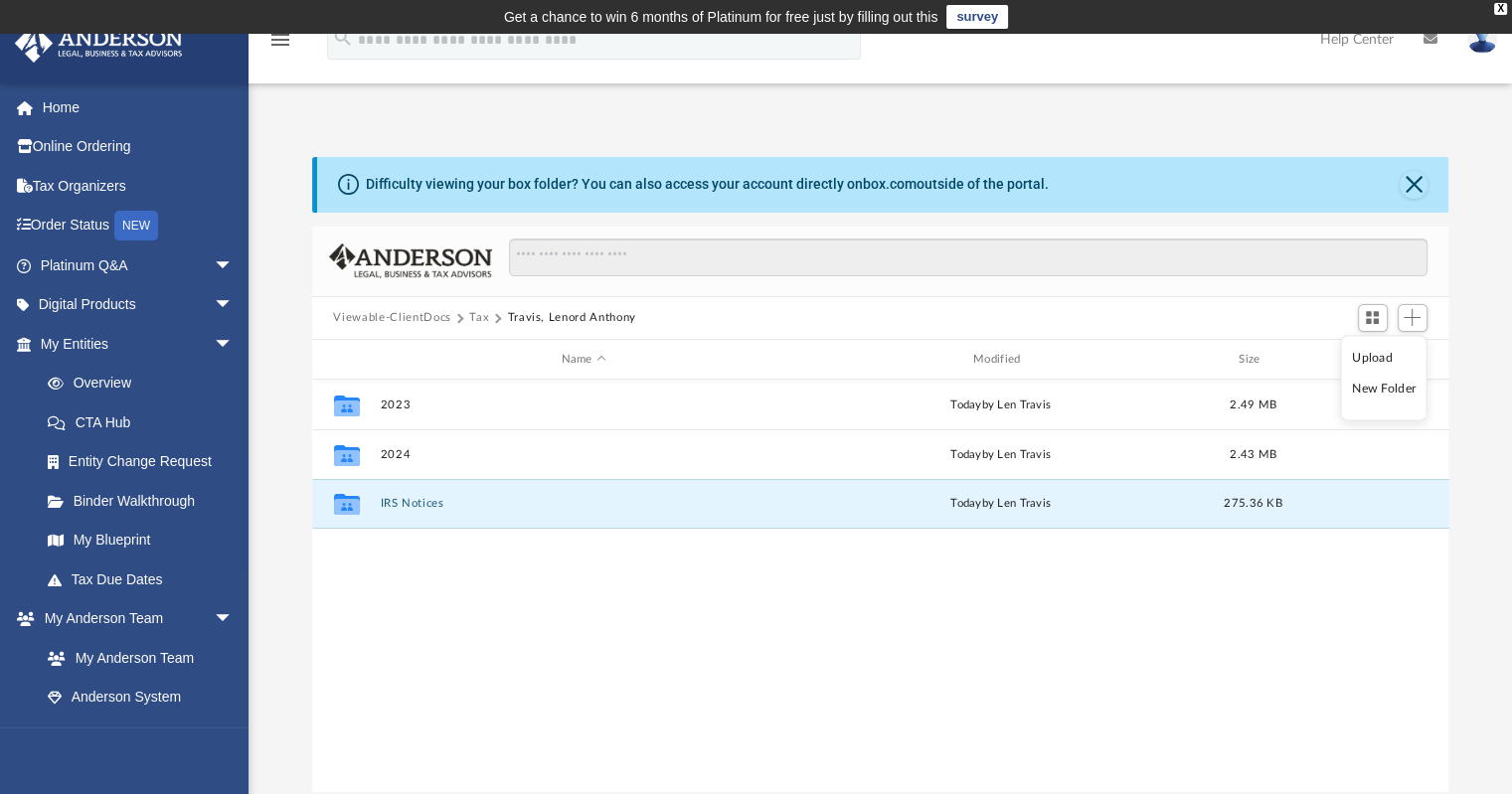 click on "New Folder" at bounding box center [1384, 389] 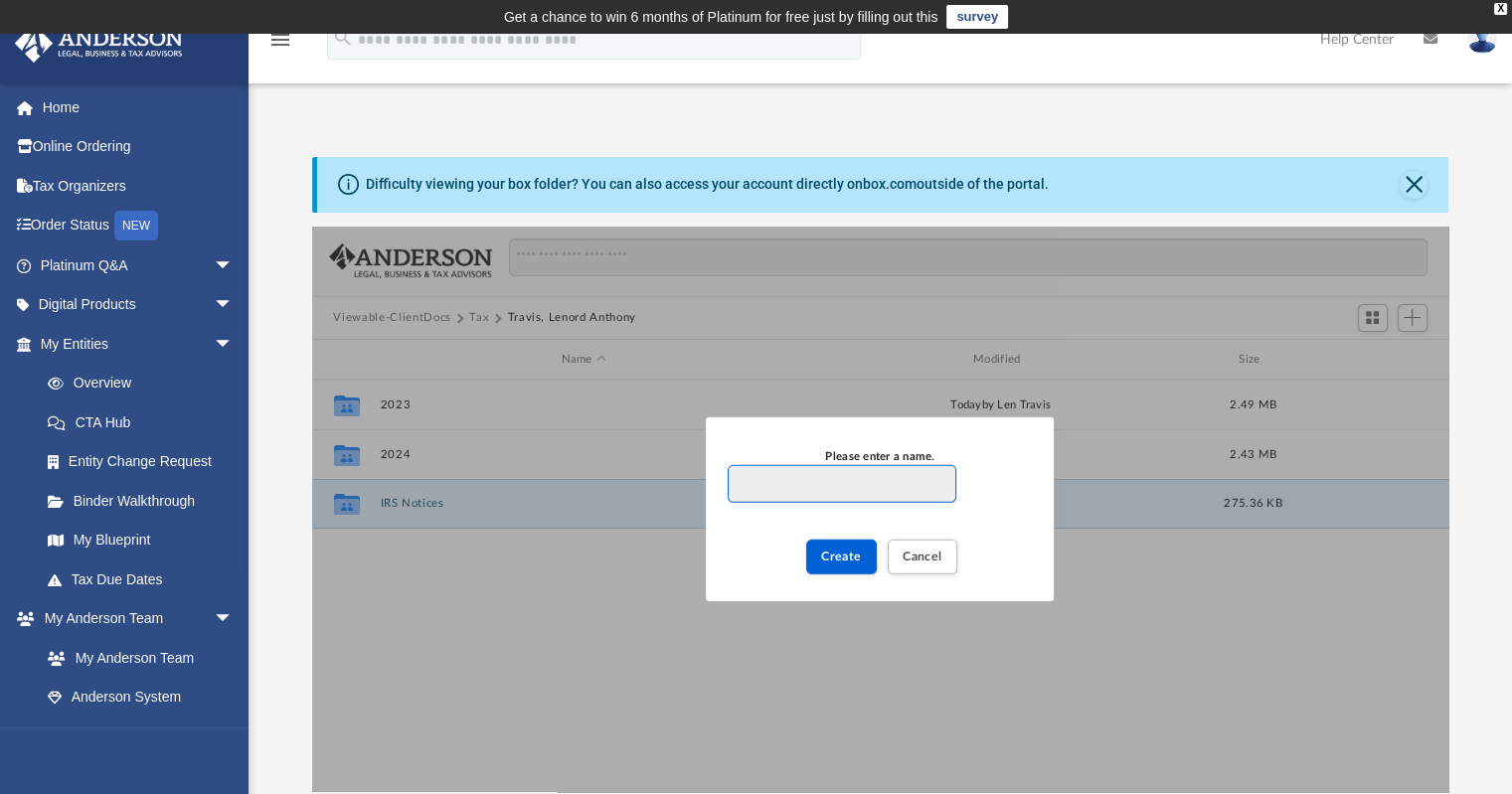 click on "Please enter a name." at bounding box center (841, 484) 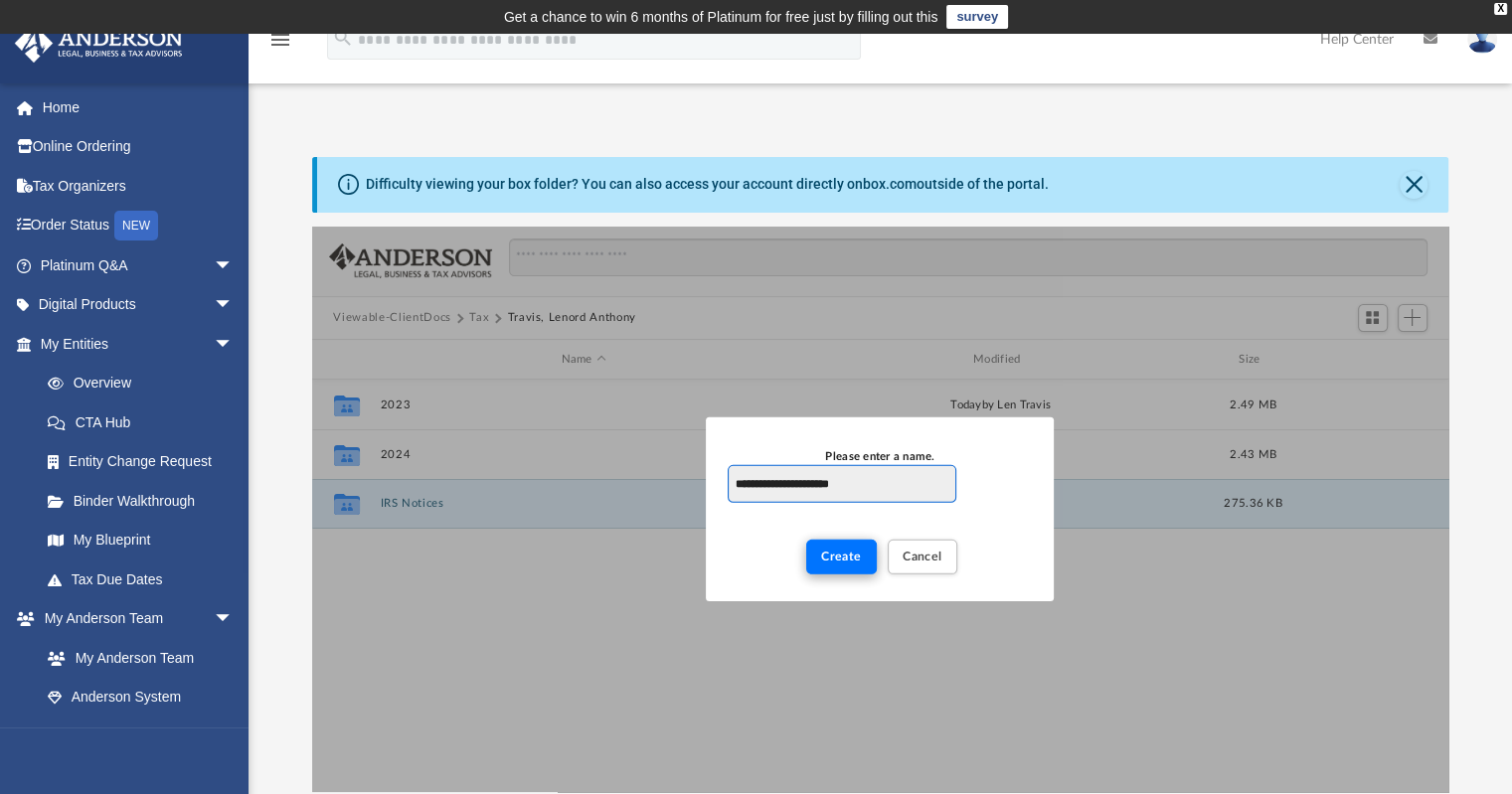 type on "**********" 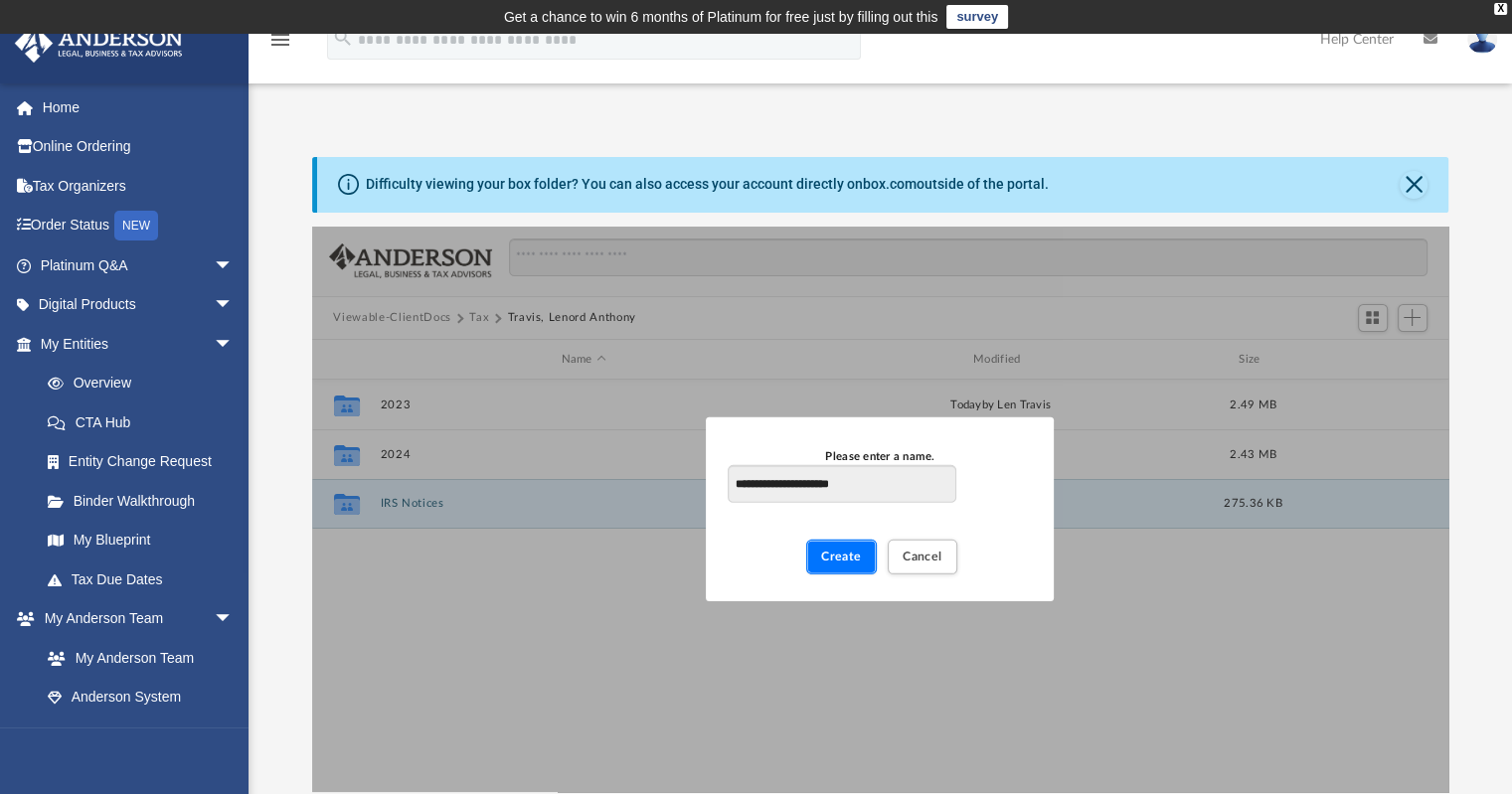 click on "Create" at bounding box center [841, 556] 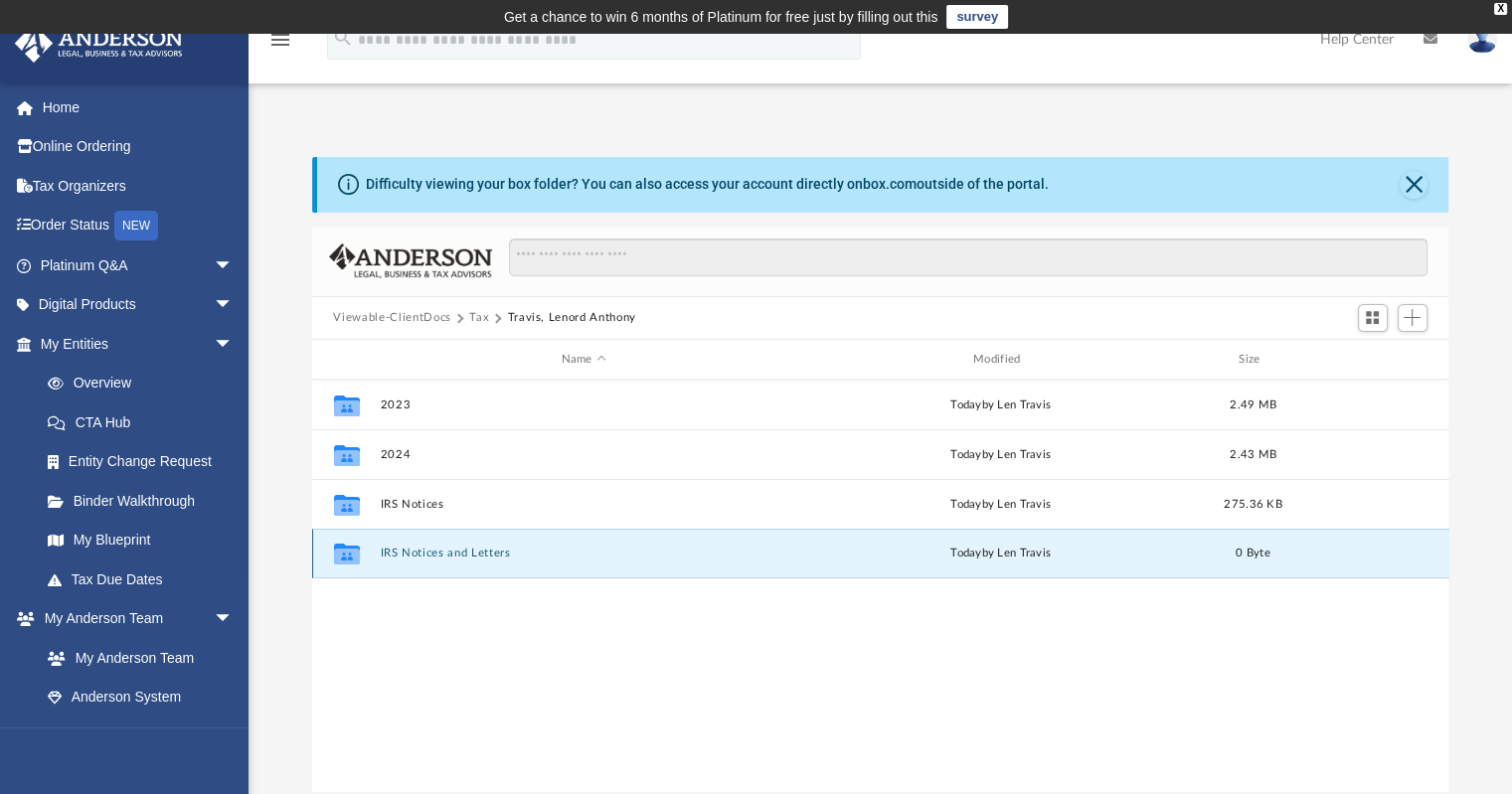 click on "IRS Notices and Letters" at bounding box center (584, 554) 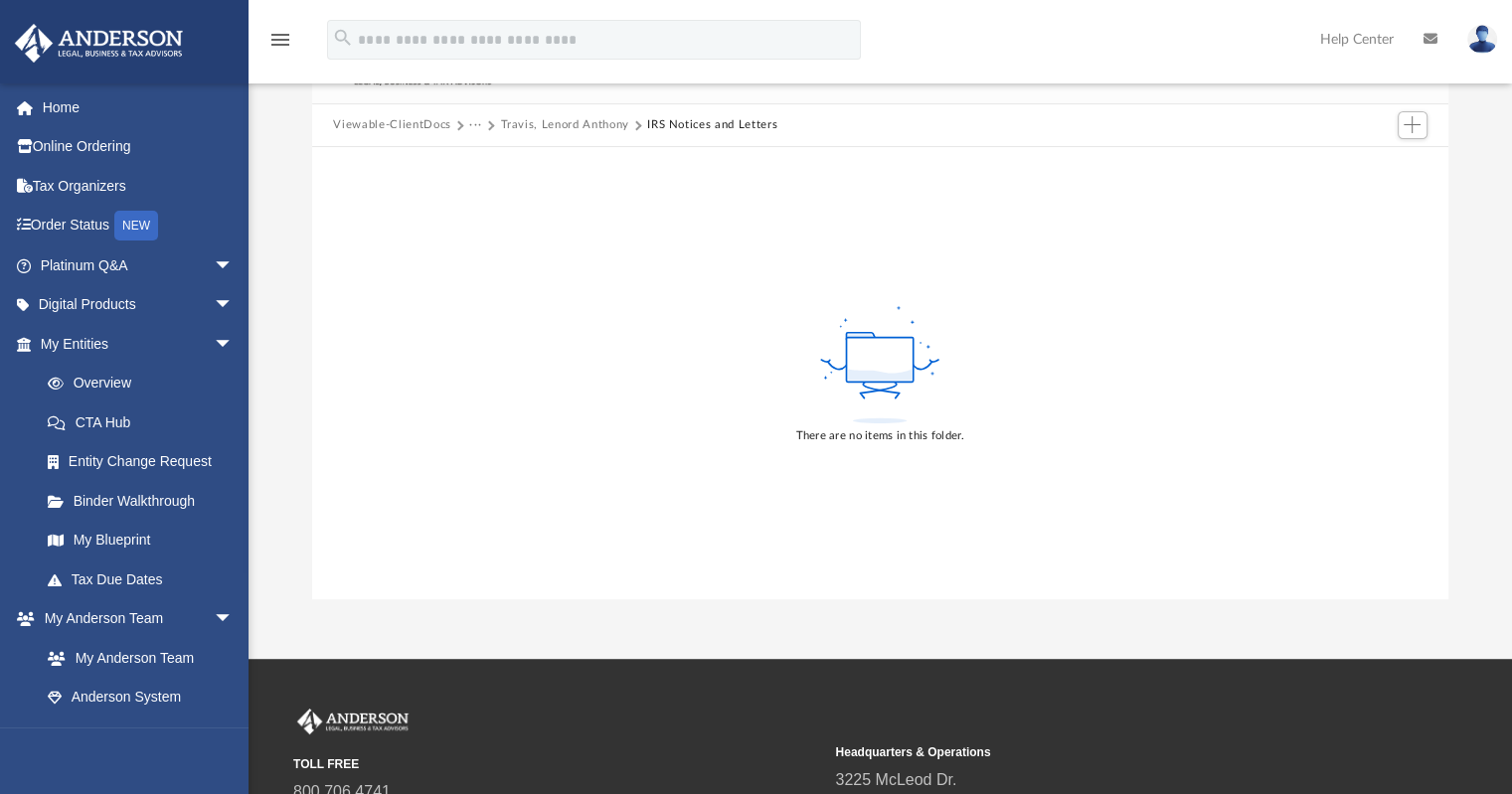 scroll, scrollTop: 0, scrollLeft: 0, axis: both 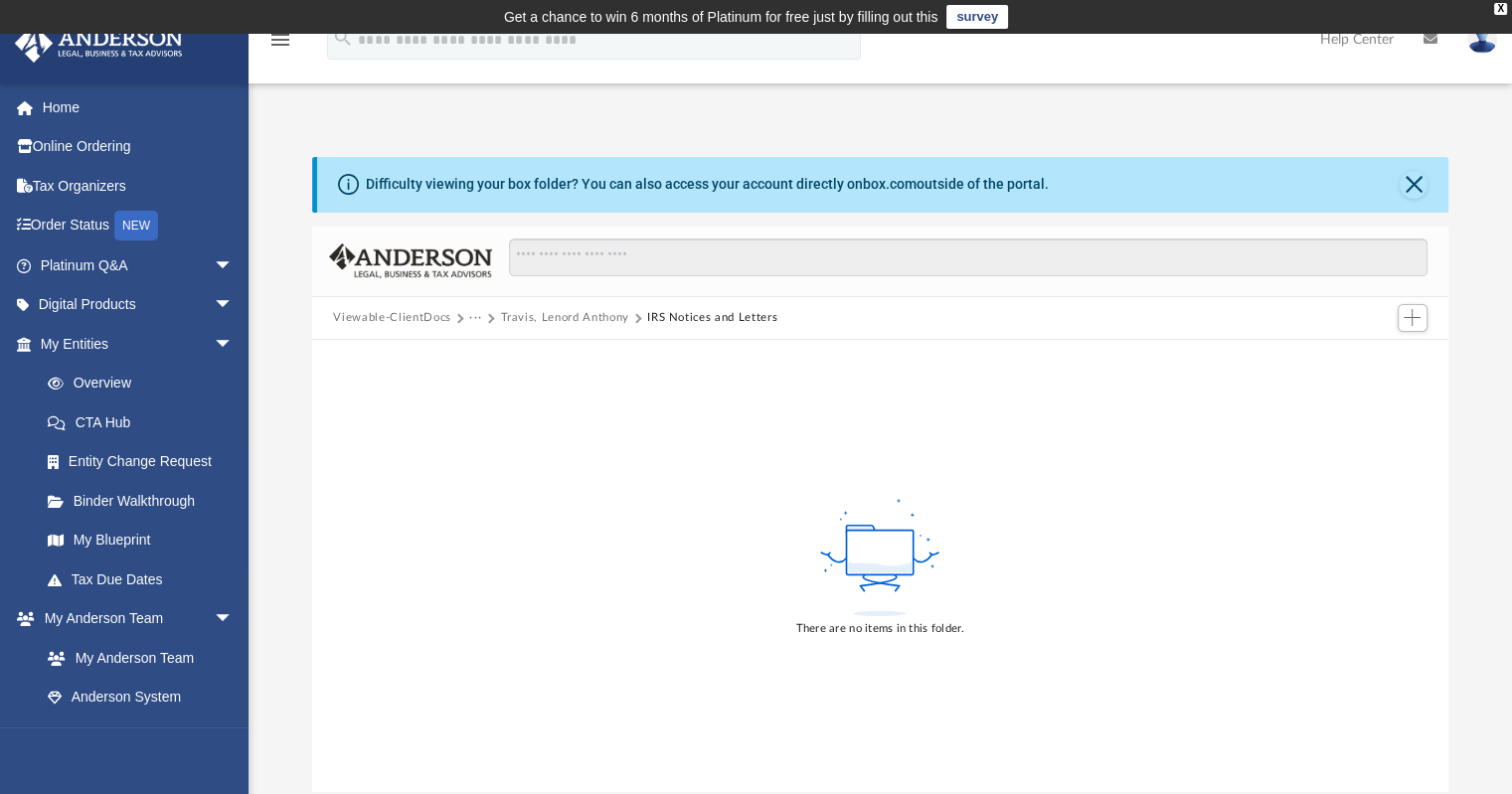 click on "Viewable-ClientDocs" at bounding box center (392, 318) 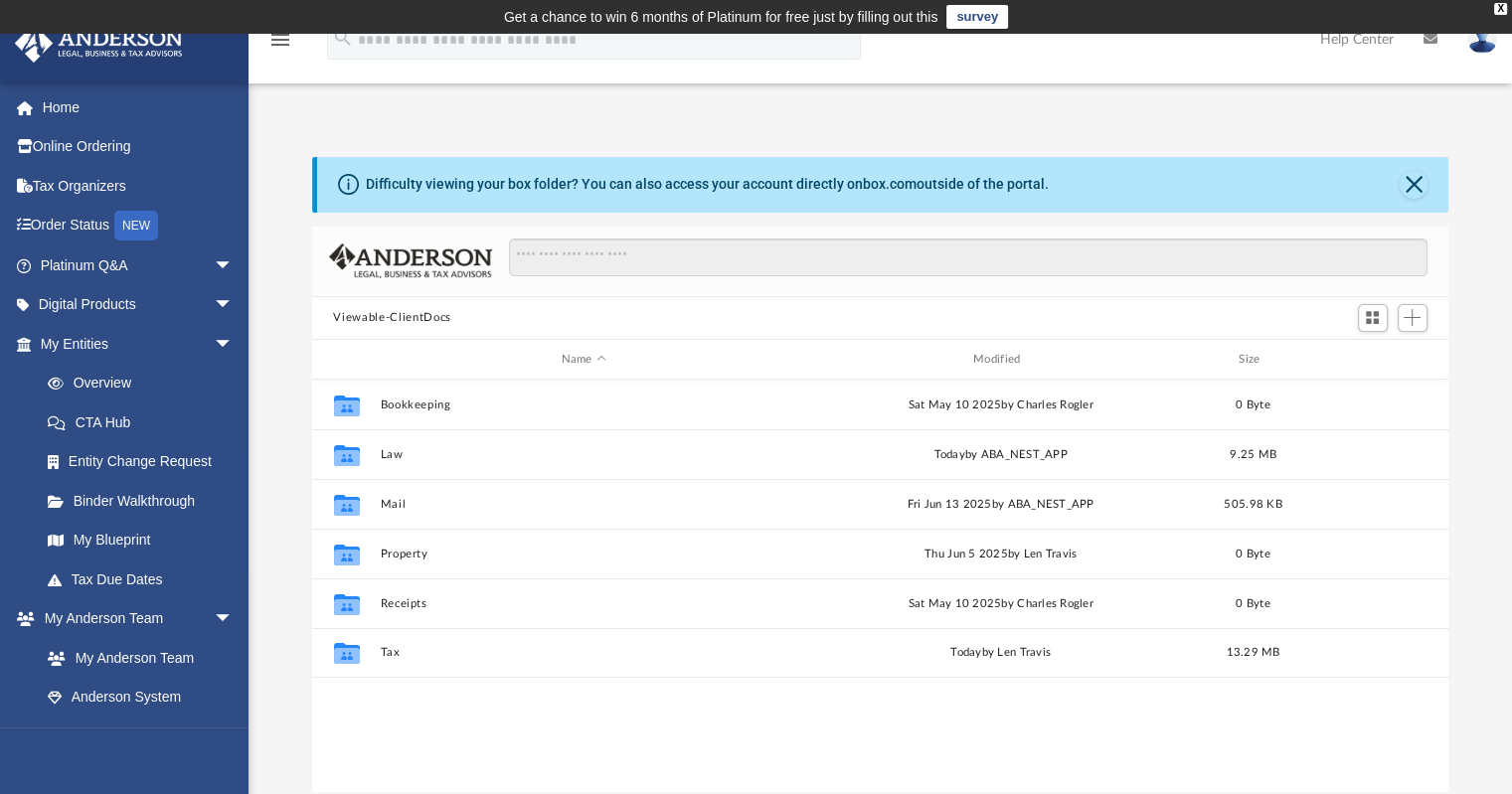 scroll, scrollTop: 16, scrollLeft: 16, axis: both 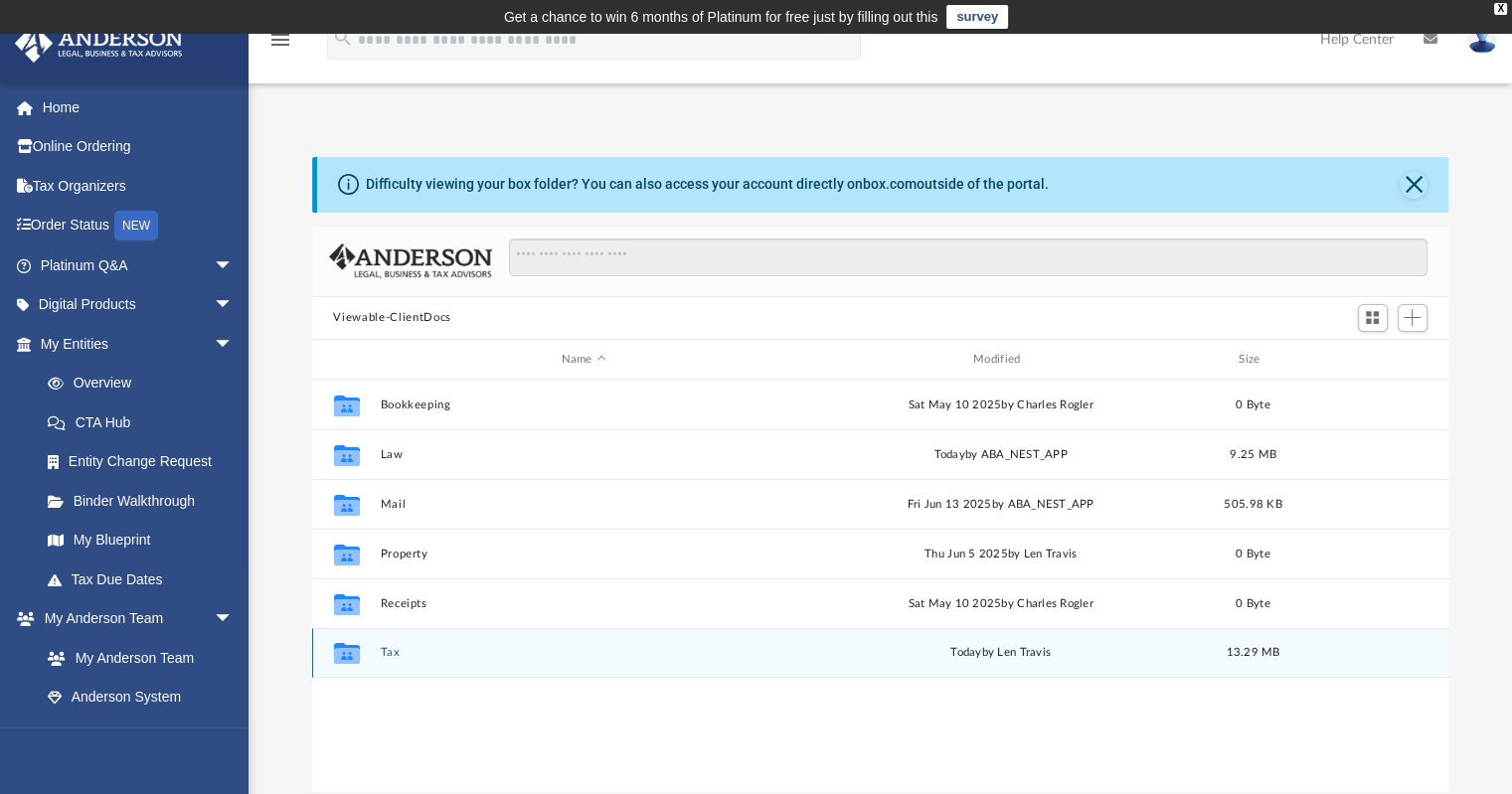 click on "Tax" at bounding box center (584, 653) 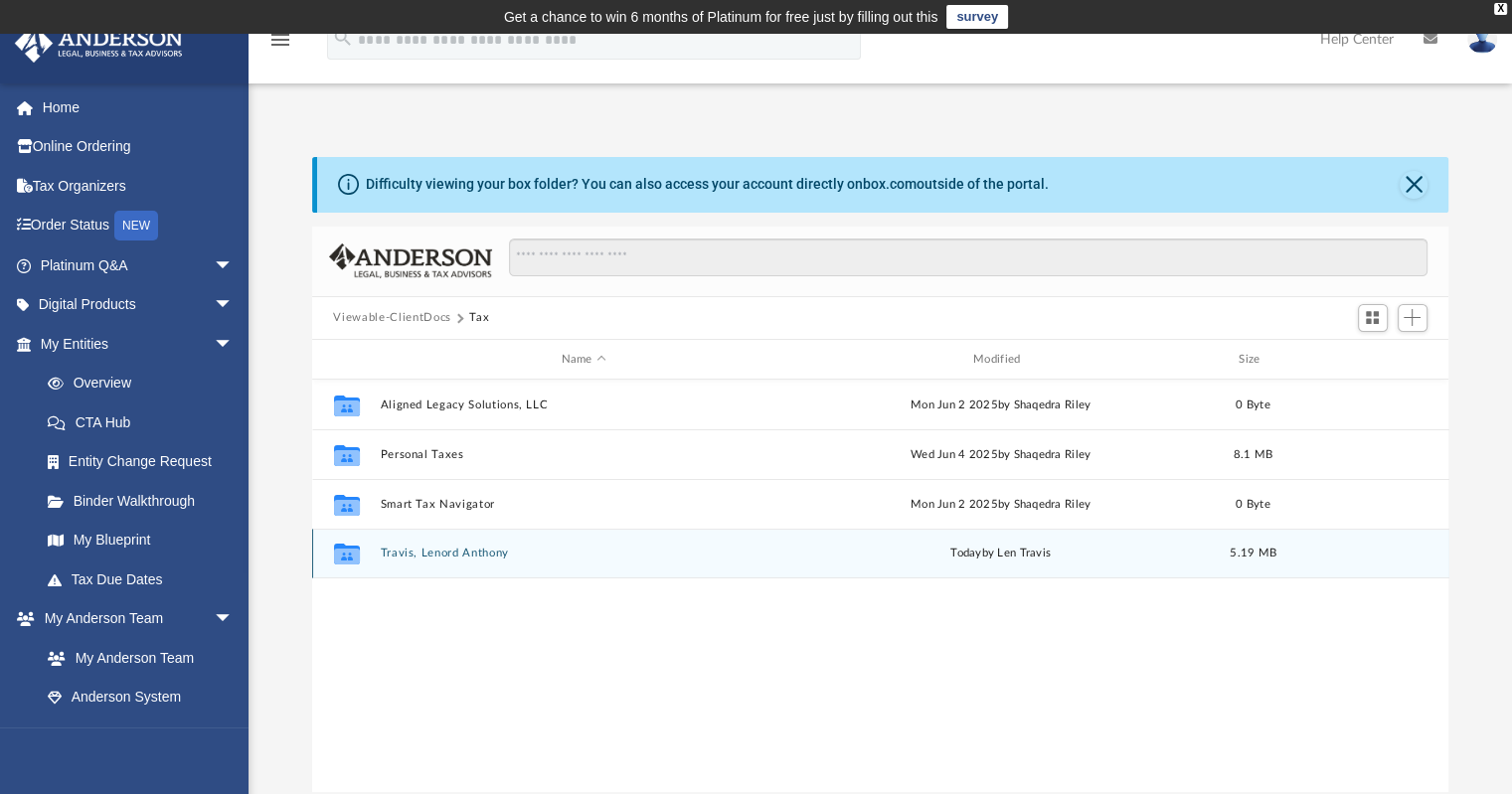 click on "Travis, Lenord Anthony" at bounding box center [584, 554] 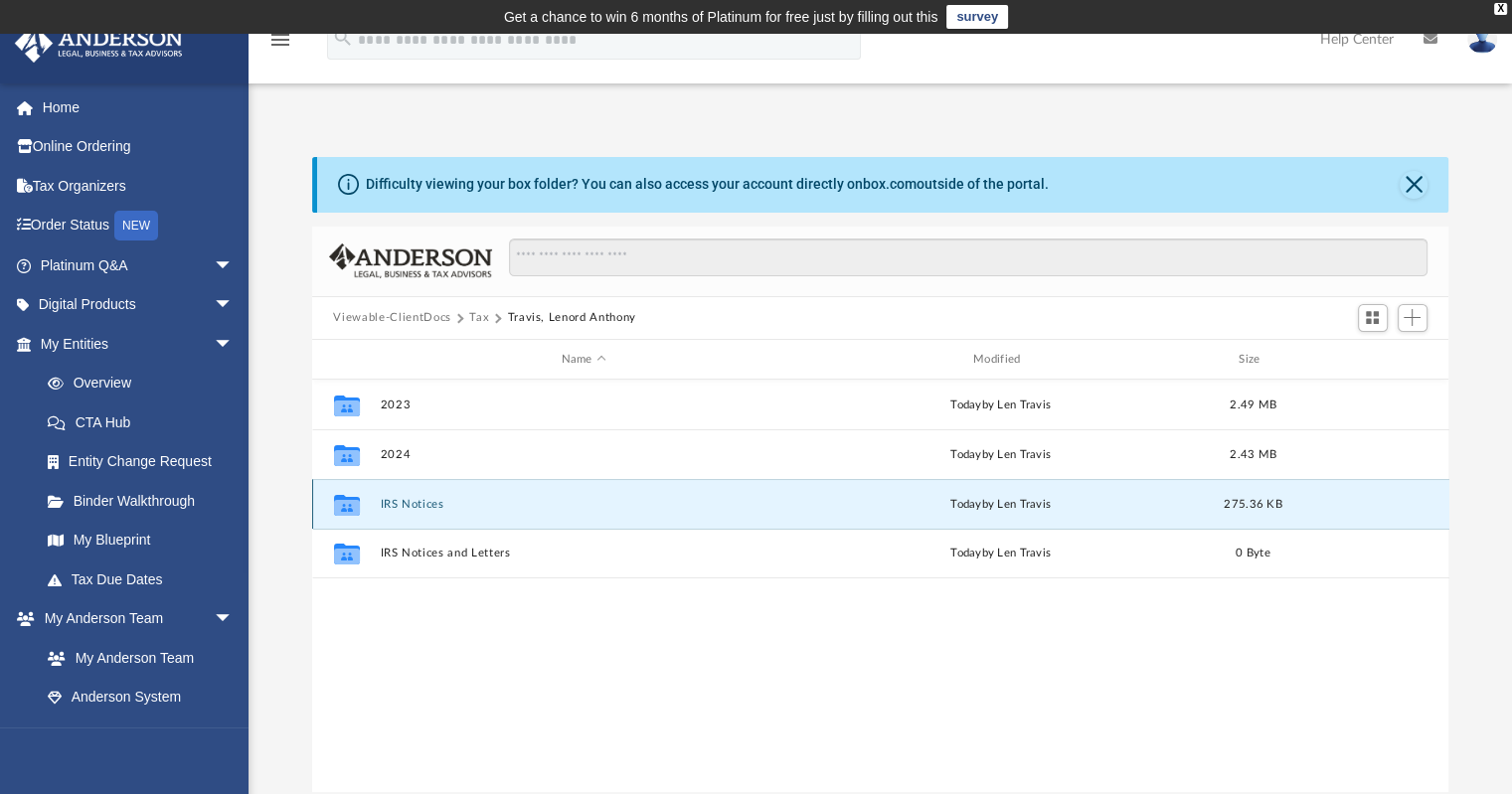 scroll, scrollTop: 1, scrollLeft: 0, axis: vertical 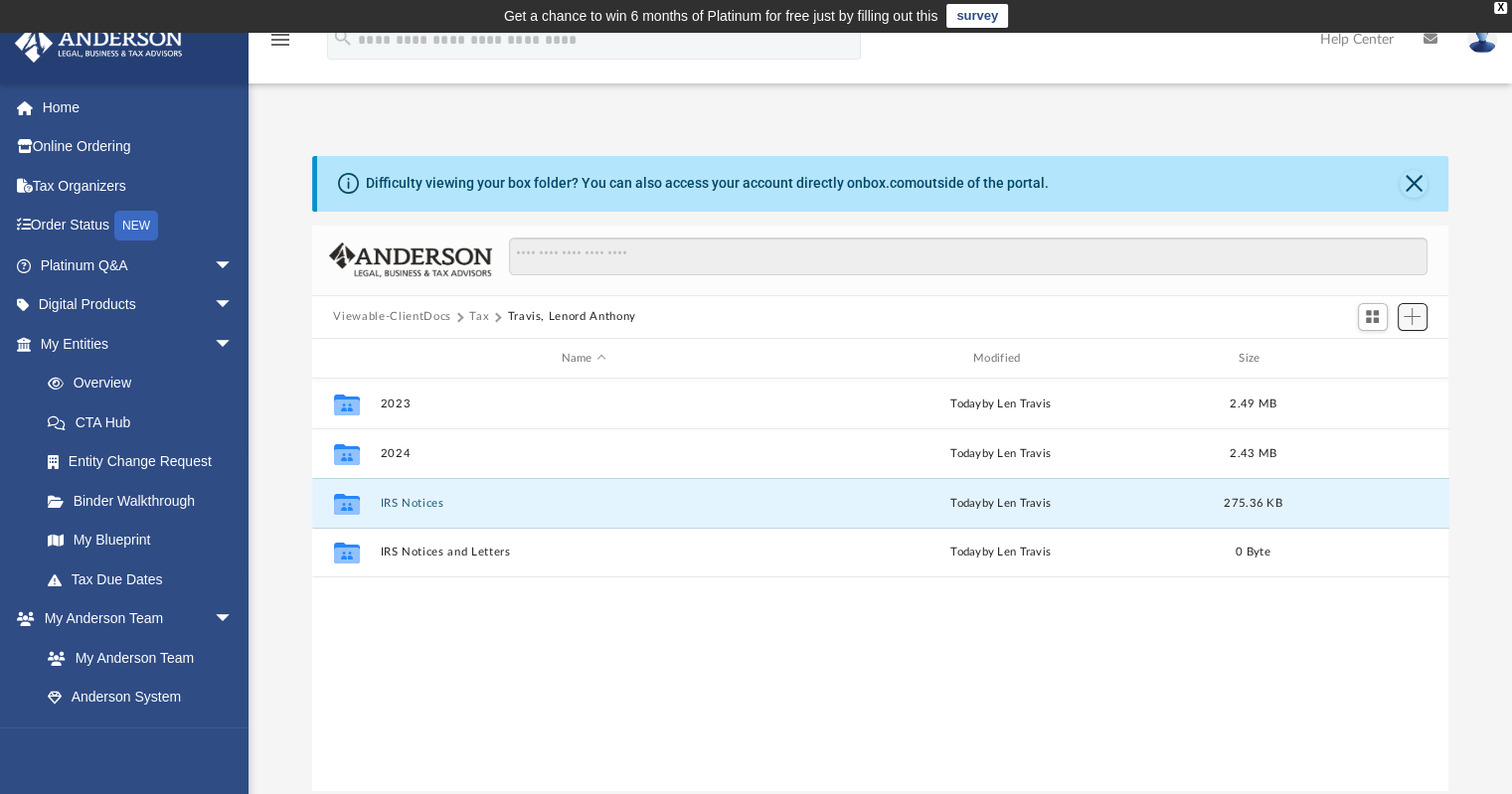 click at bounding box center [1412, 316] 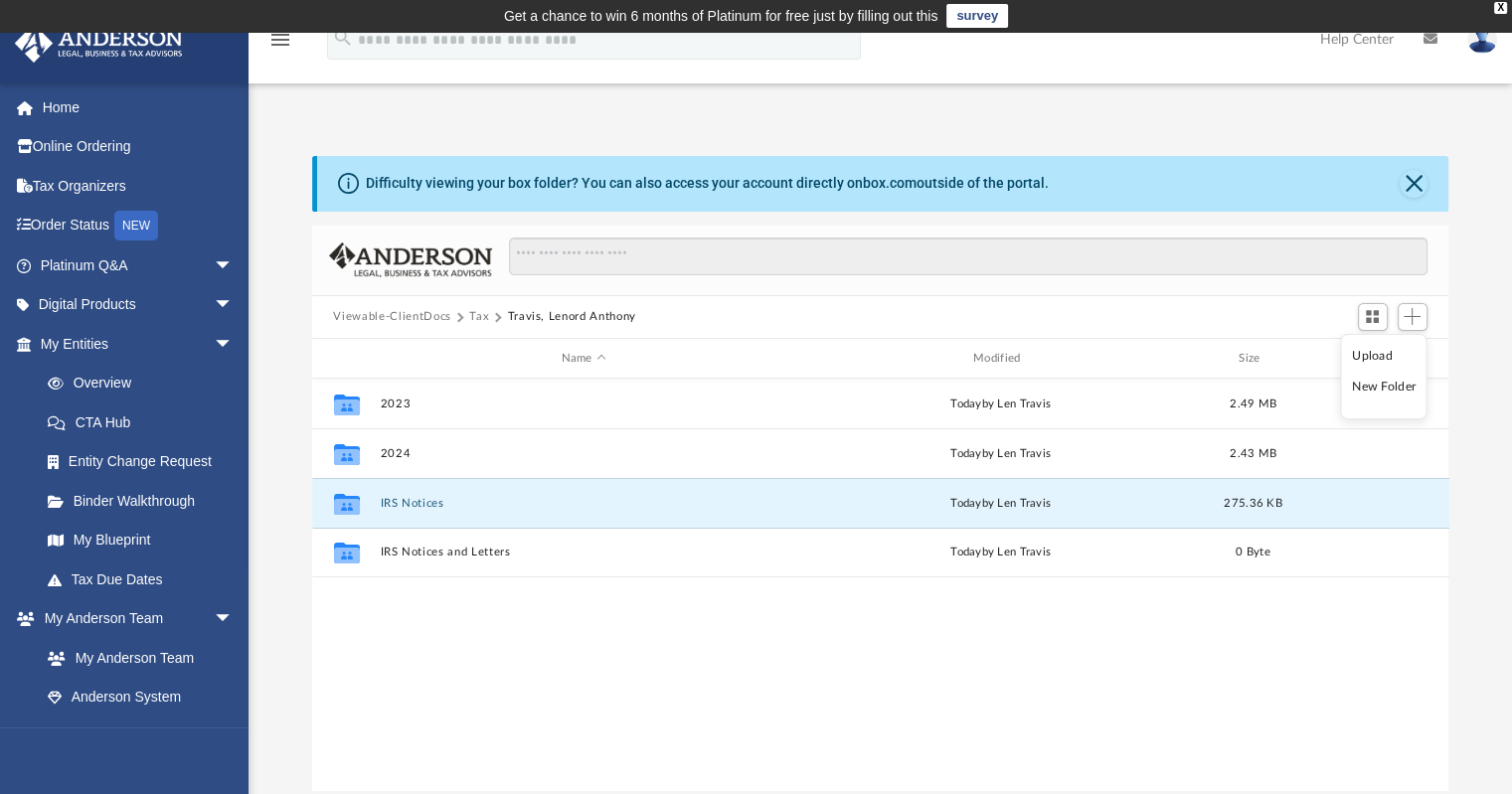 click on "New Folder" at bounding box center [1384, 387] 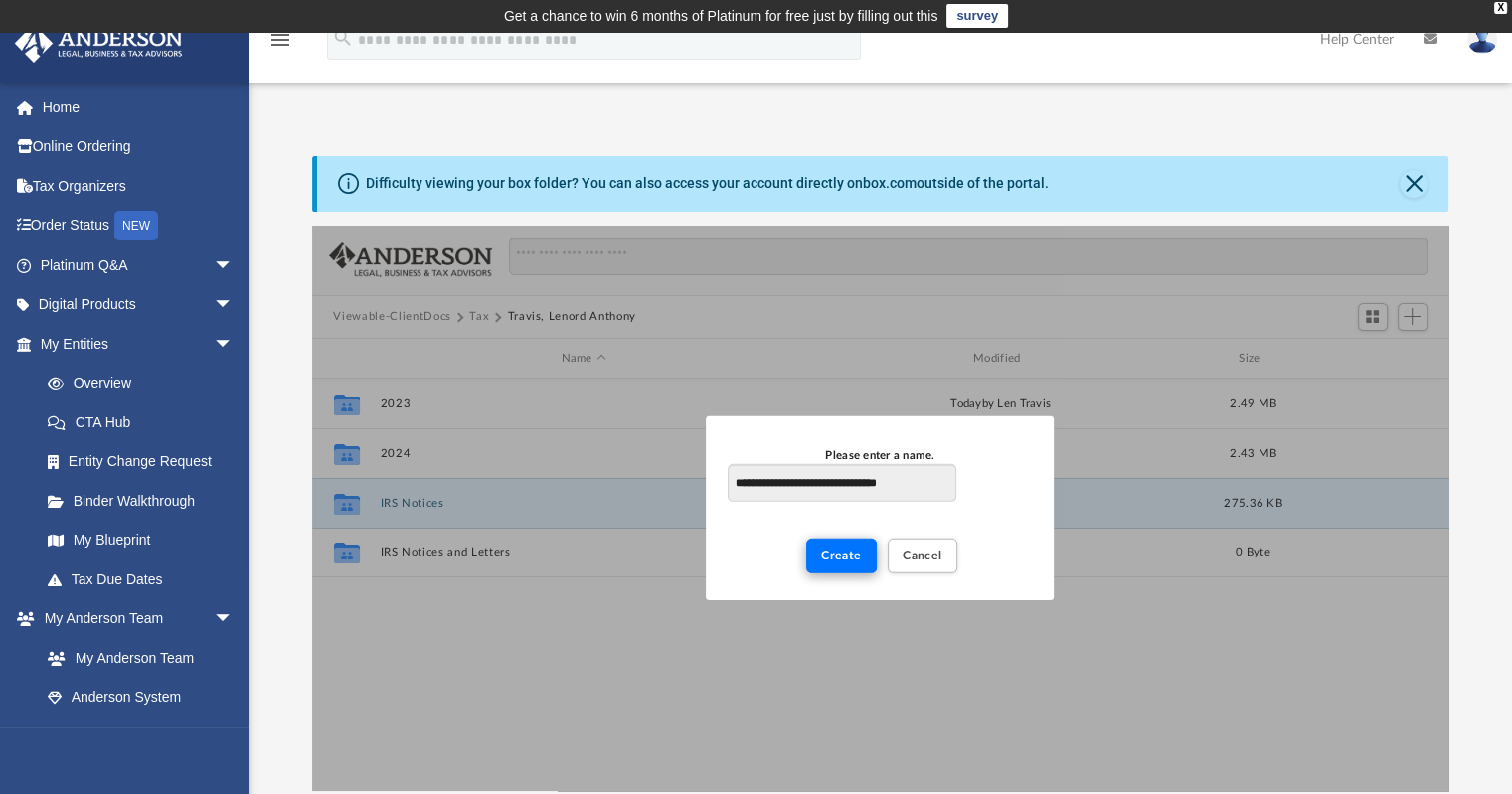 type on "**********" 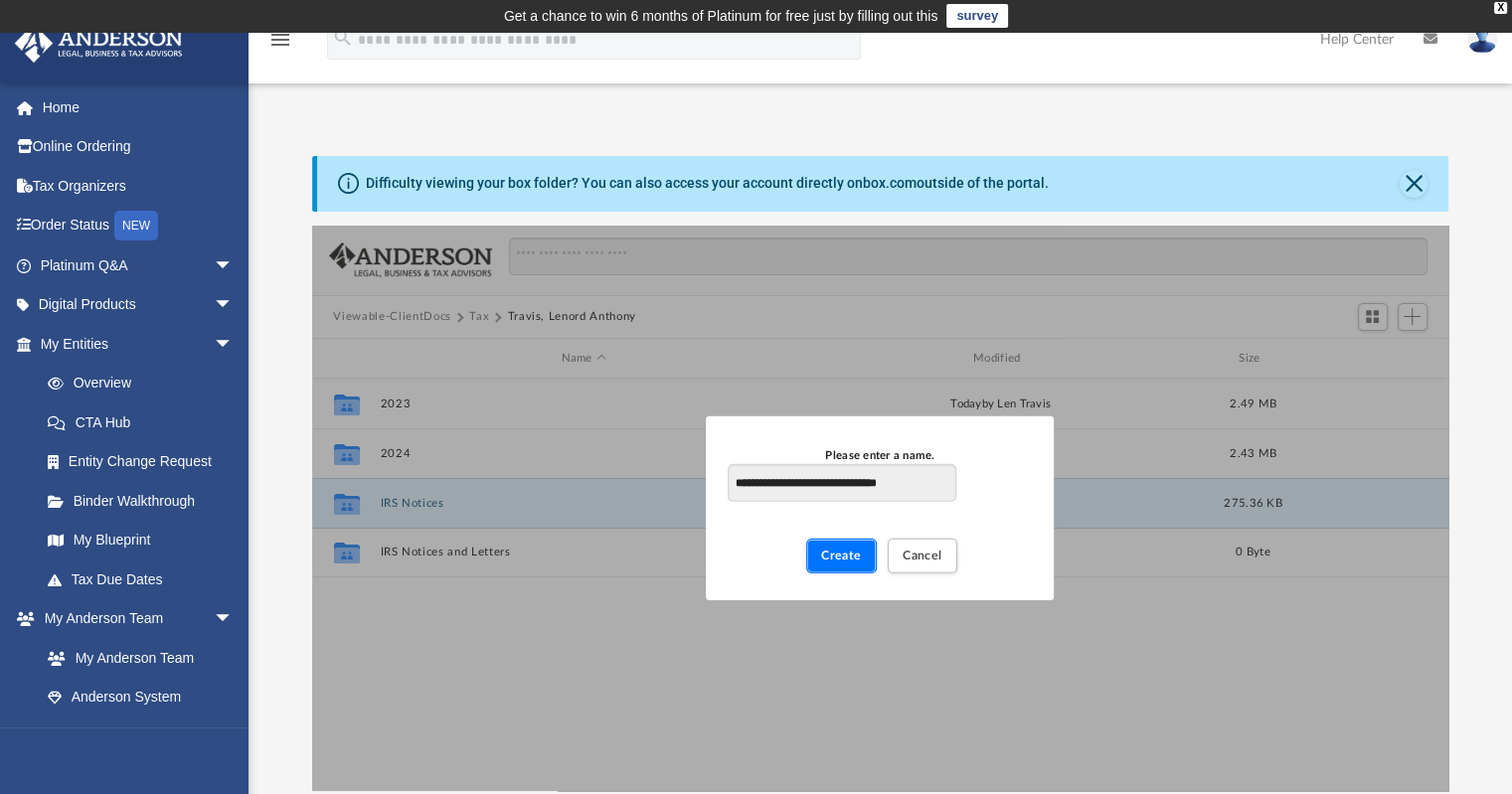 click on "Create" at bounding box center [841, 556] 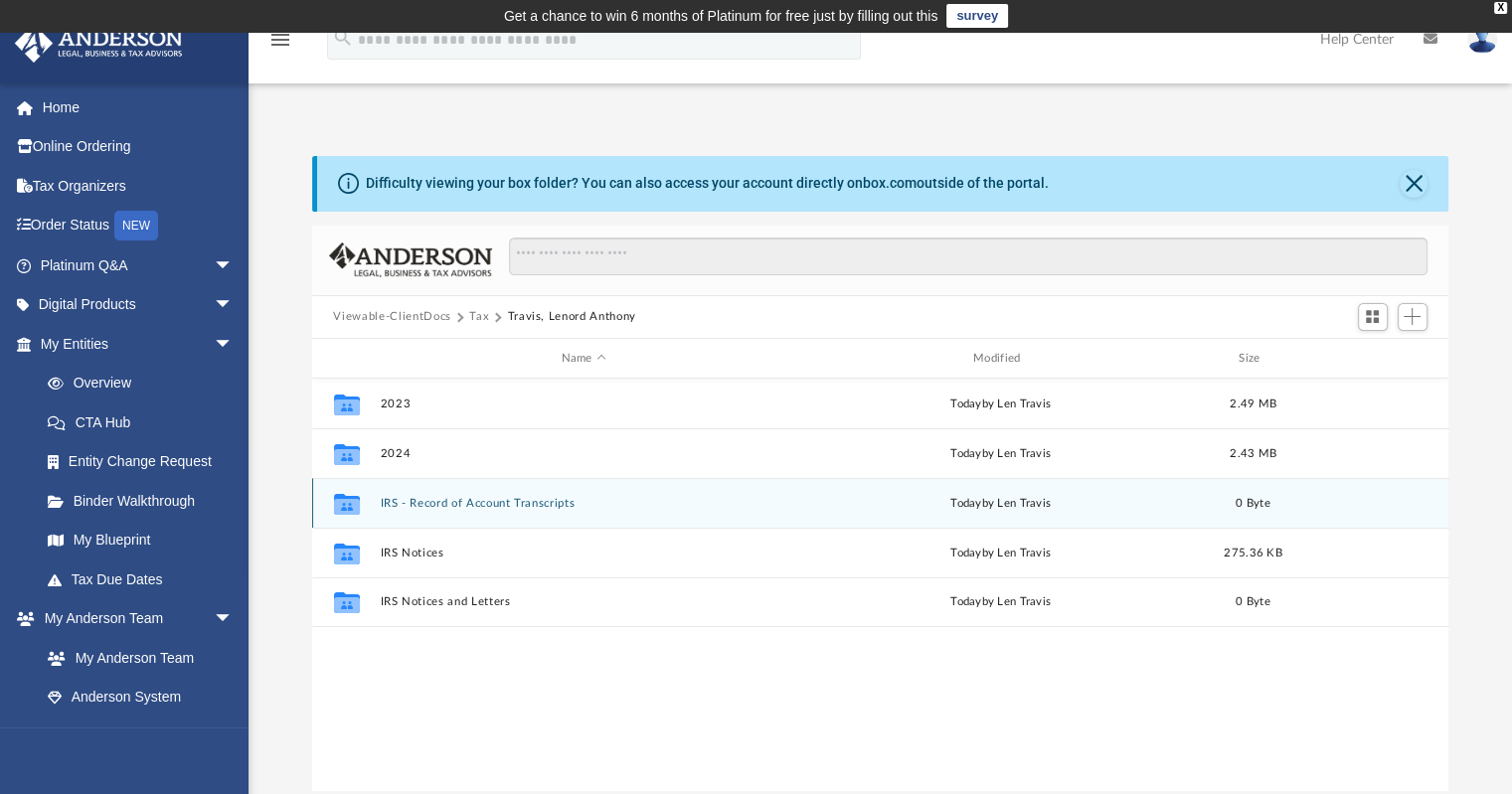 click on "IRS - Record of Account Transcripts" at bounding box center [584, 503] 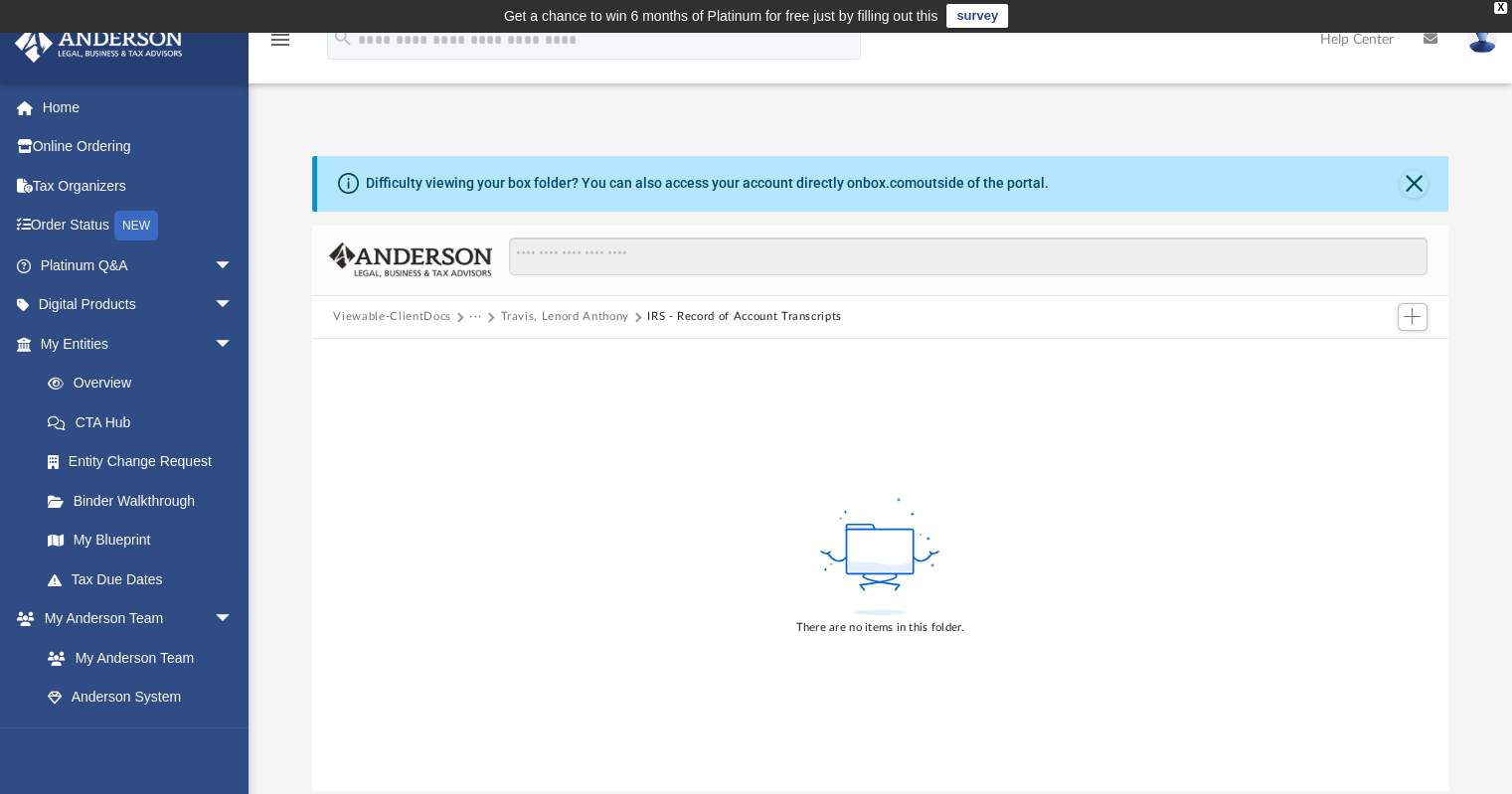 click on "Travis, Lenord Anthony" at bounding box center [564, 317] 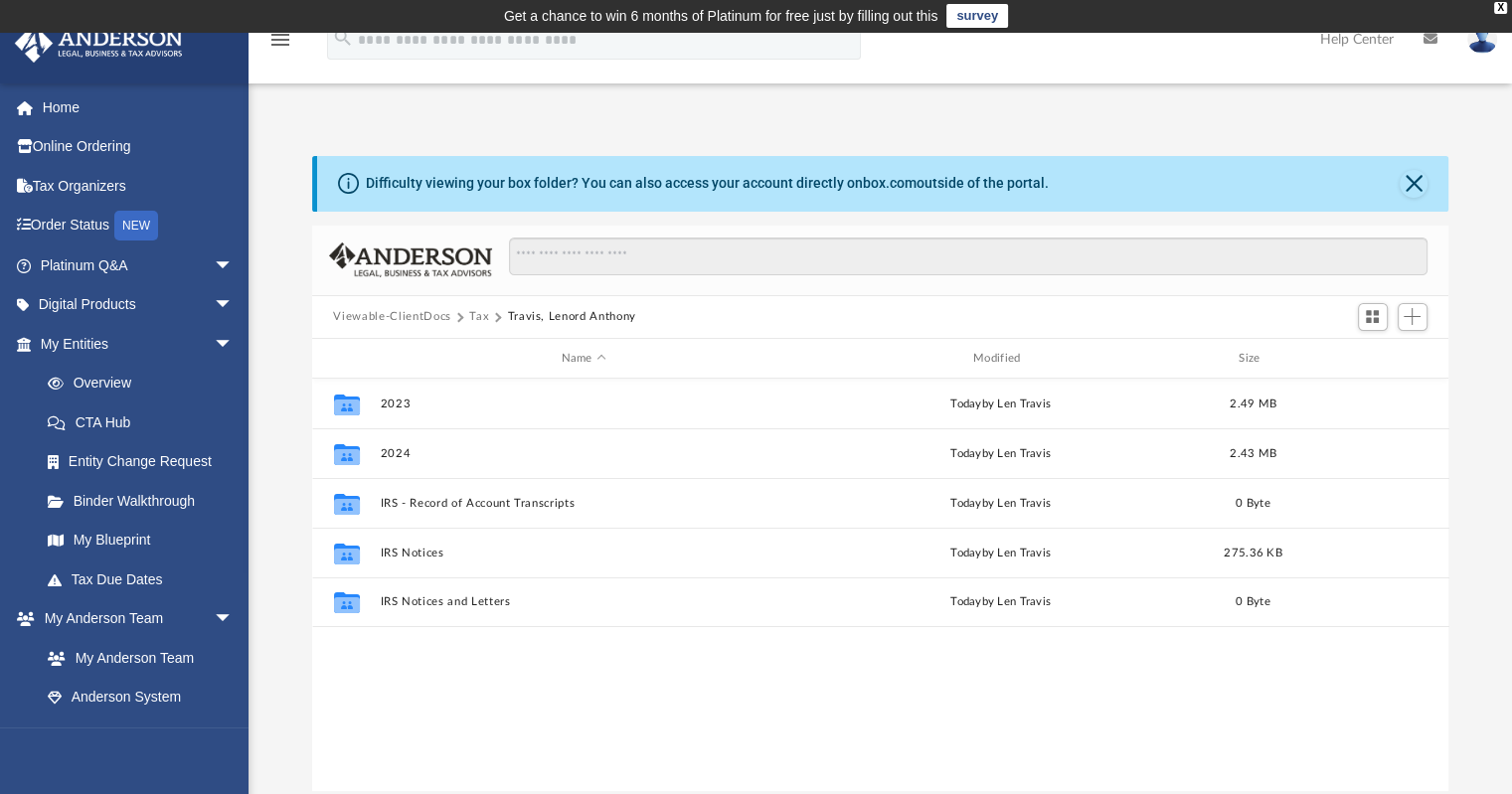 scroll, scrollTop: 16, scrollLeft: 16, axis: both 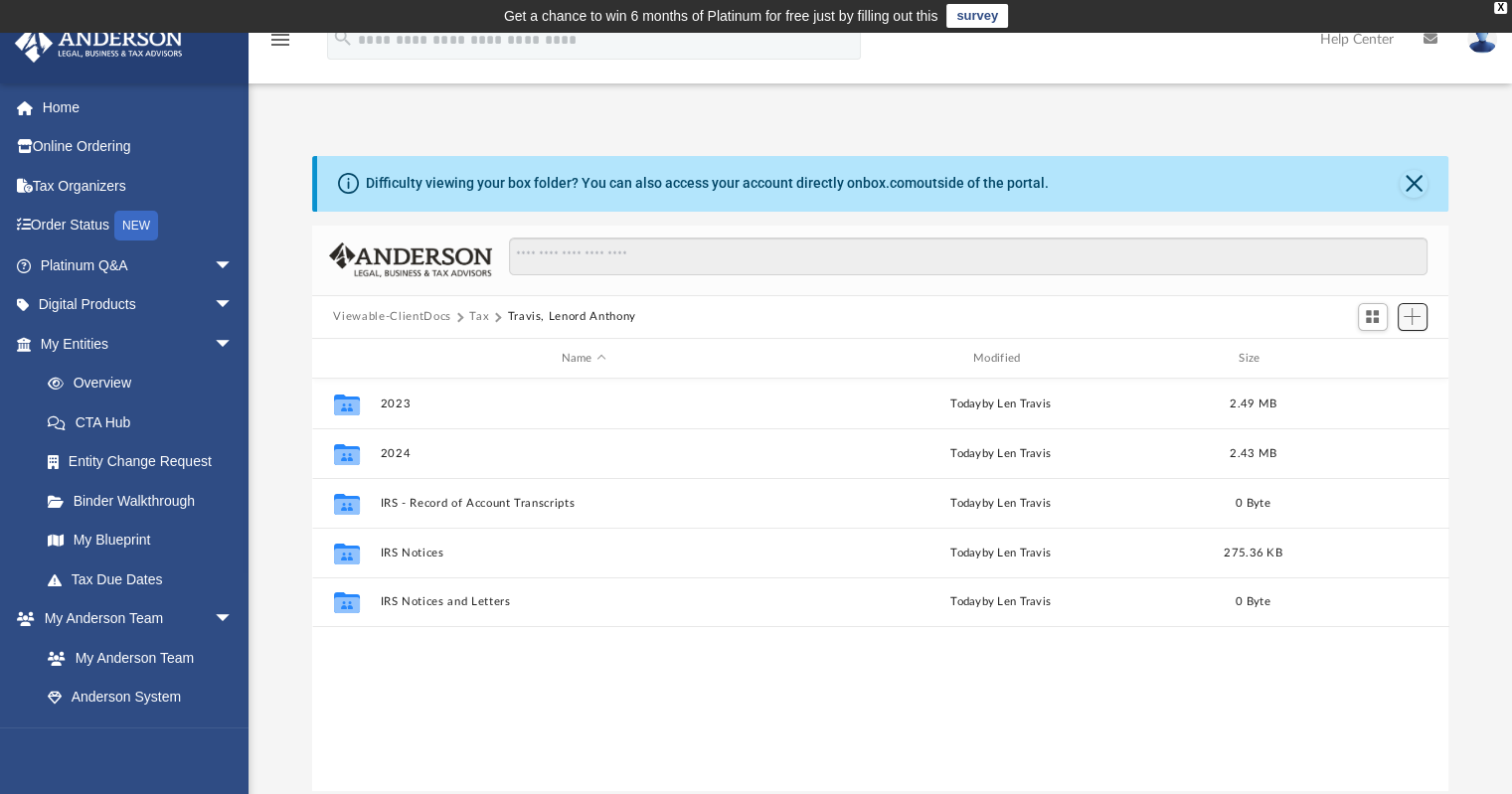 click at bounding box center (1412, 316) 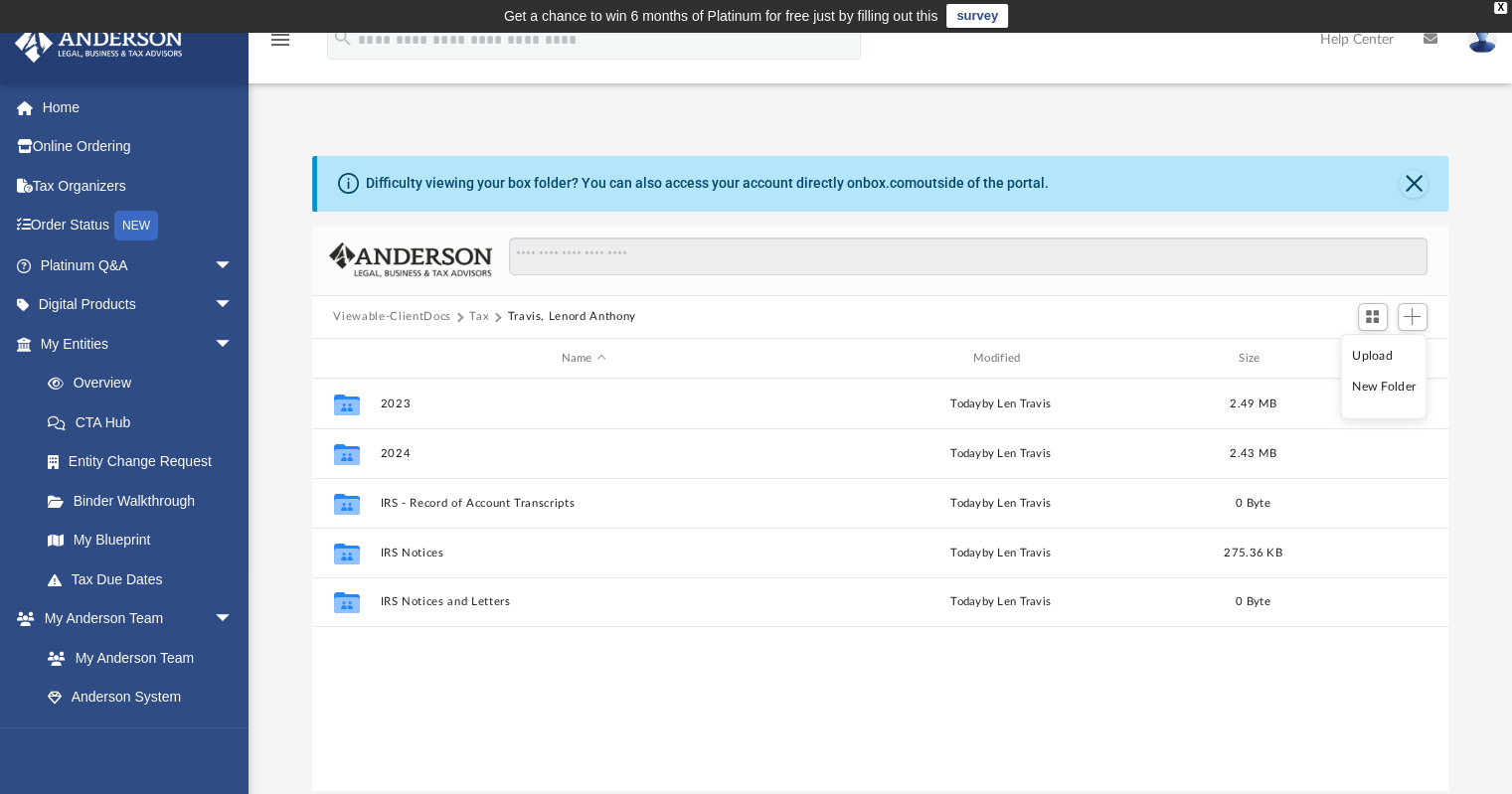 click on "New Folder" at bounding box center [1384, 387] 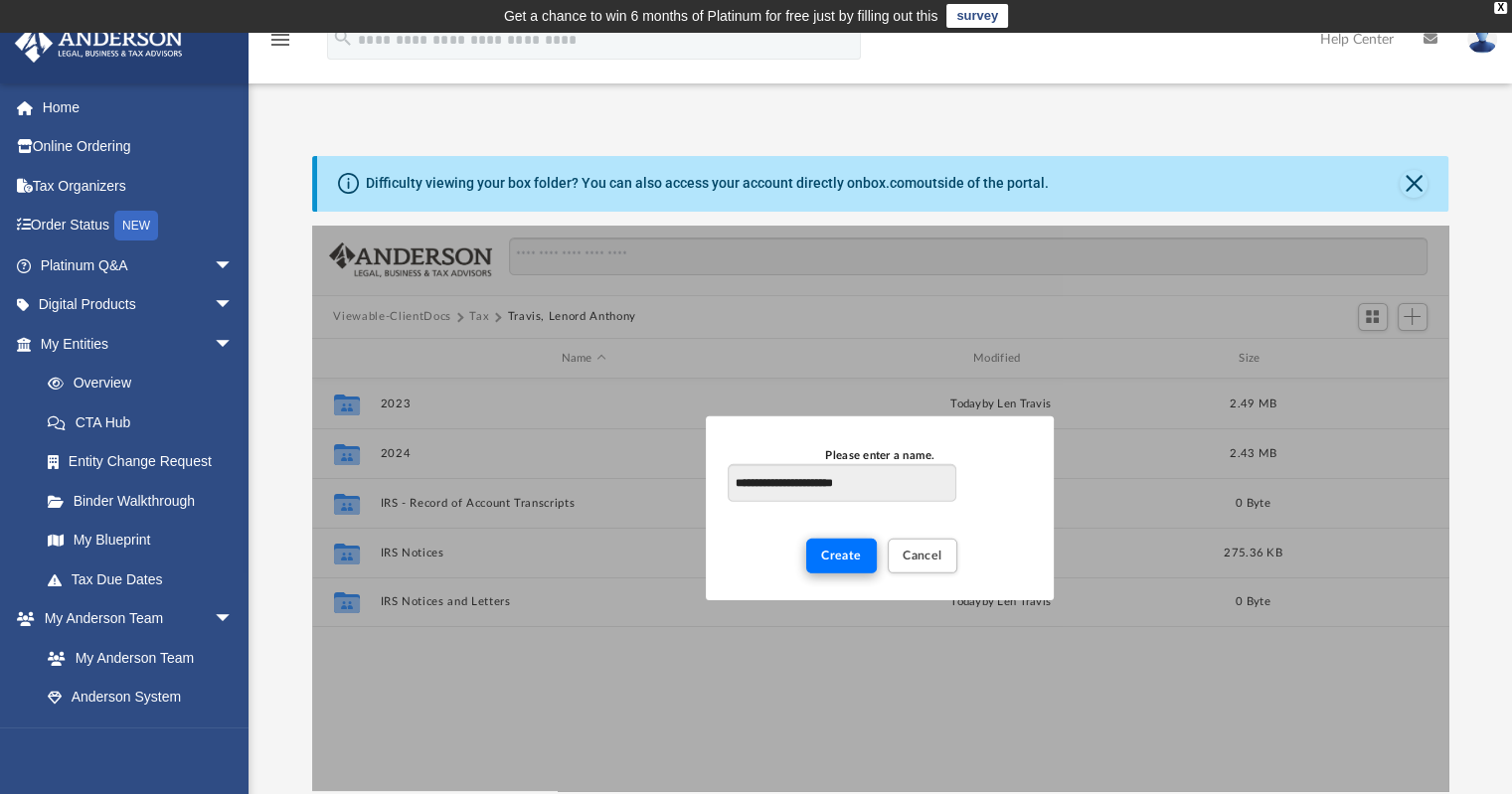 type on "**********" 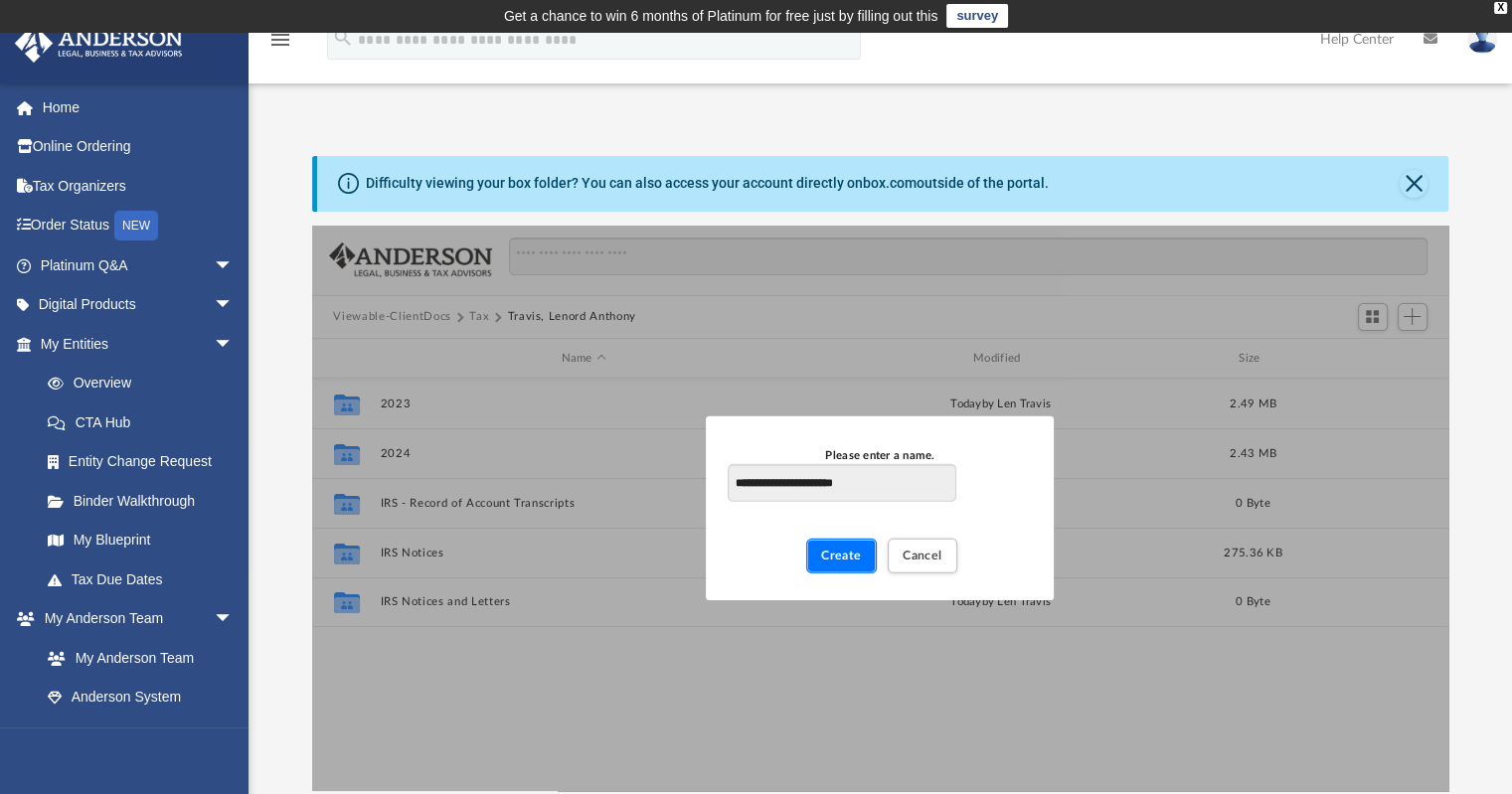 click on "Create" at bounding box center (841, 556) 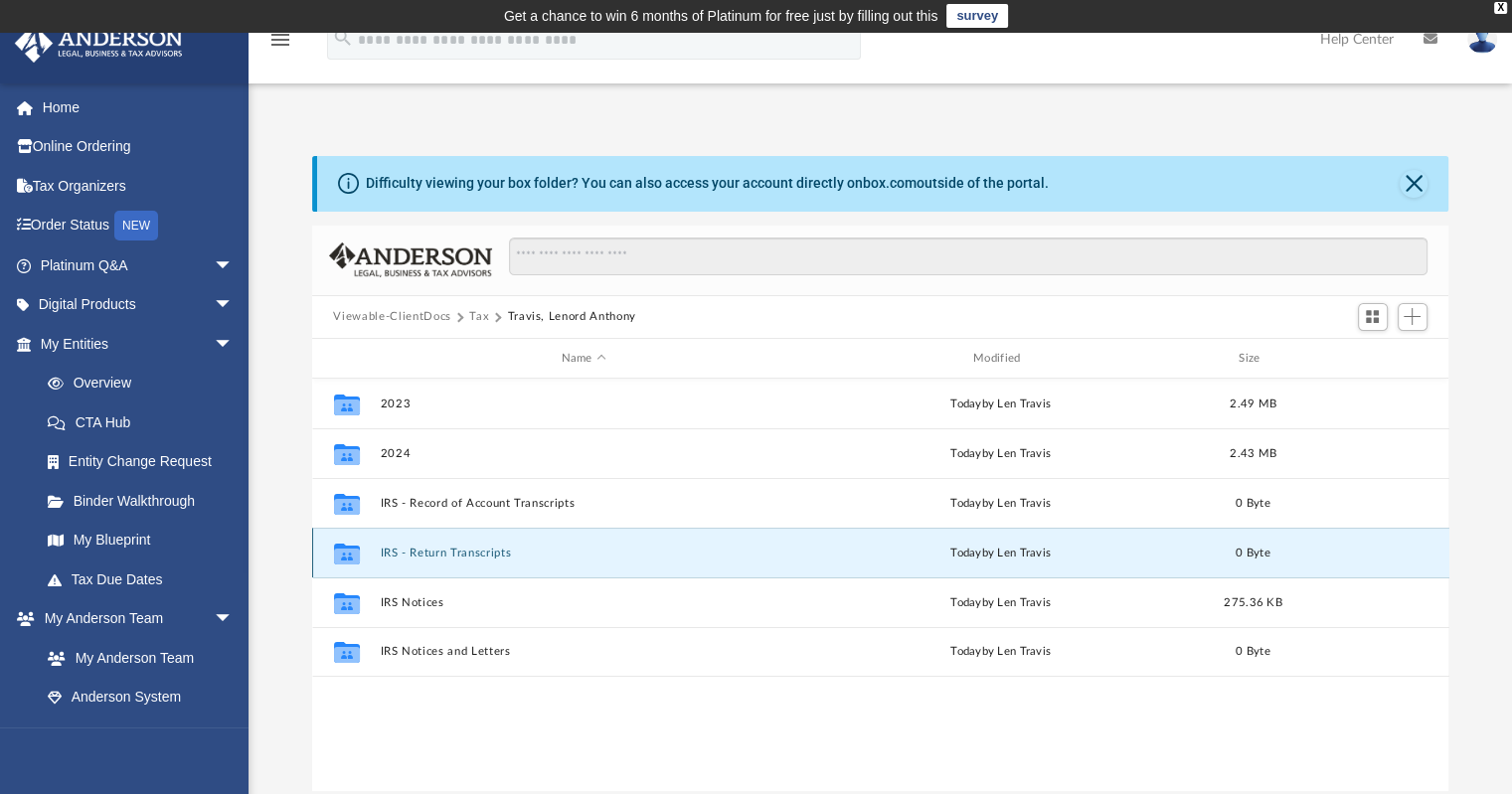 click on "IRS - Return Transcripts" at bounding box center (584, 553) 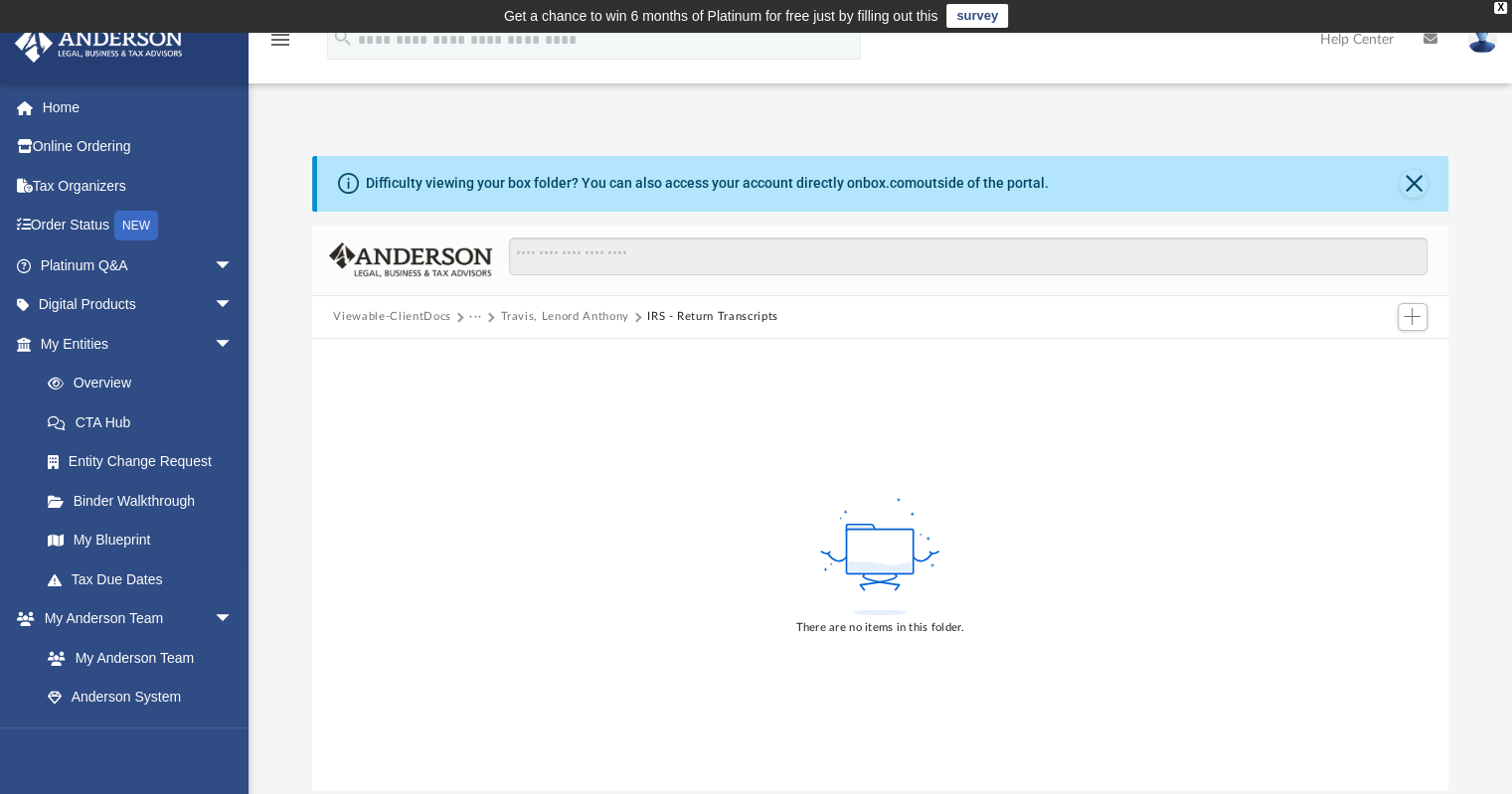 scroll, scrollTop: 0, scrollLeft: 0, axis: both 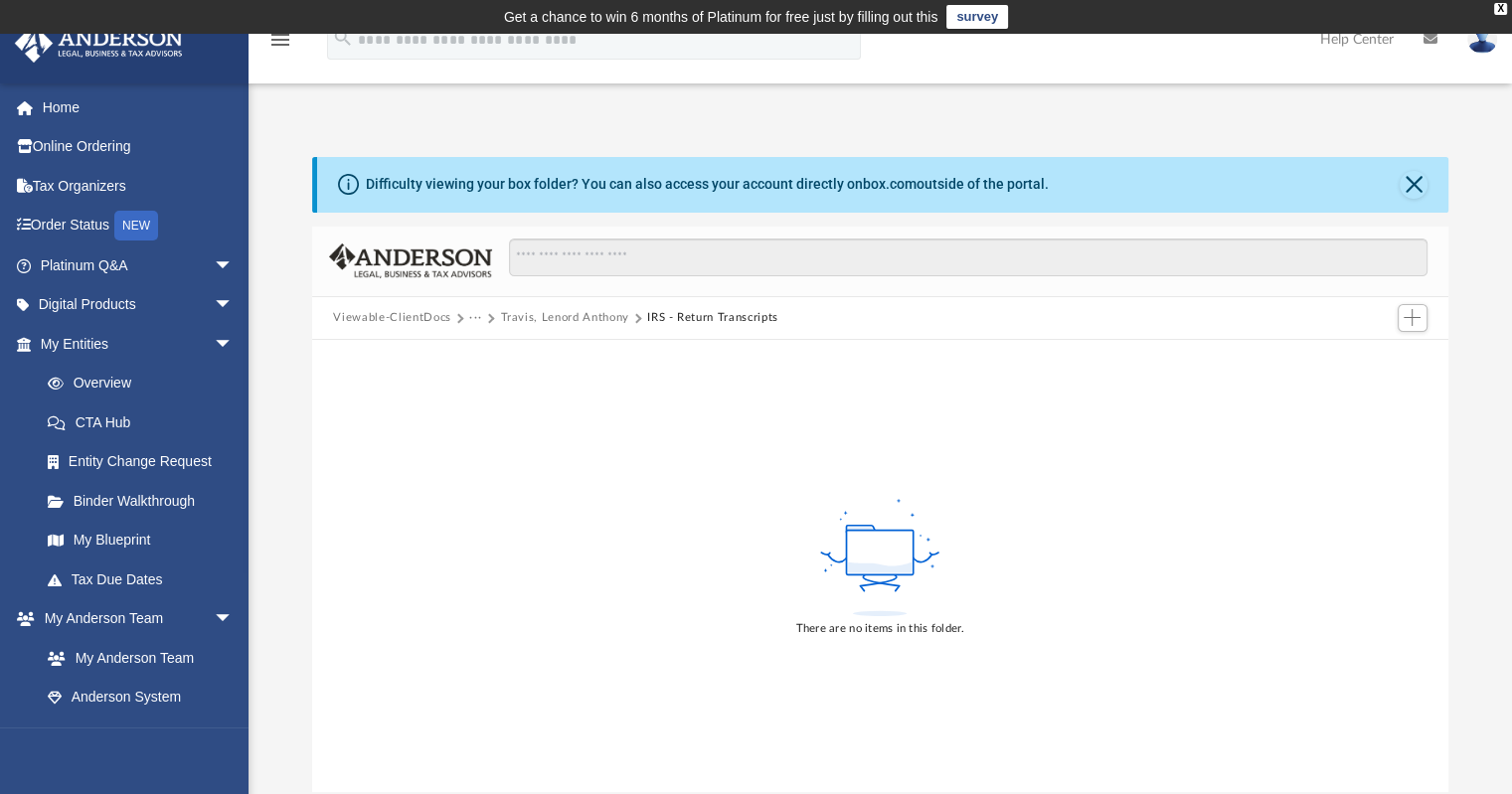 click on "Travis, Lenord Anthony" at bounding box center (564, 318) 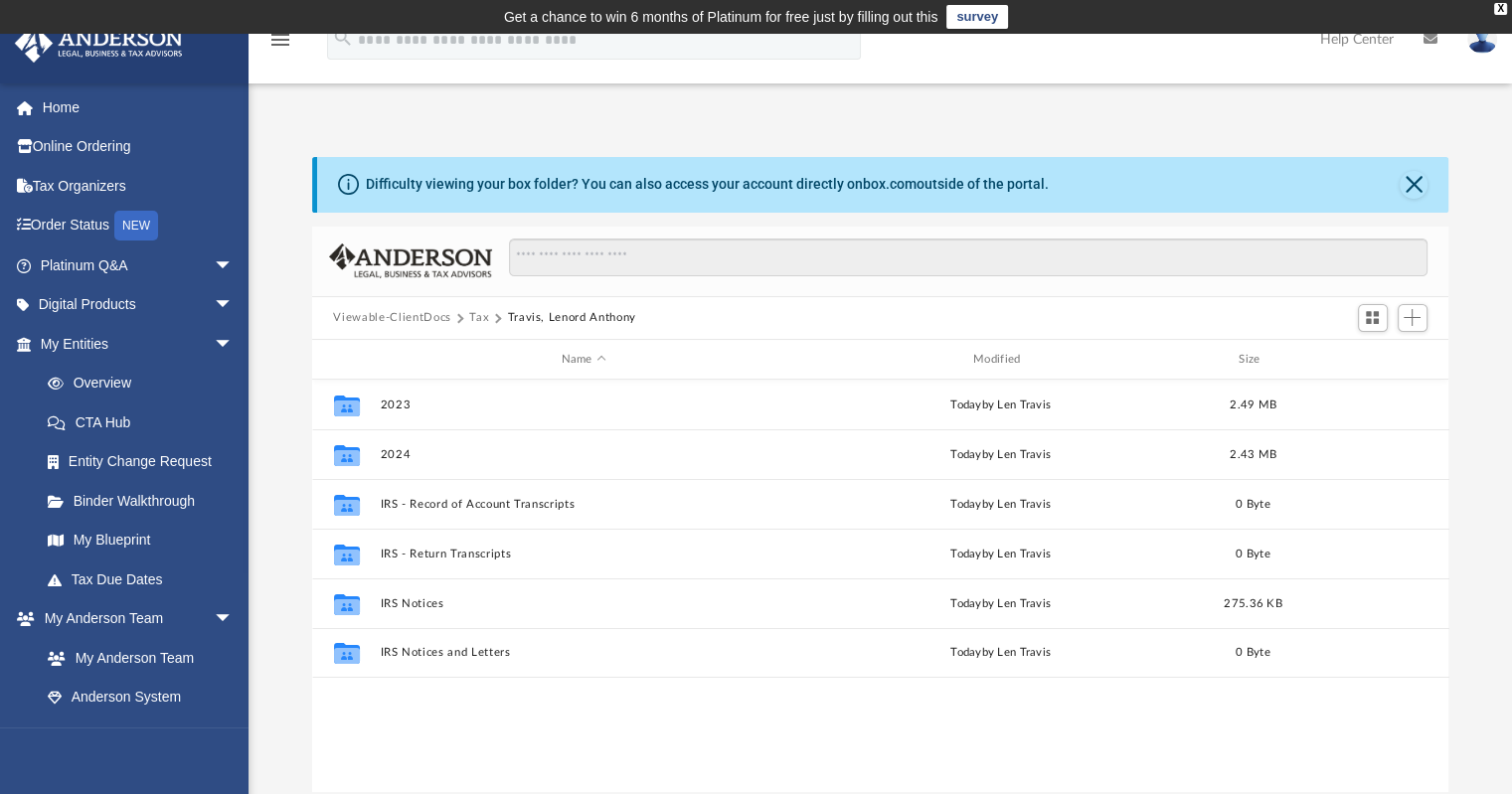 scroll, scrollTop: 16, scrollLeft: 16, axis: both 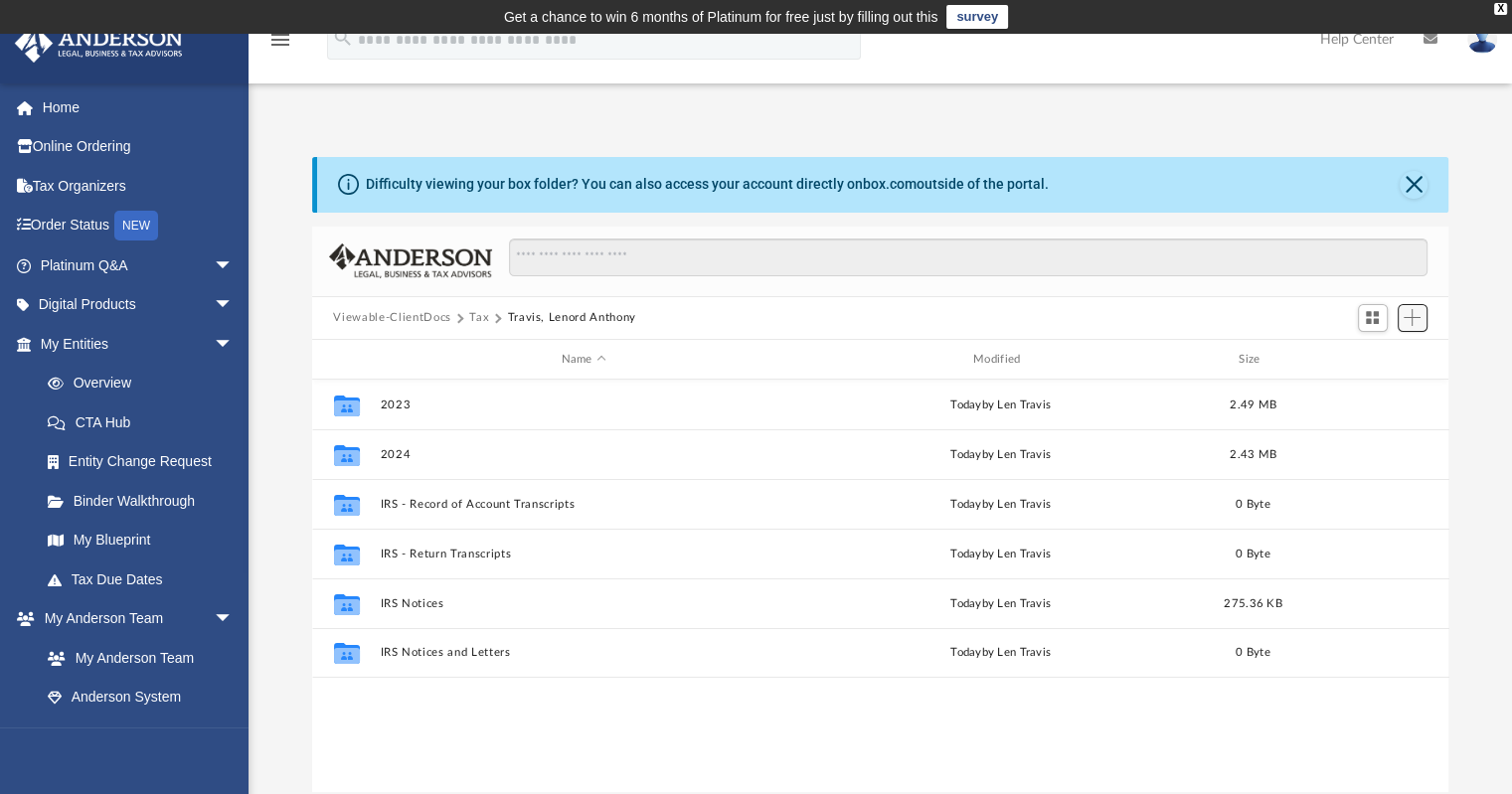 click at bounding box center [1412, 317] 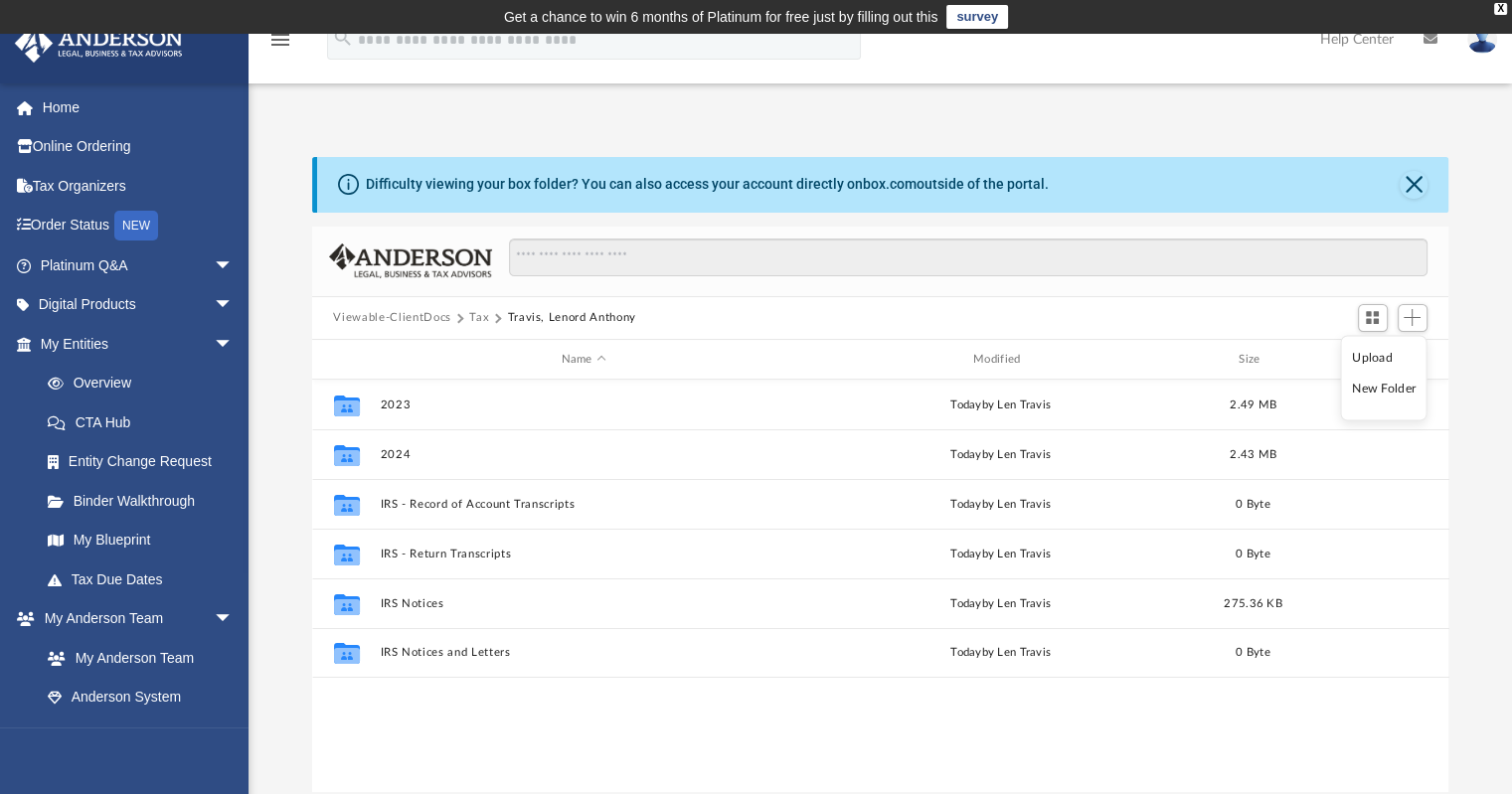 click on "New Folder" at bounding box center (1384, 389) 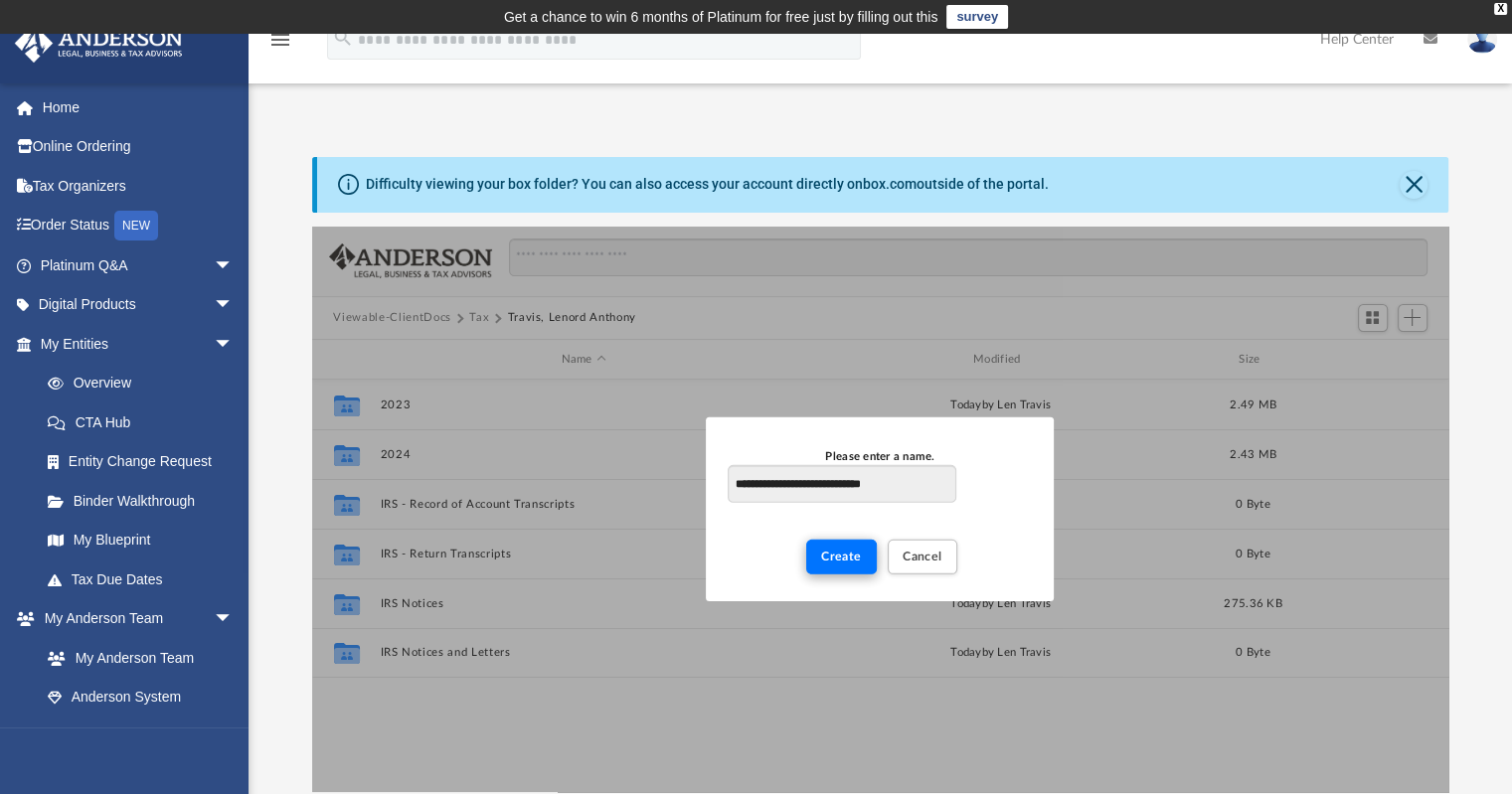 type on "**********" 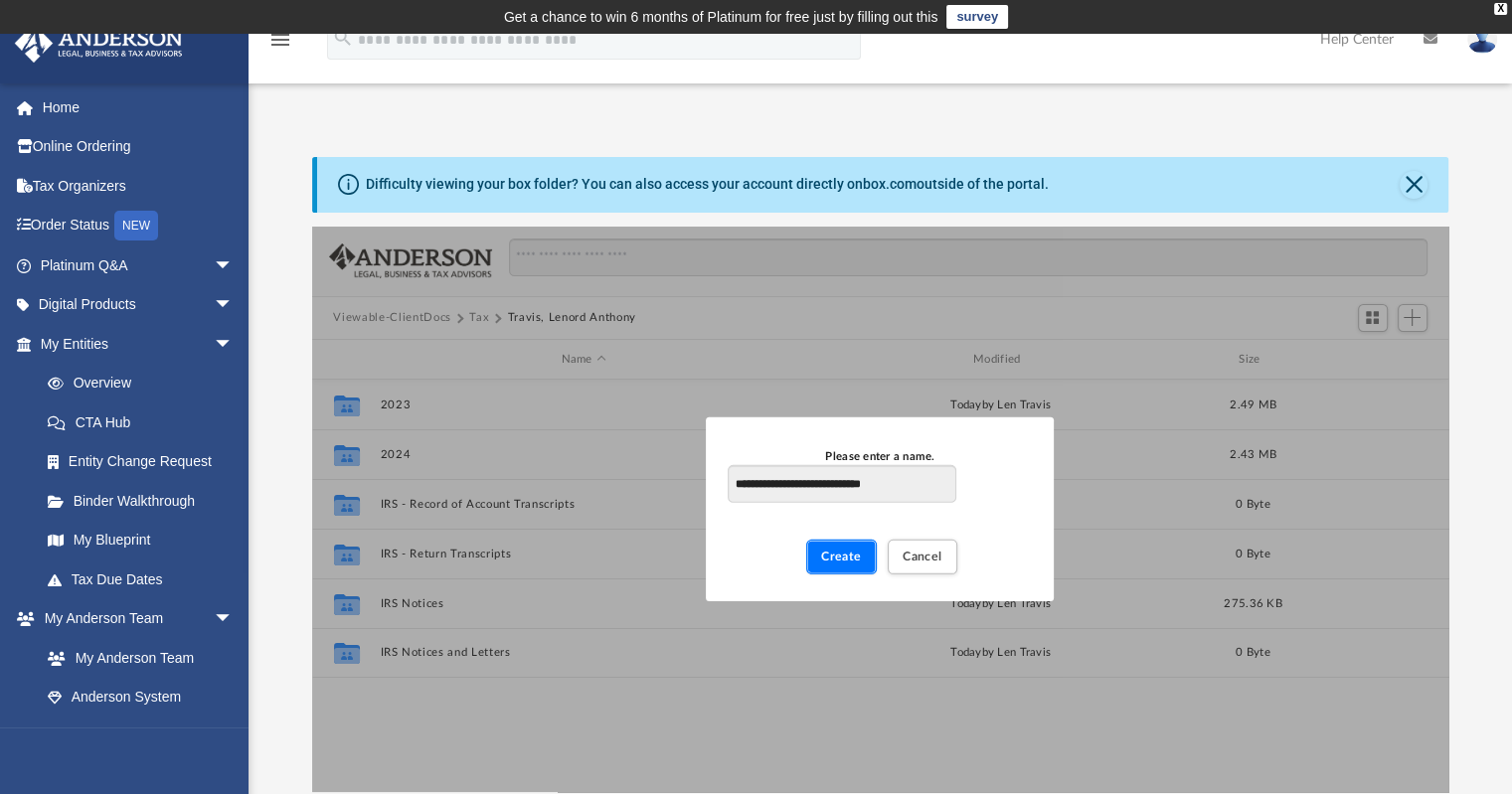 click on "Create" at bounding box center (841, 556) 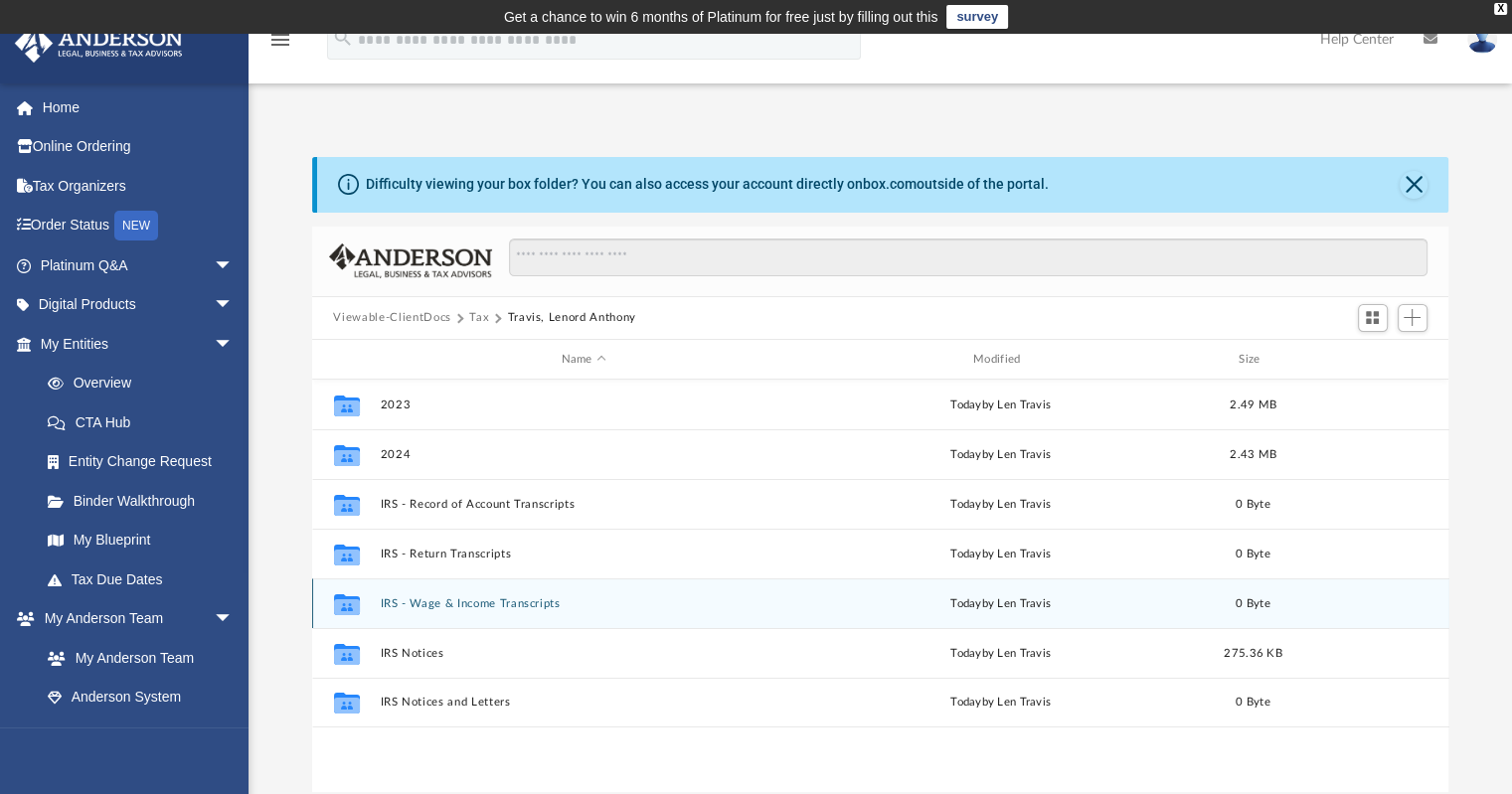 click on "IRS - Wage & Income Transcripts" at bounding box center [584, 603] 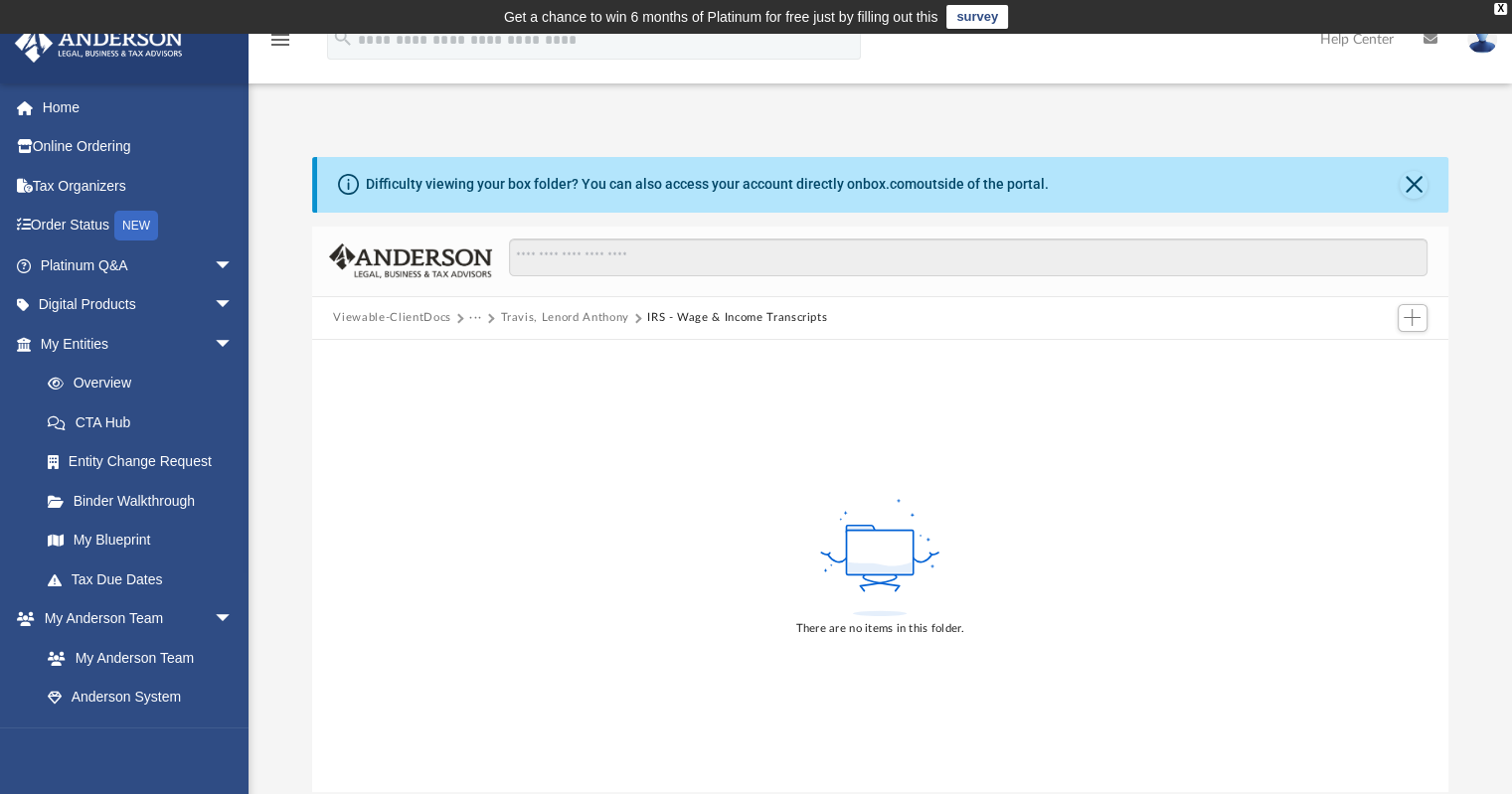 click on "Travis, Lenord Anthony" at bounding box center [564, 318] 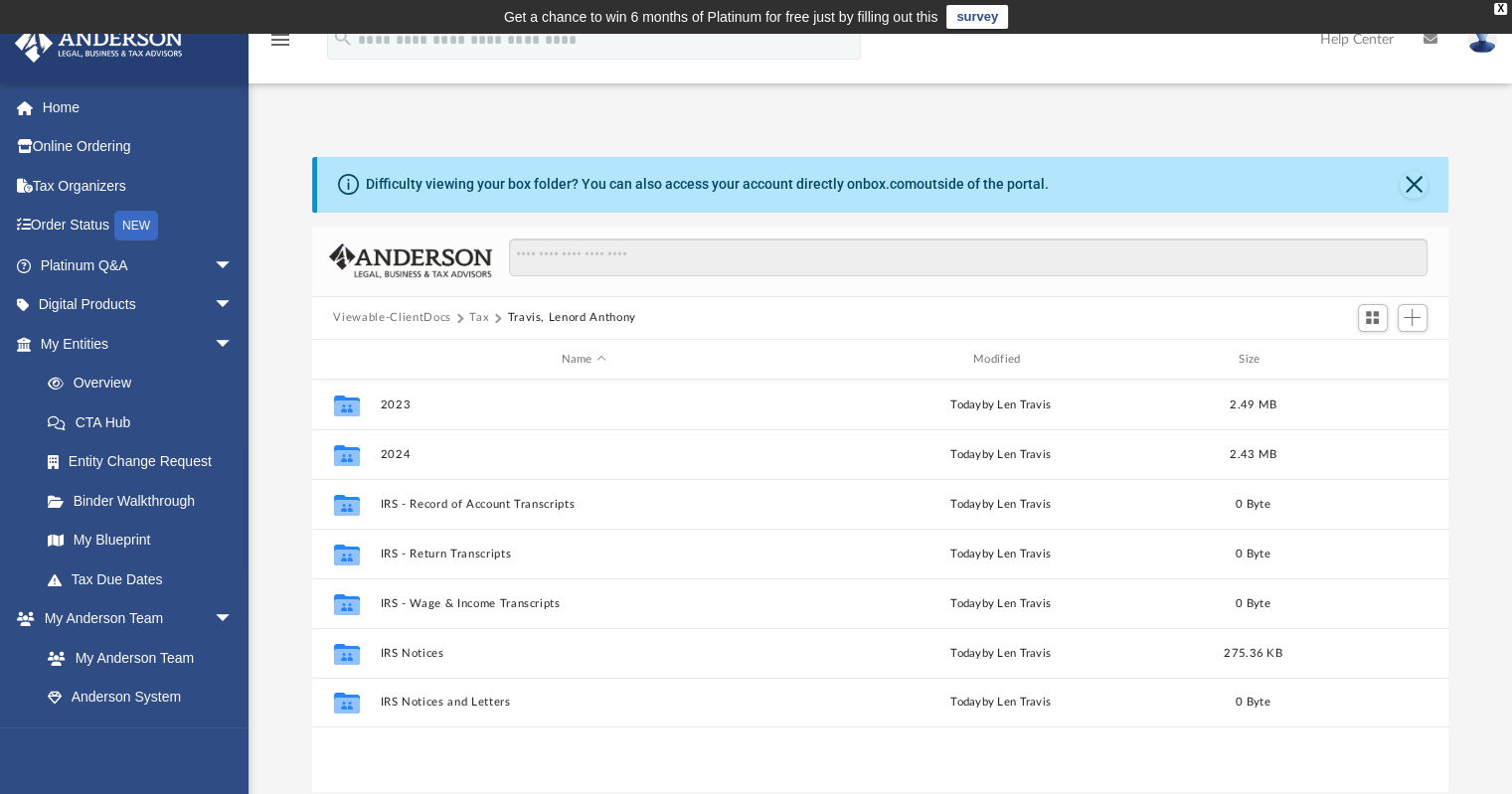 scroll, scrollTop: 16, scrollLeft: 16, axis: both 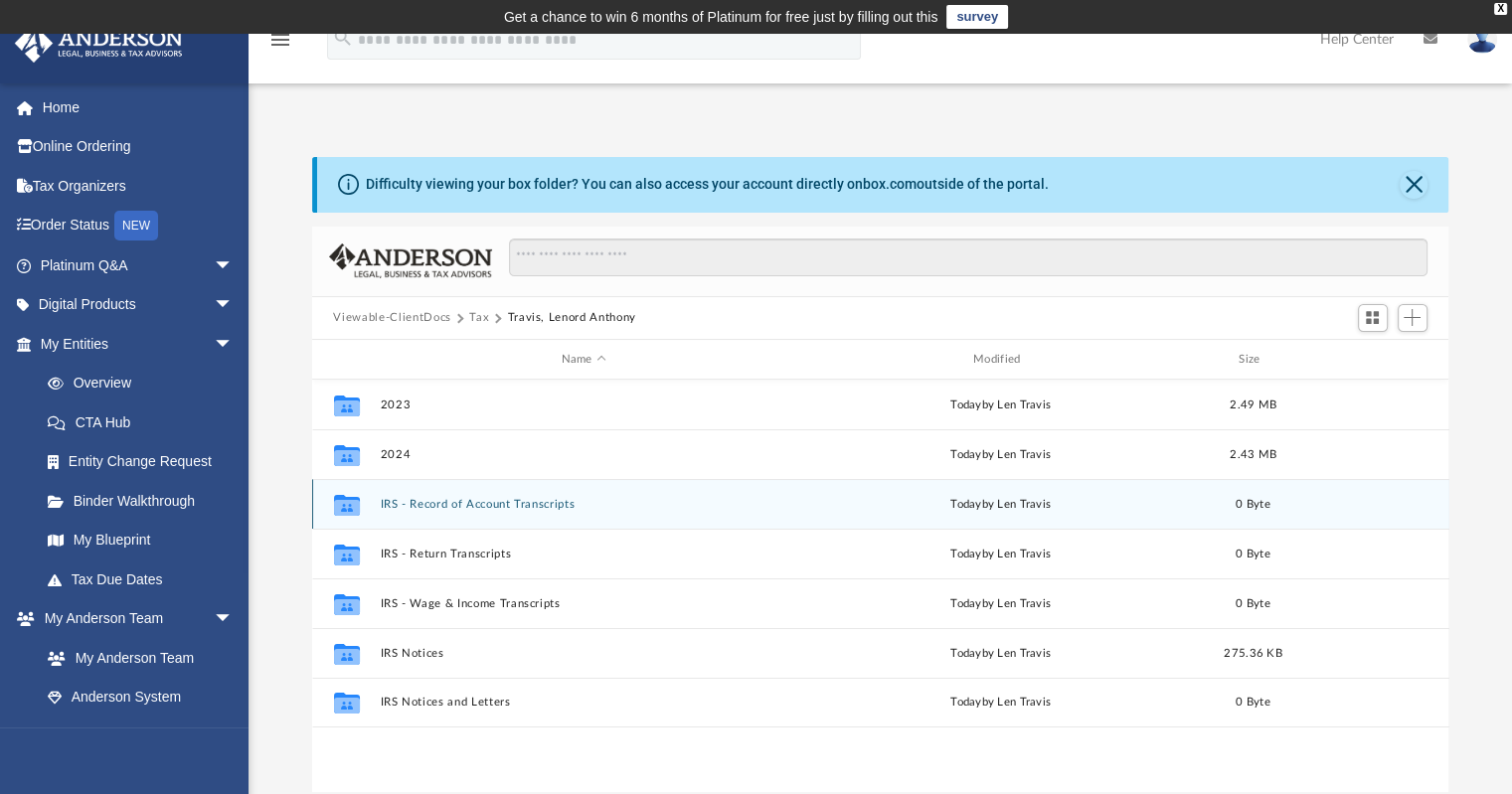 click on "IRS - Record of Account Transcripts" at bounding box center (584, 504) 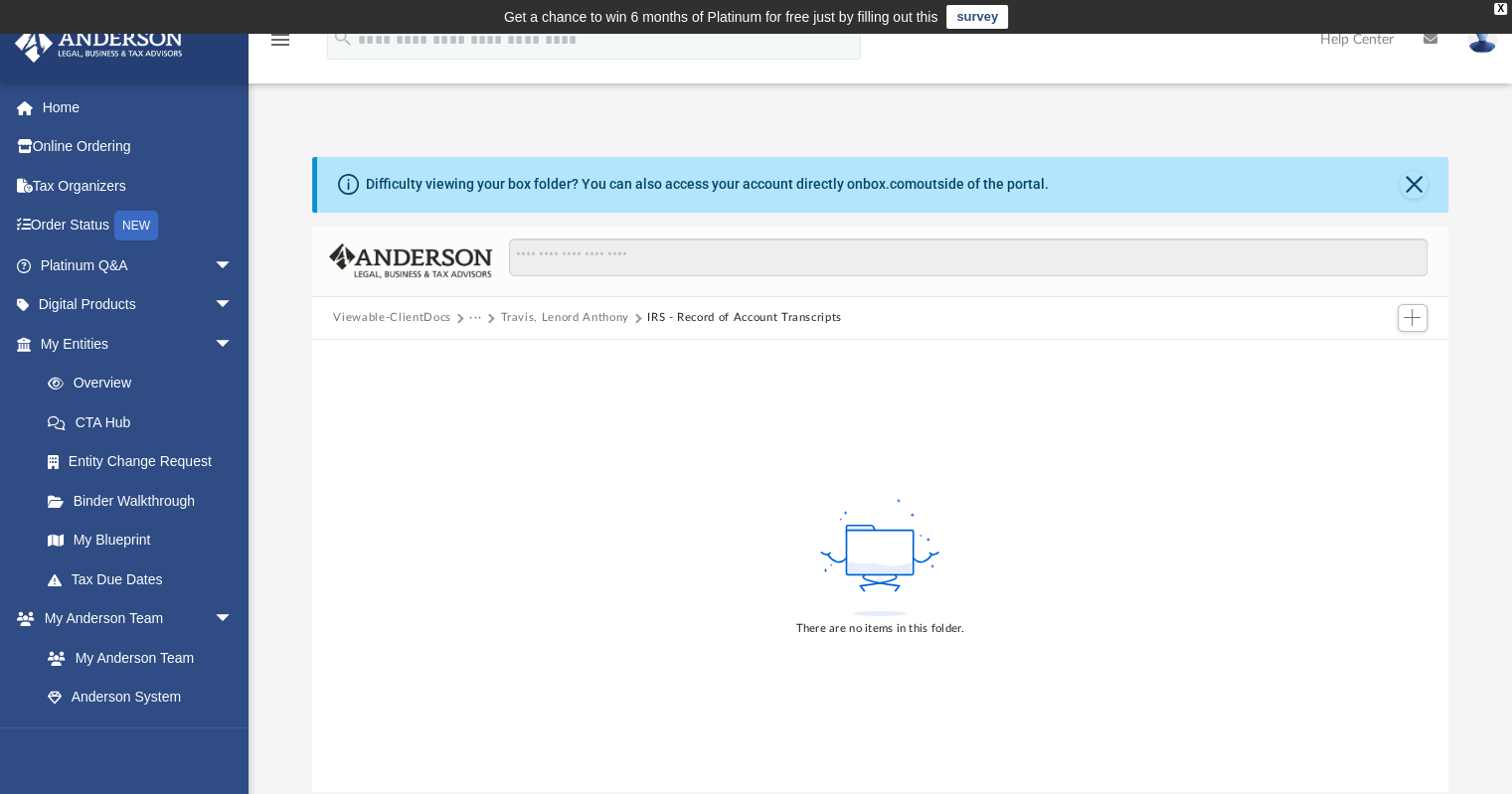 click on "Travis, Lenord Anthony" at bounding box center [564, 318] 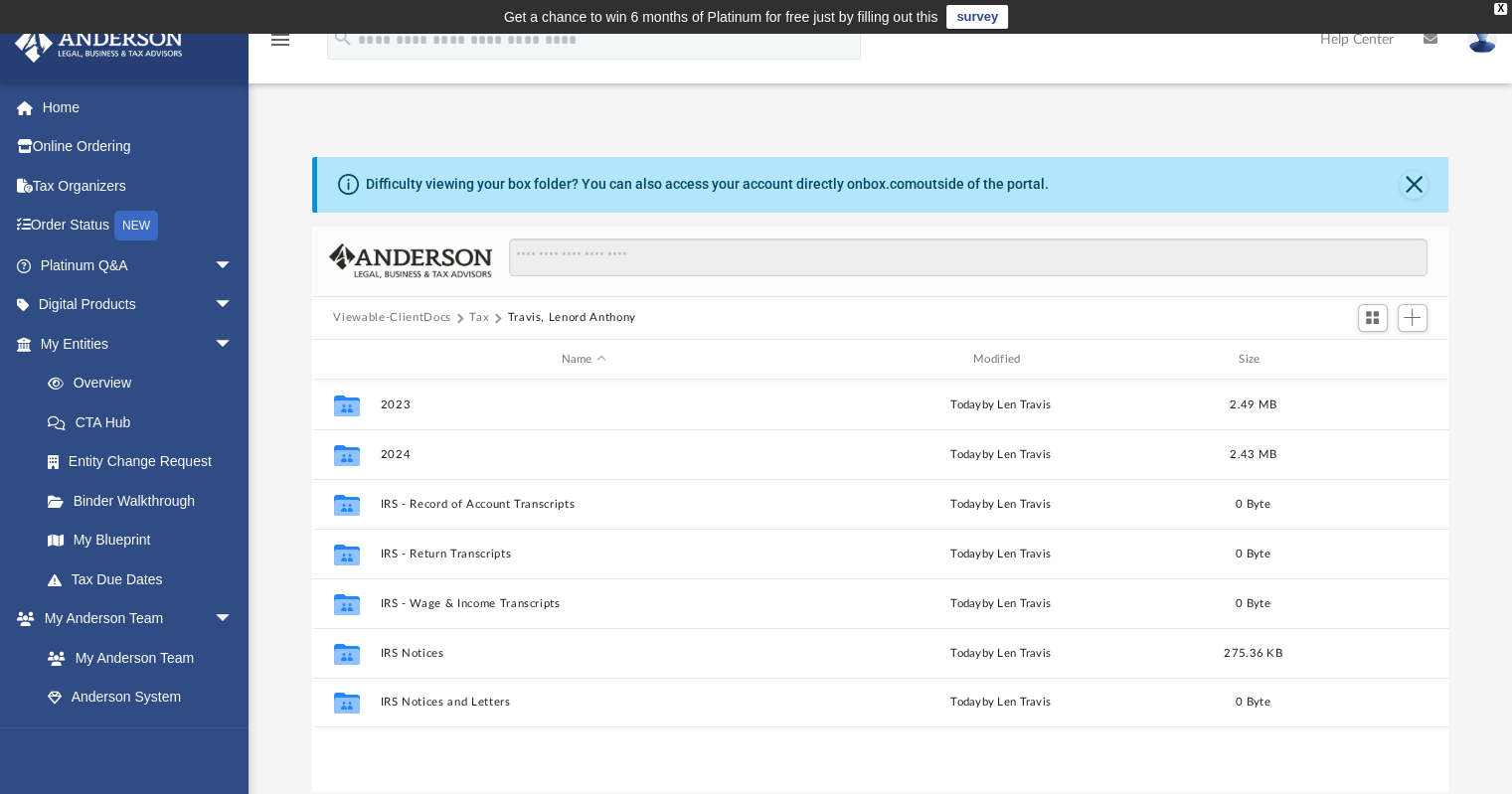 scroll, scrollTop: 16, scrollLeft: 16, axis: both 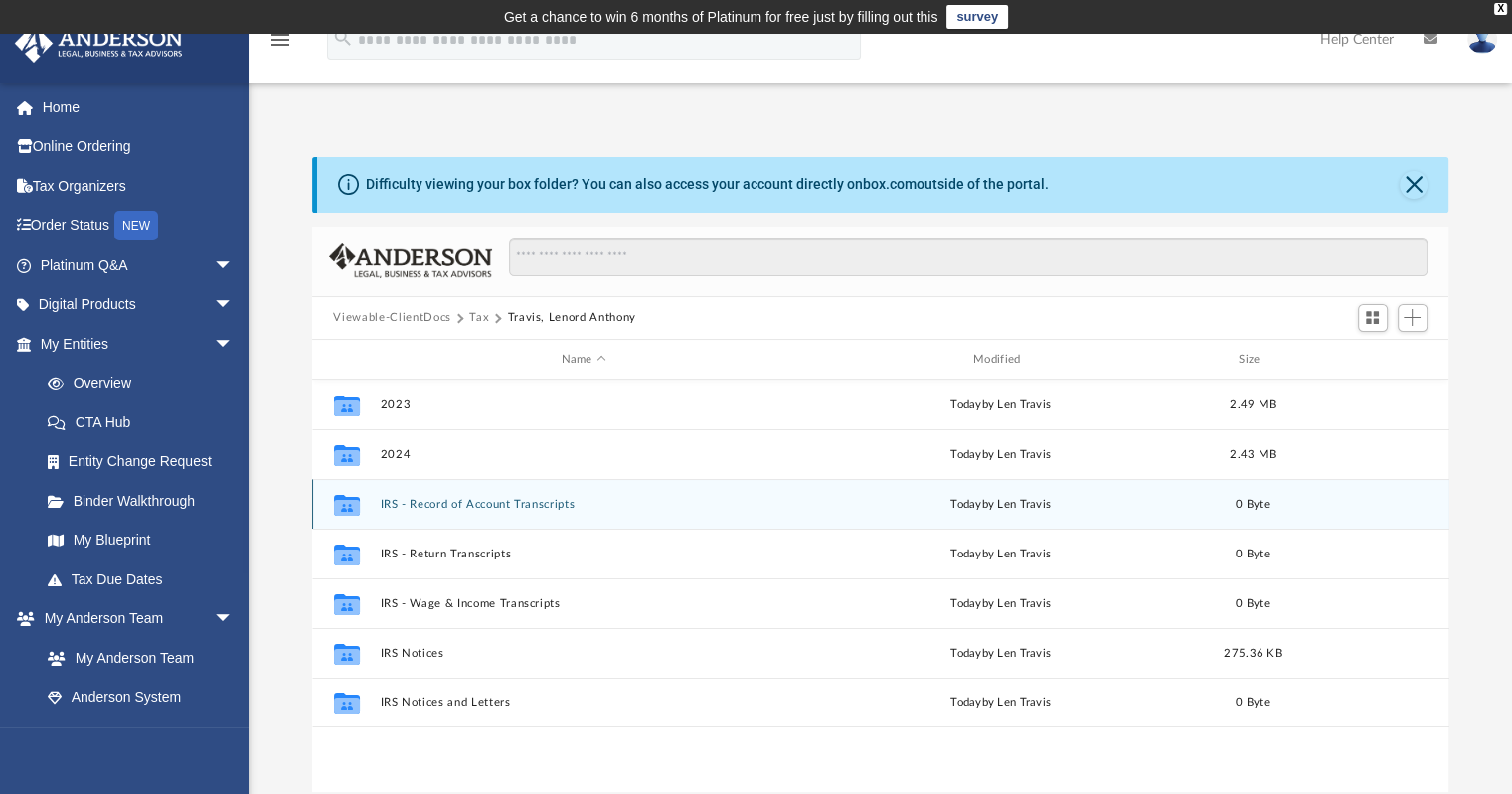 click on "IRS - Record of Account Transcripts" at bounding box center (584, 504) 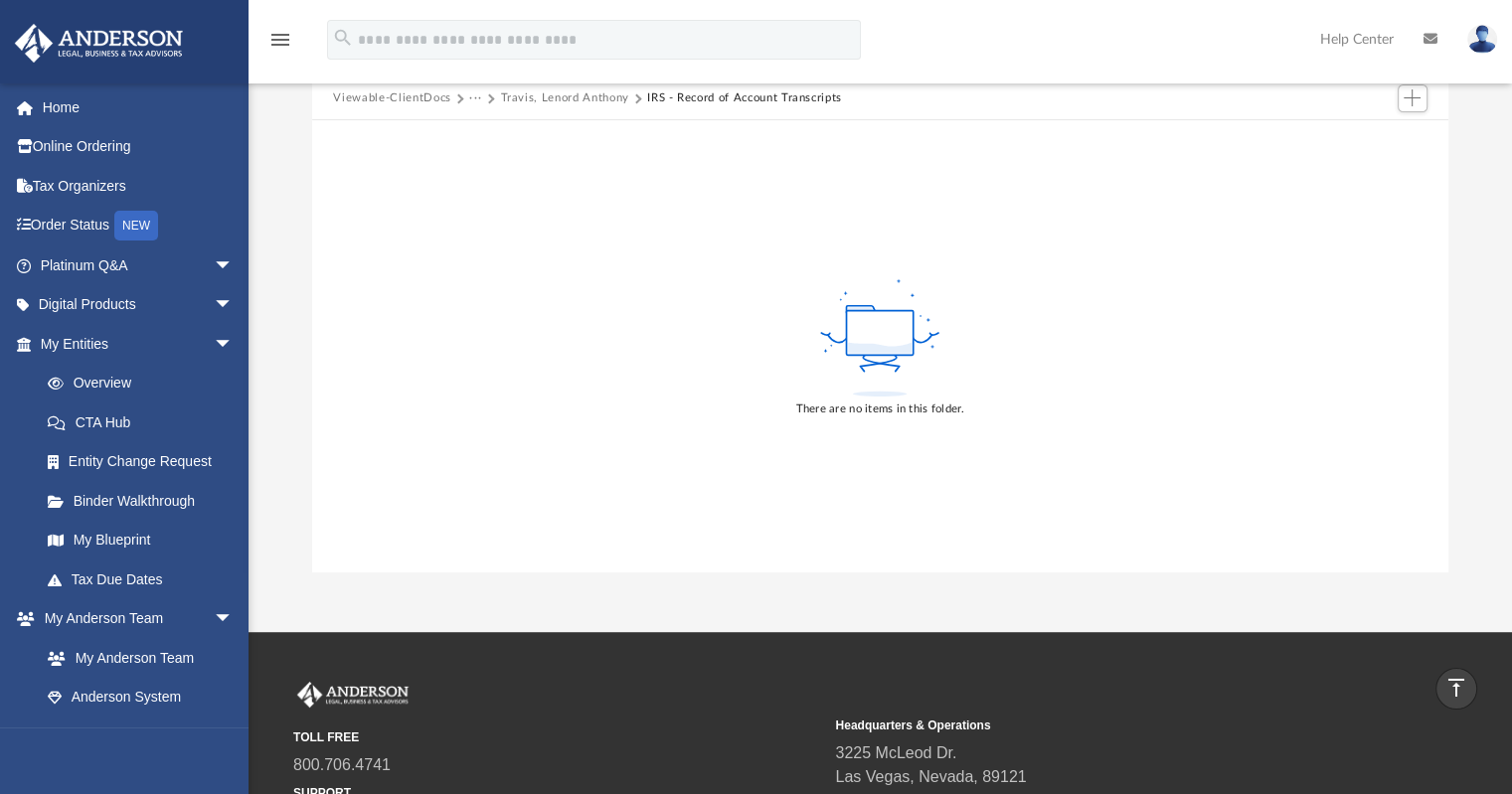 scroll, scrollTop: 0, scrollLeft: 0, axis: both 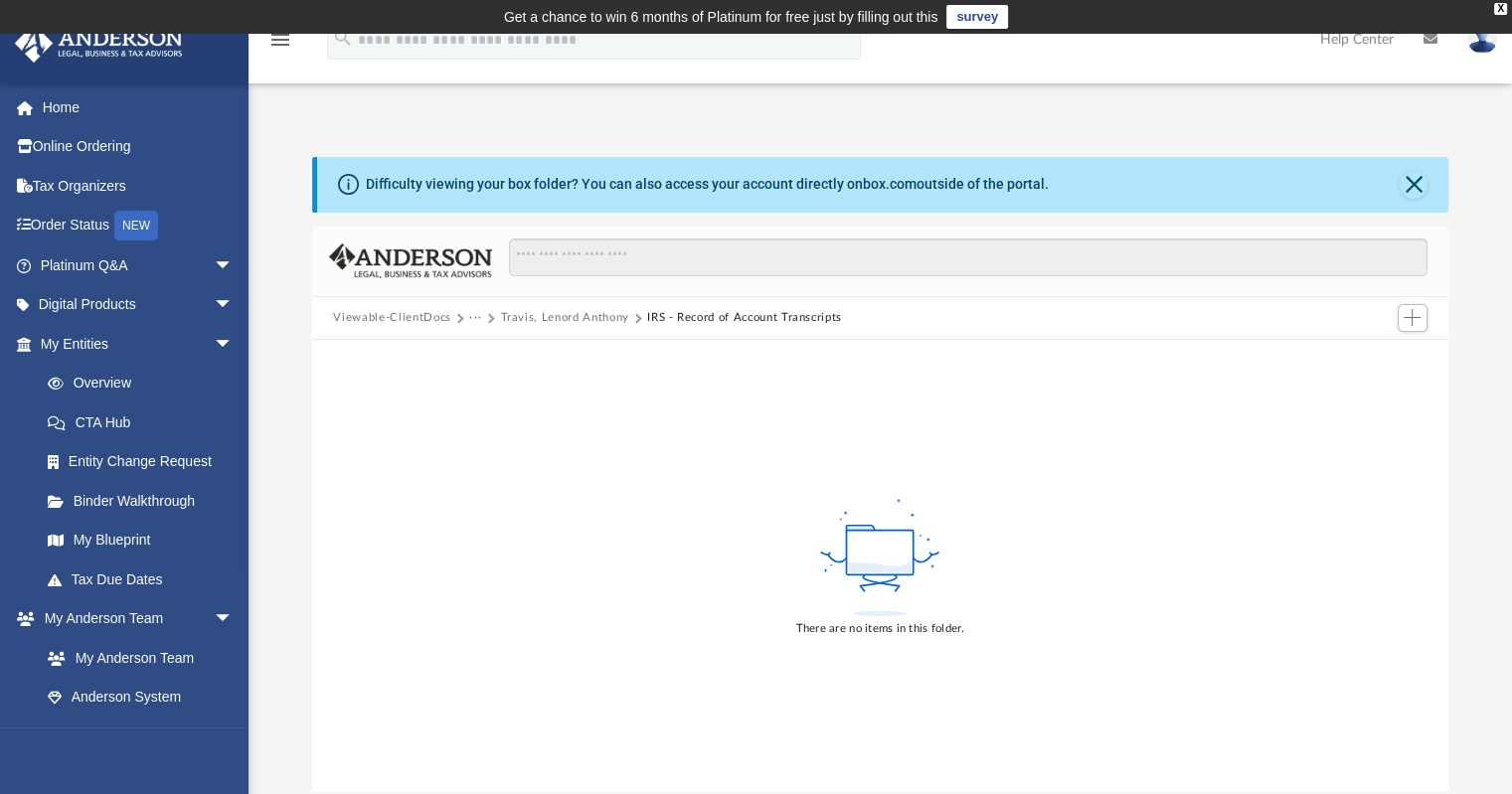 click on "Travis, Lenord Anthony" at bounding box center (564, 318) 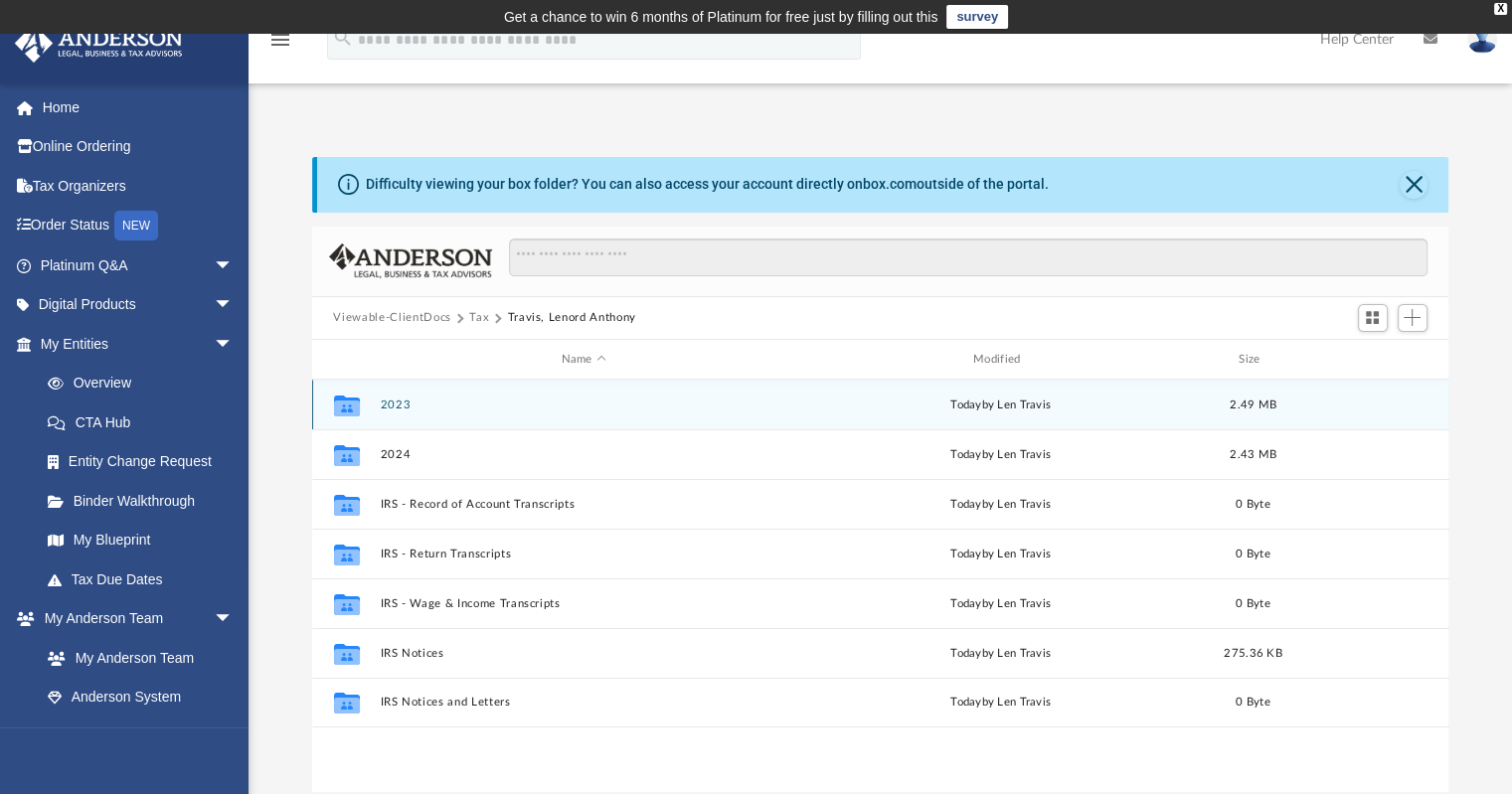 scroll, scrollTop: 16, scrollLeft: 16, axis: both 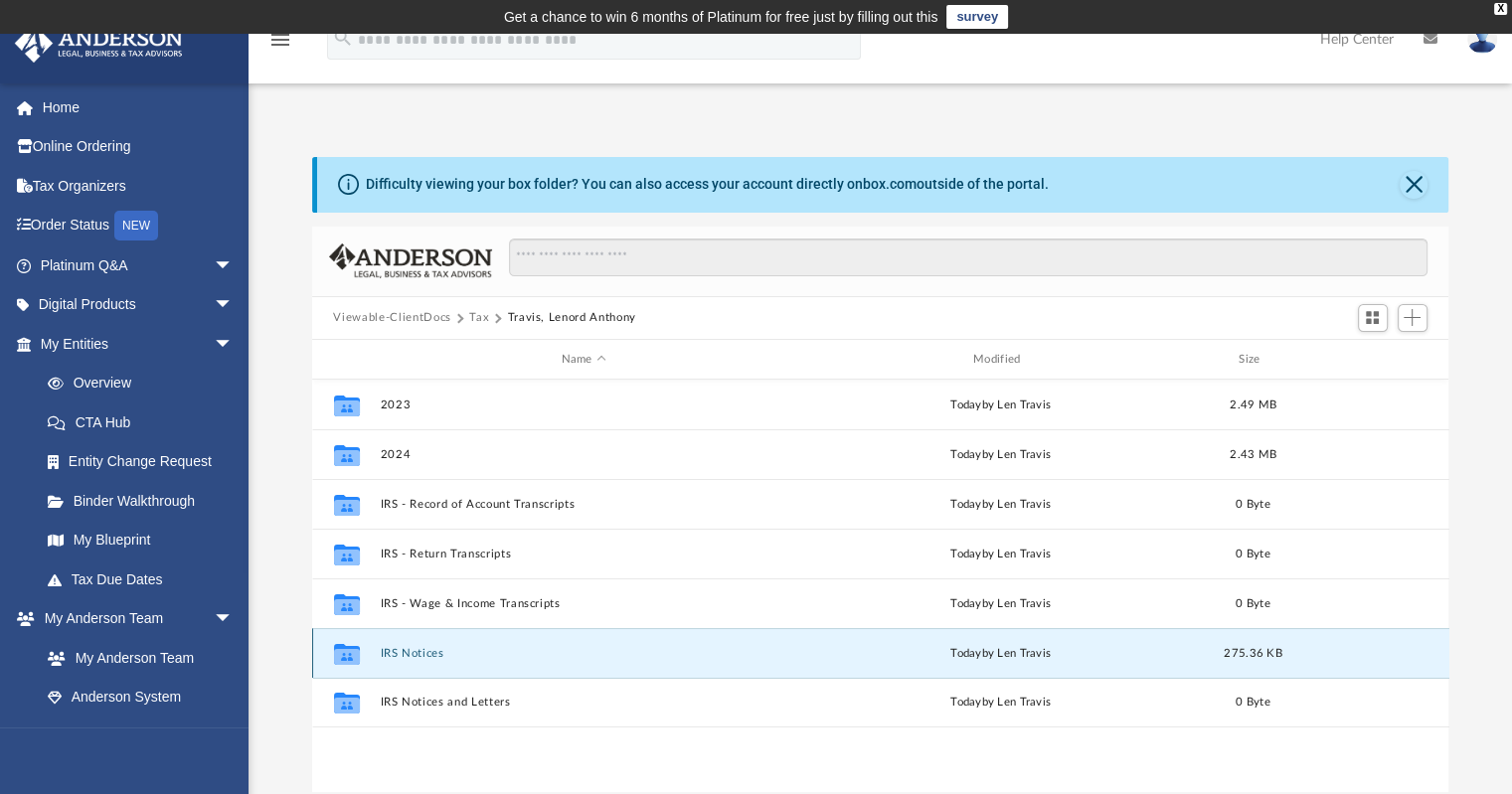 click on "IRS Notices" at bounding box center [584, 653] 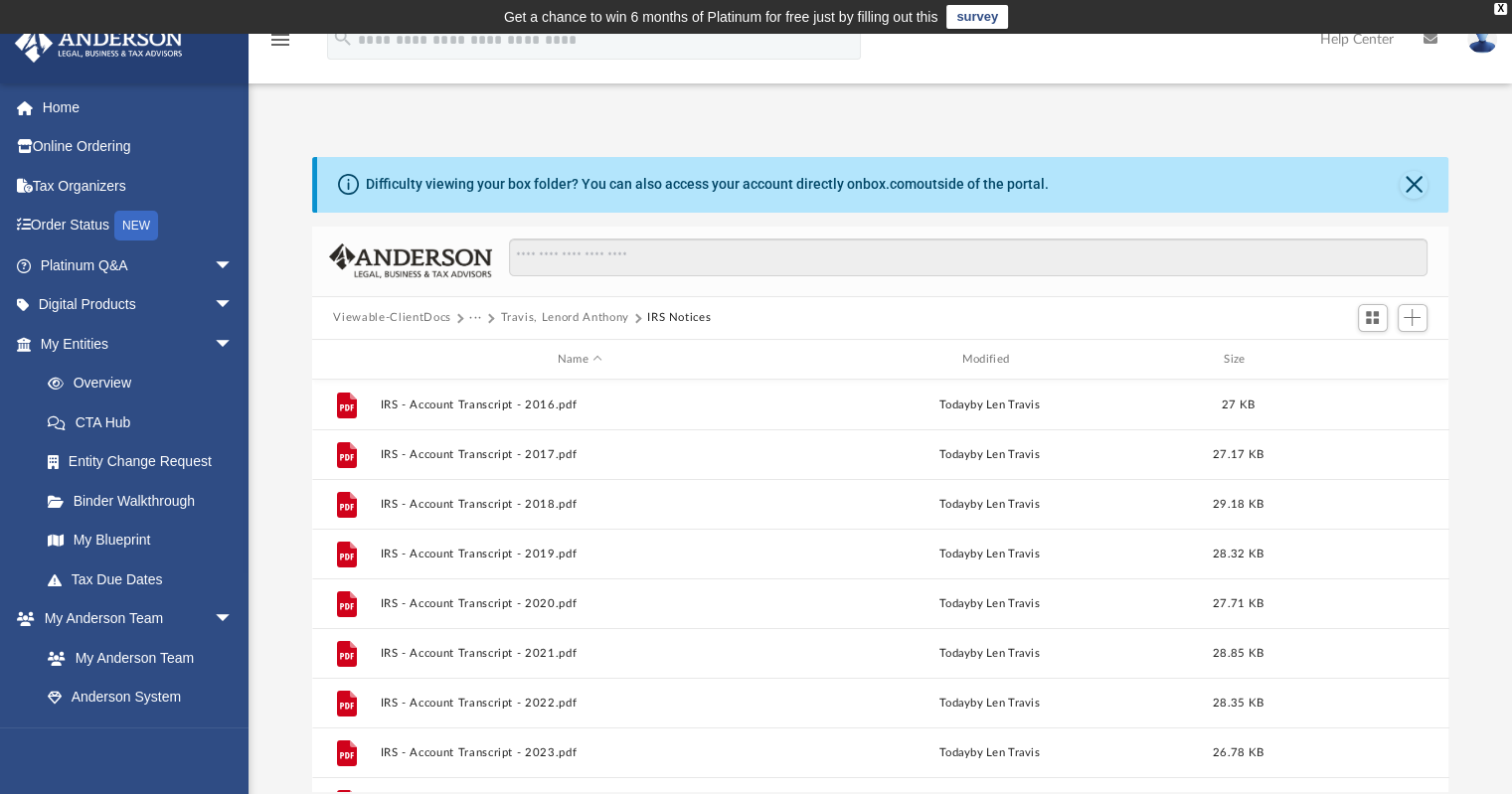 click on "Travis, Lenord Anthony" at bounding box center (564, 318) 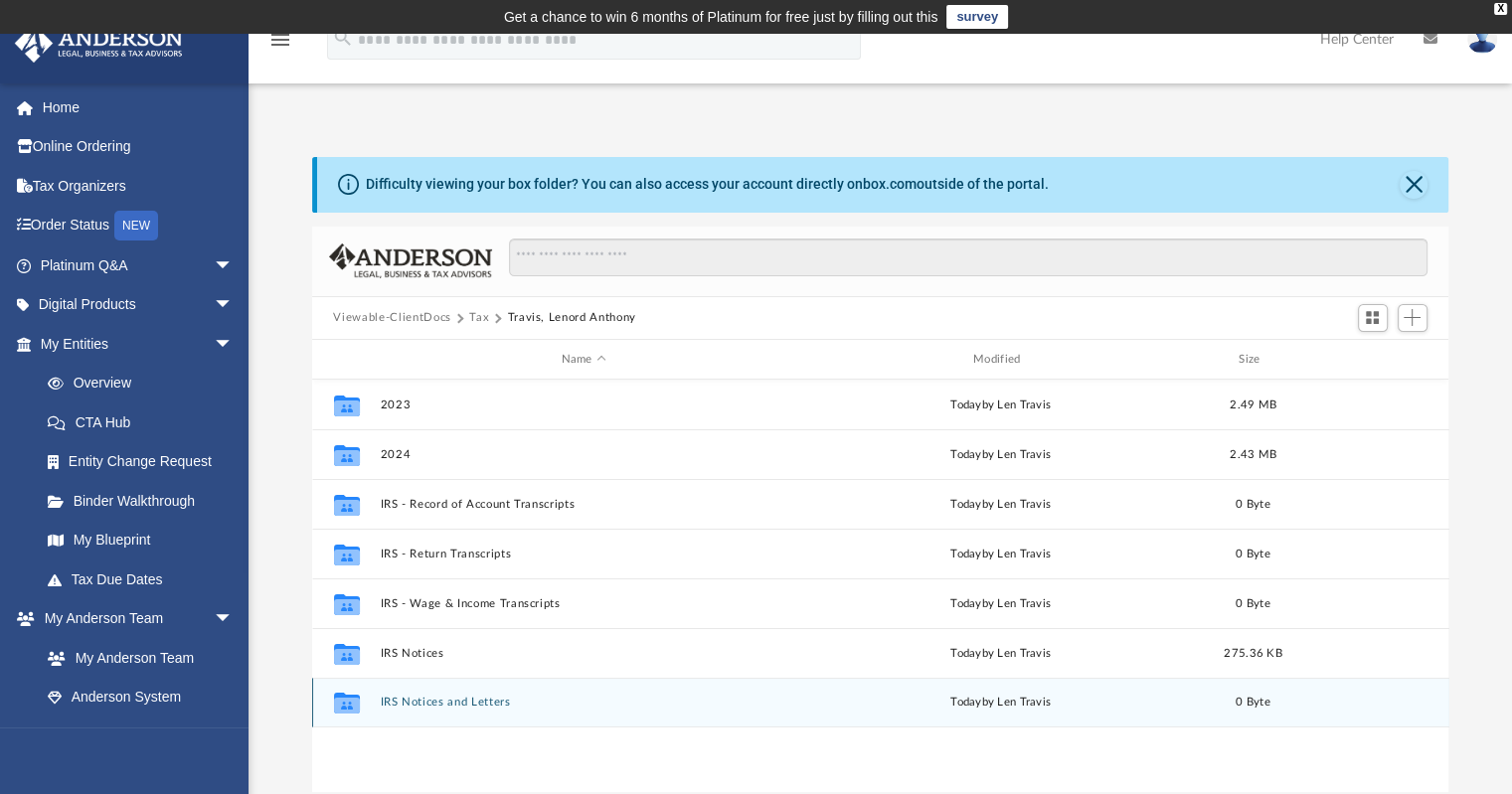 click on "IRS Notices and Letters" at bounding box center (584, 703) 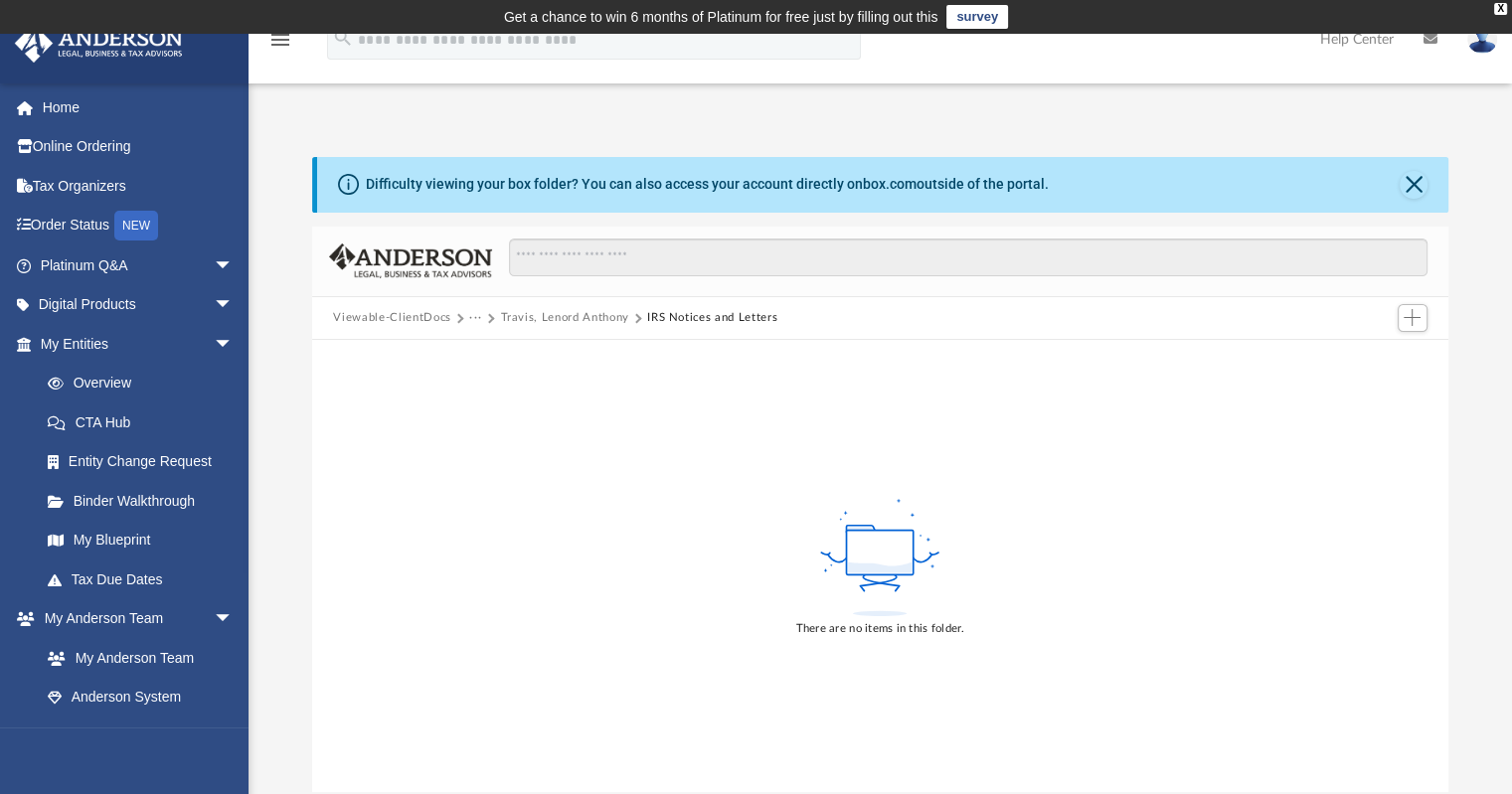 click on "Travis, Lenord Anthony" at bounding box center [564, 318] 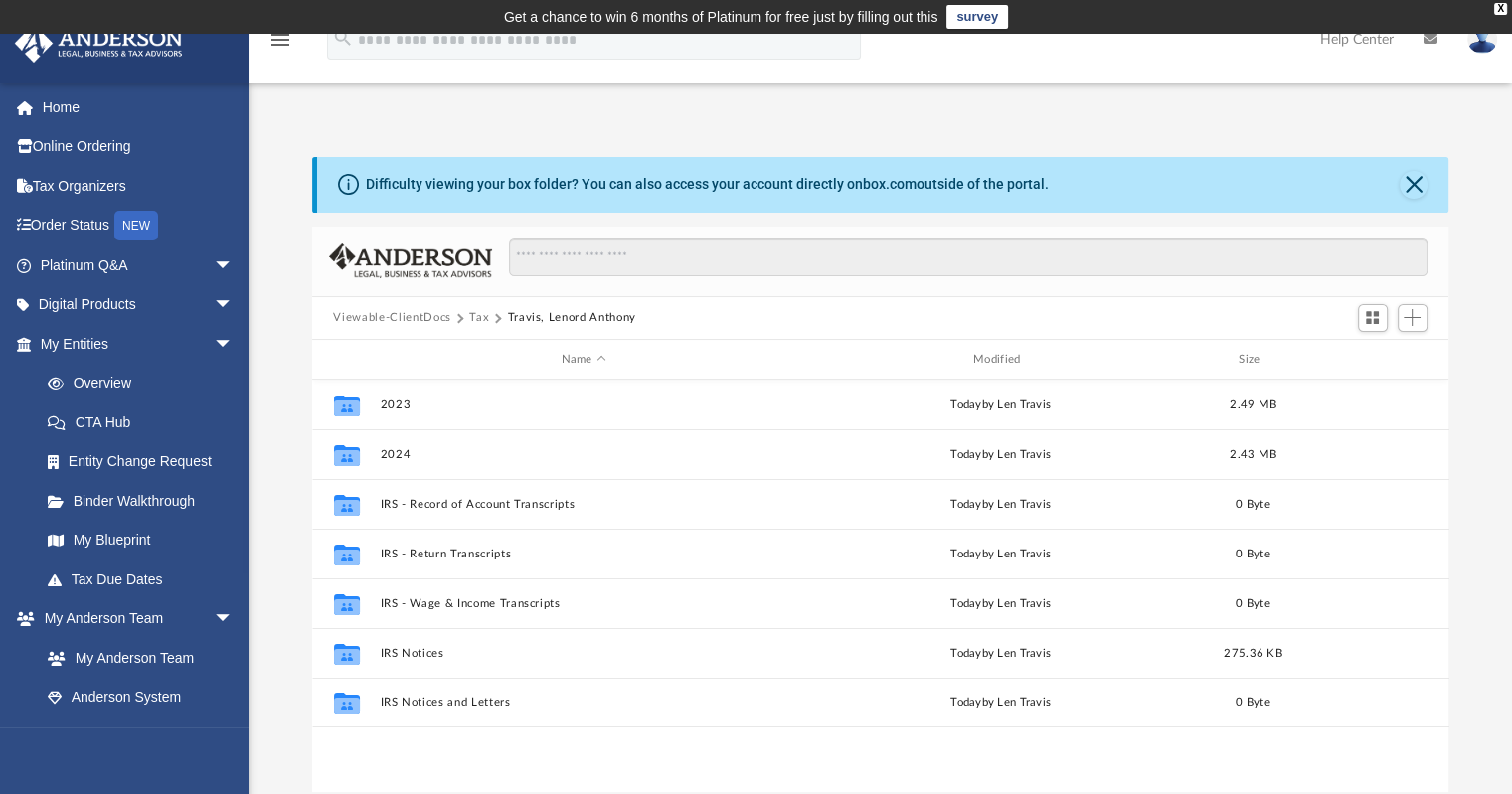 scroll, scrollTop: 16, scrollLeft: 16, axis: both 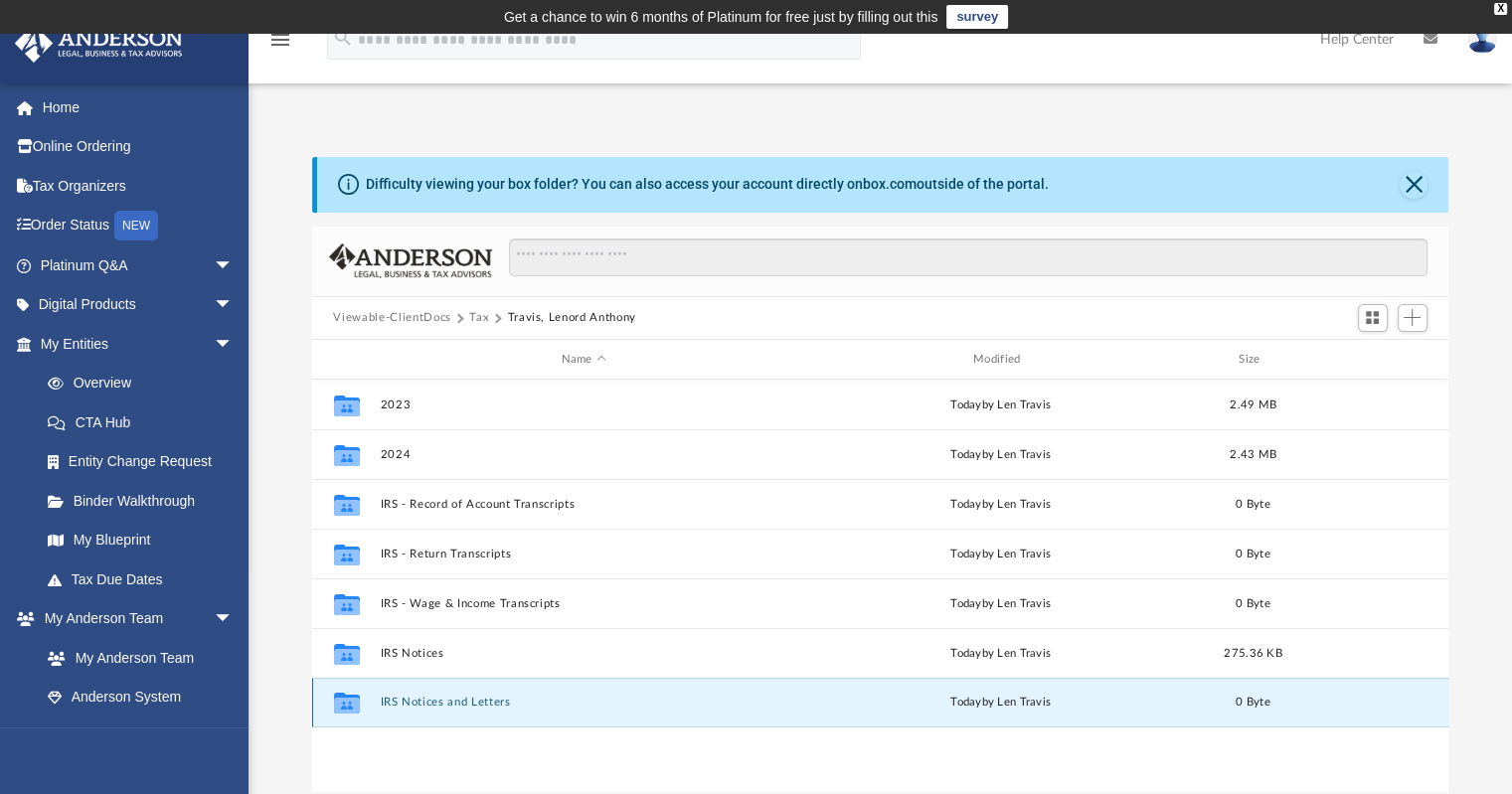 click on "IRS Notices and Letters" at bounding box center [584, 703] 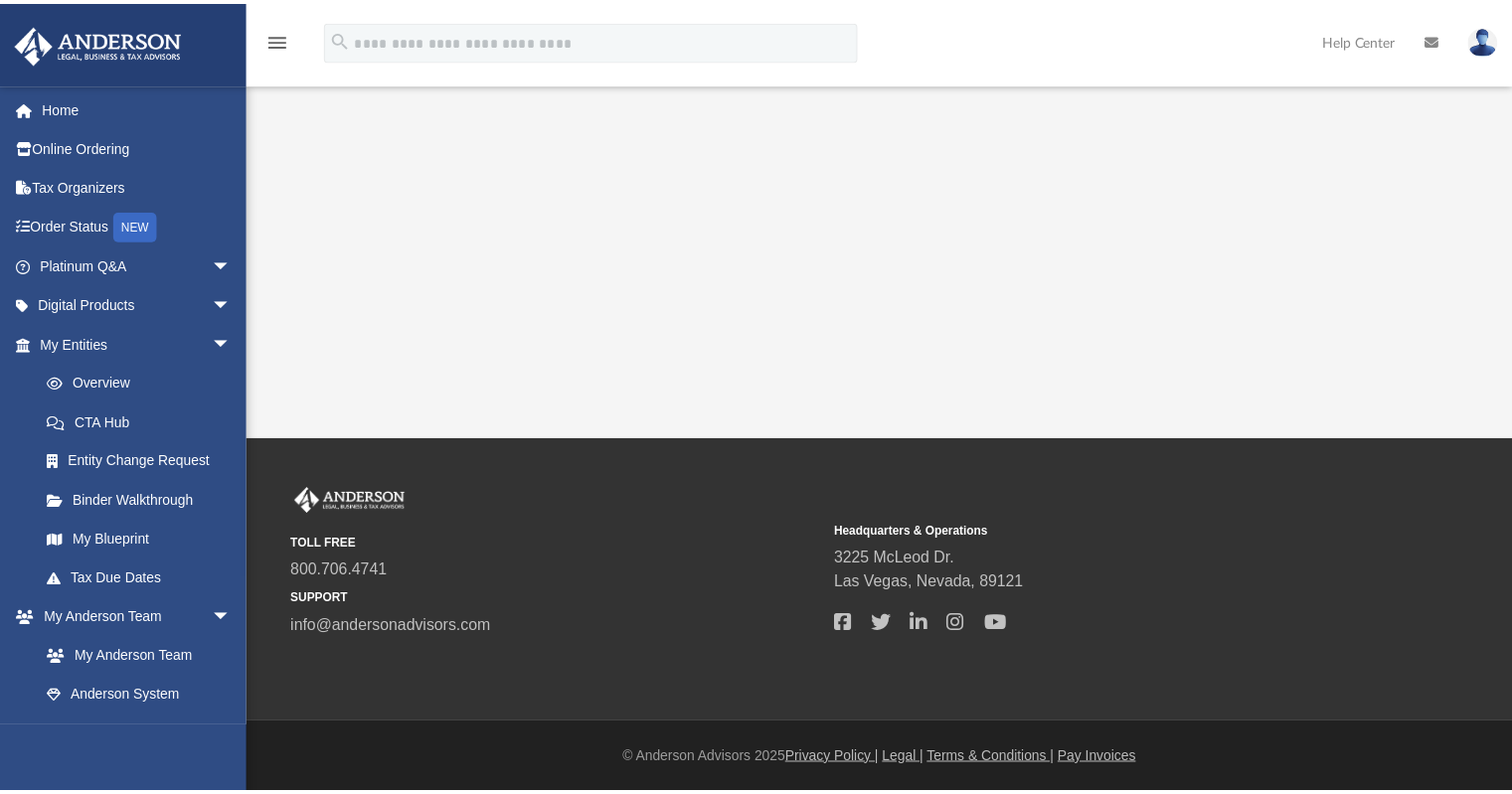 scroll, scrollTop: 0, scrollLeft: 0, axis: both 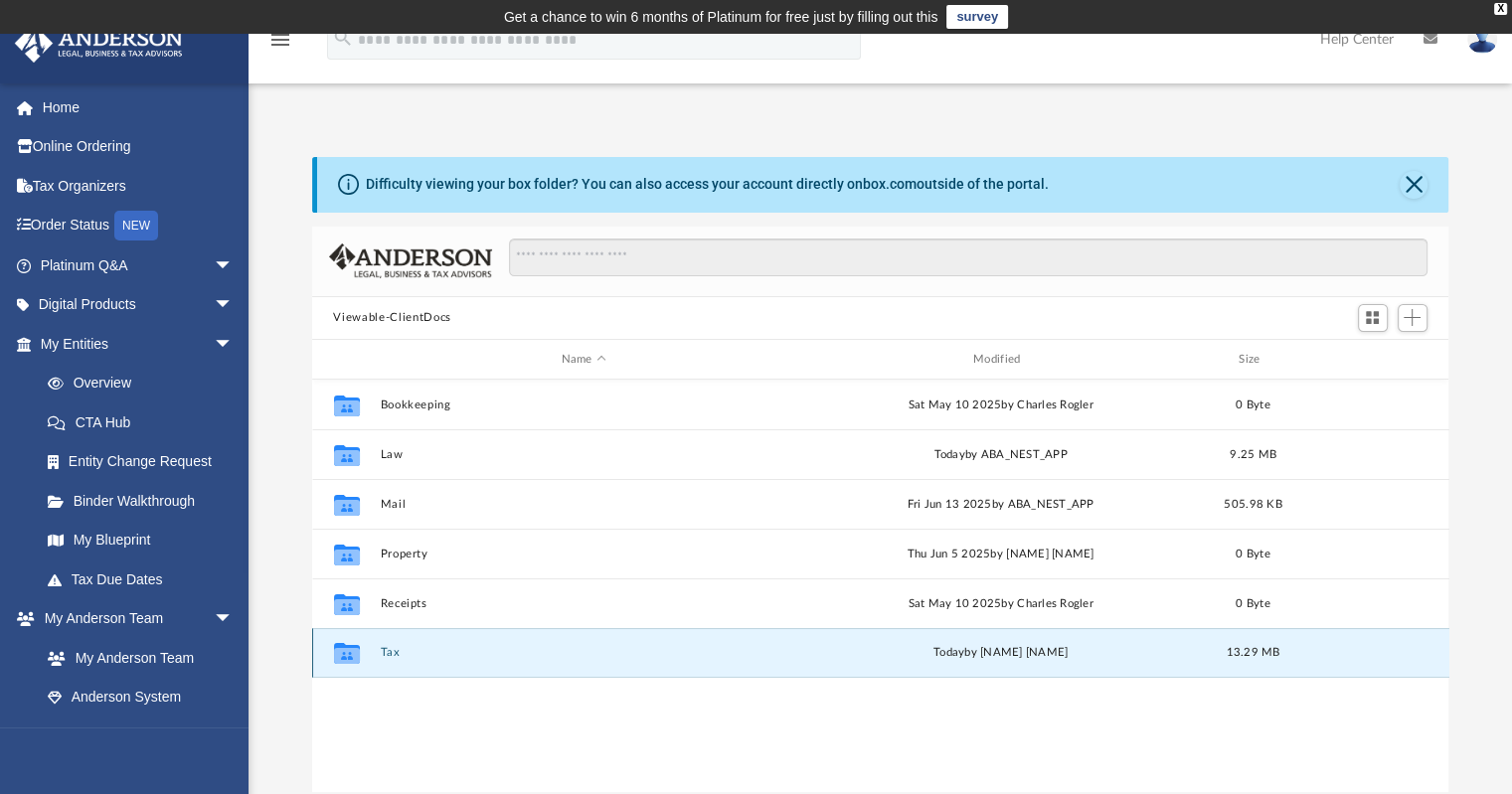 click on "Tax" at bounding box center [584, 653] 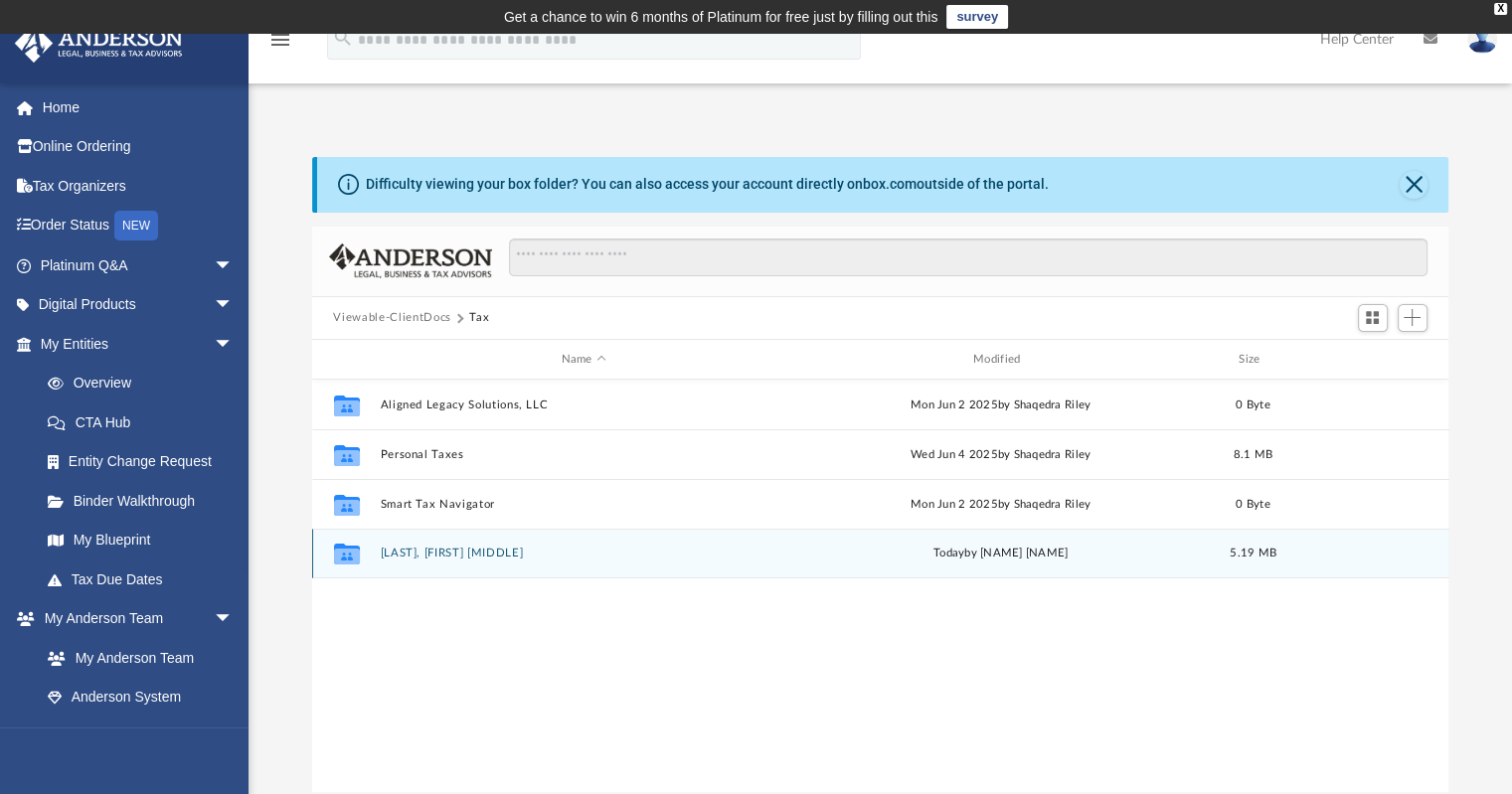 click on "Travis, Lenord Anthony" at bounding box center (584, 554) 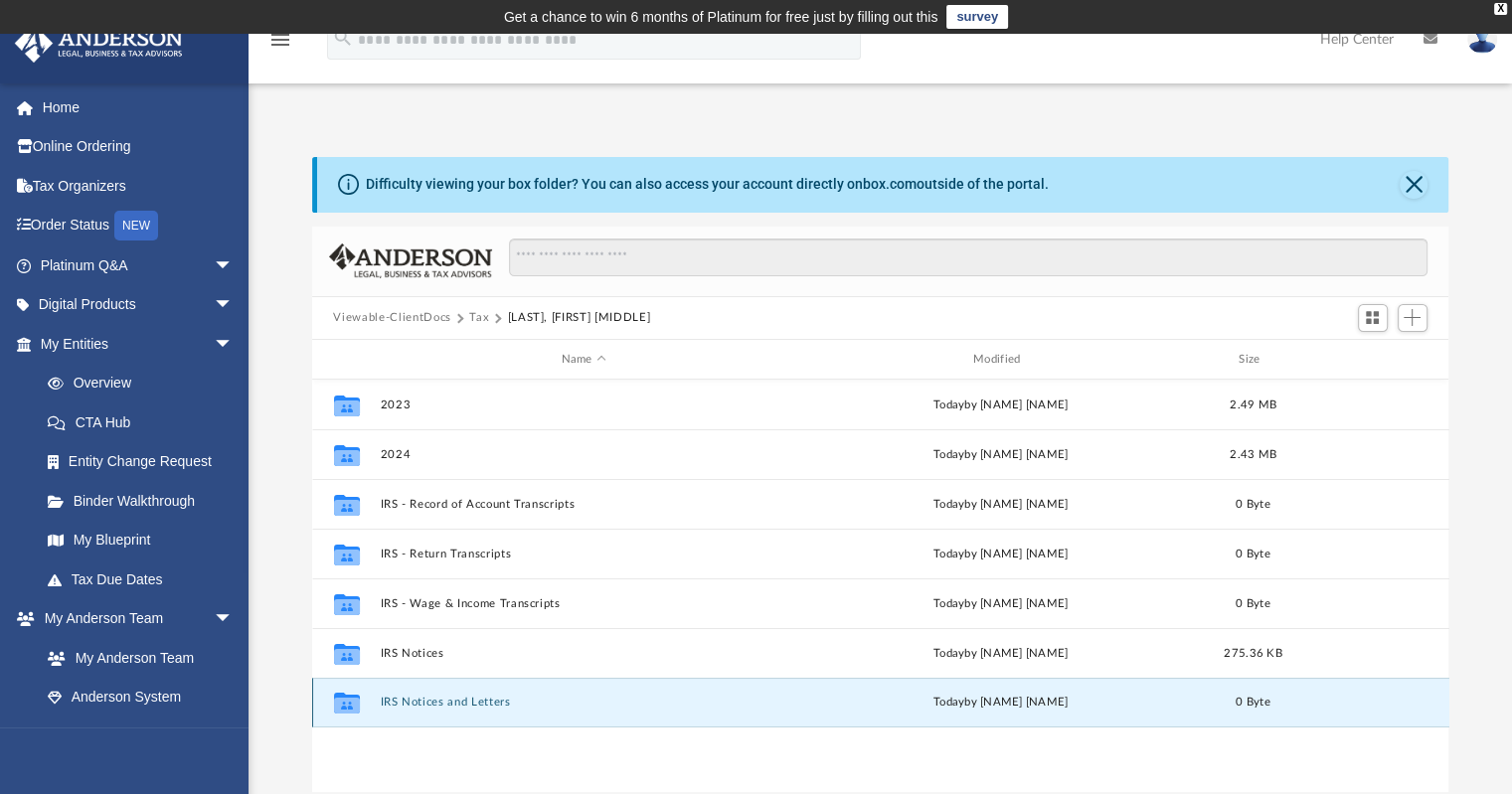 click on "IRS Notices and Letters" at bounding box center [584, 703] 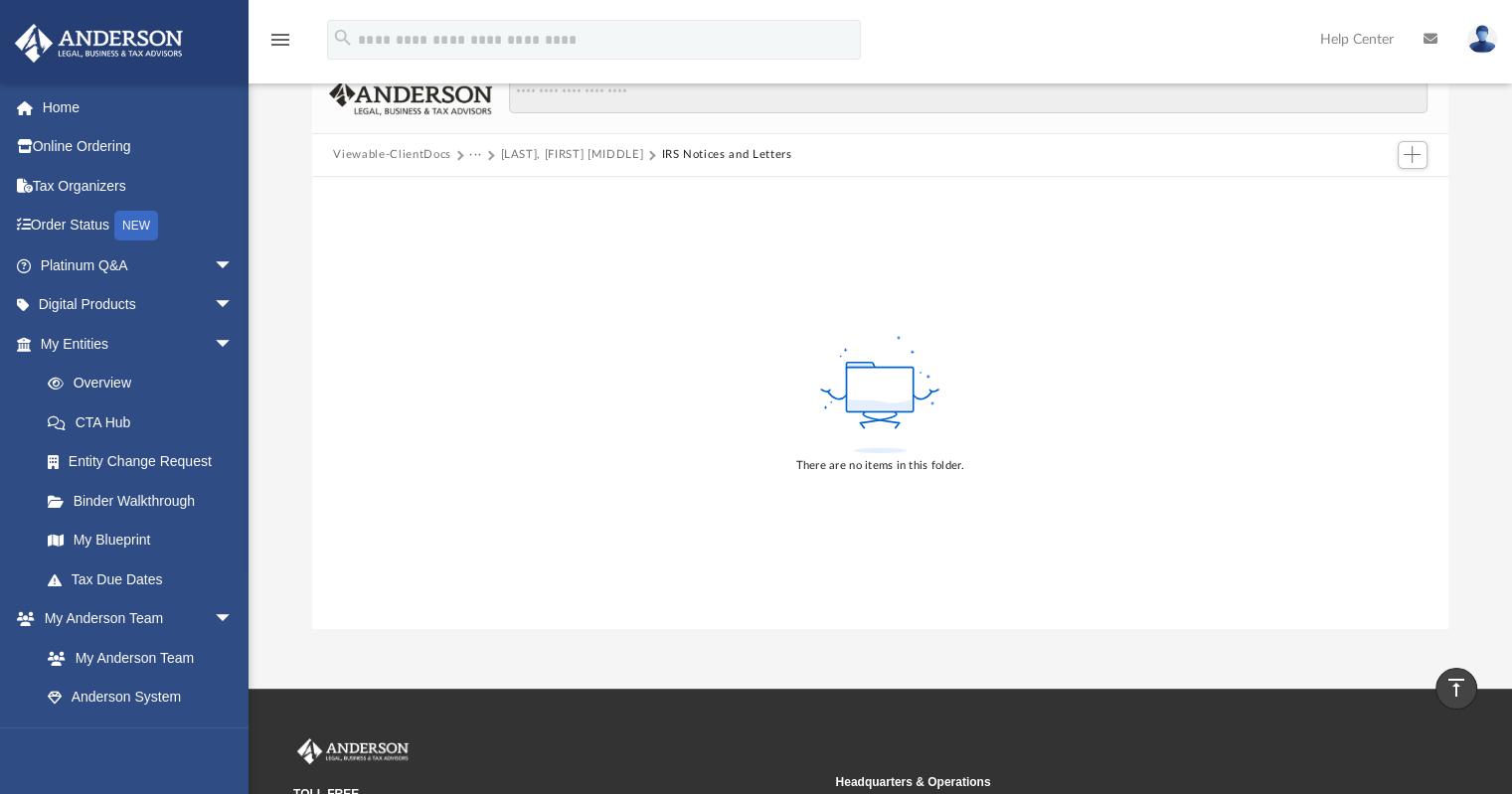 scroll, scrollTop: 0, scrollLeft: 0, axis: both 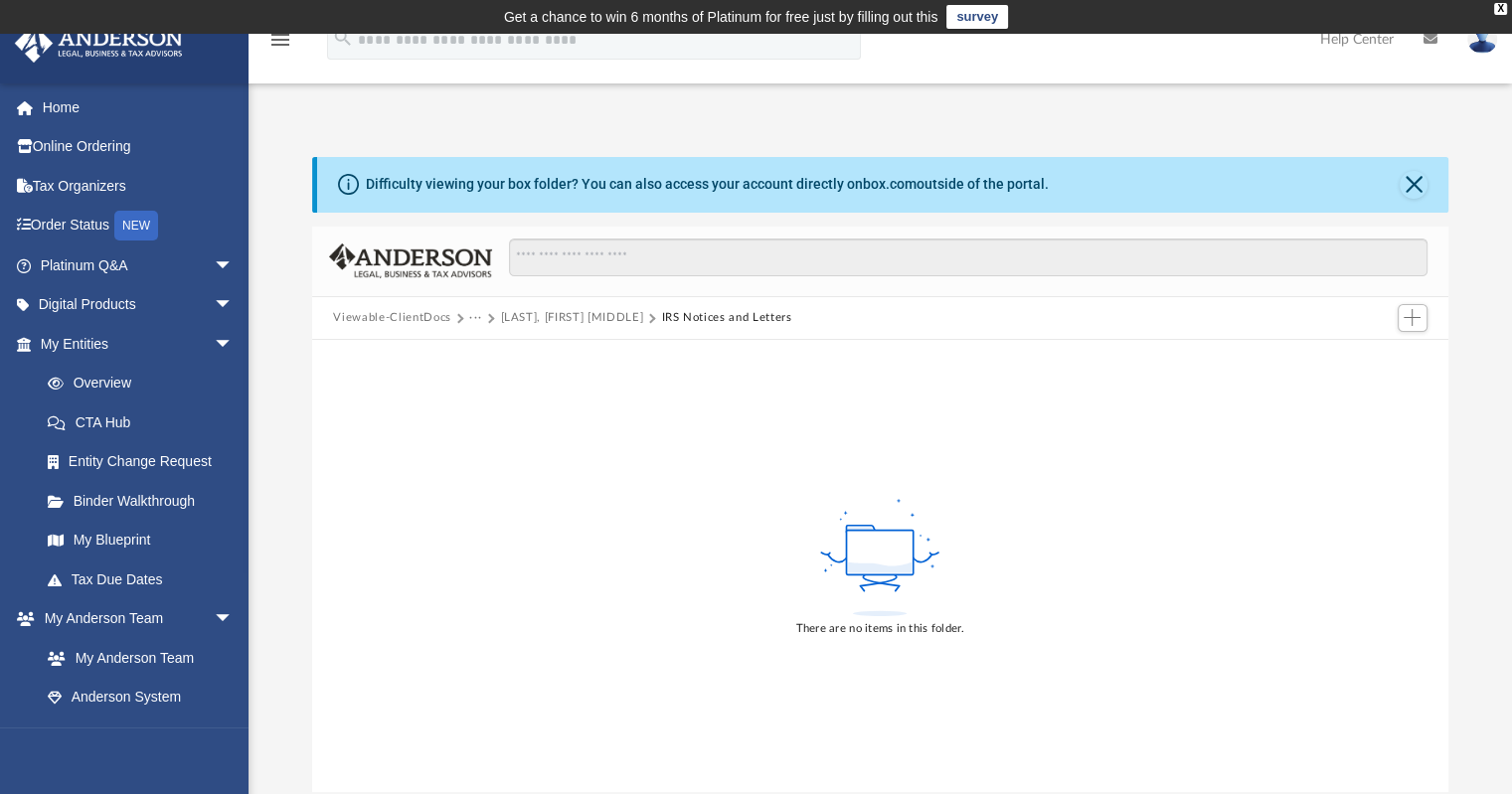 click on "Travis, Lenord Anthony" at bounding box center [572, 318] 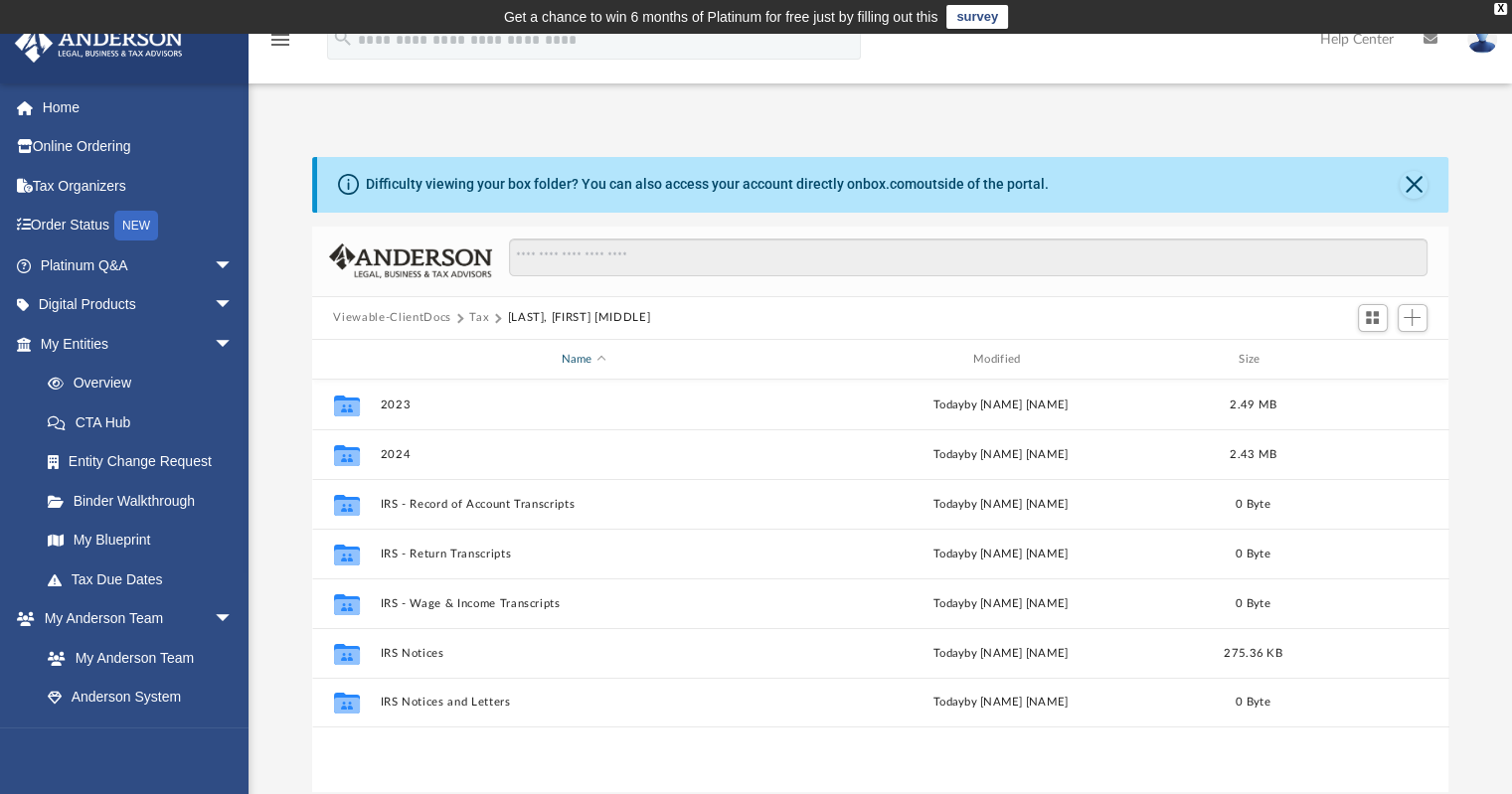 scroll, scrollTop: 16, scrollLeft: 16, axis: both 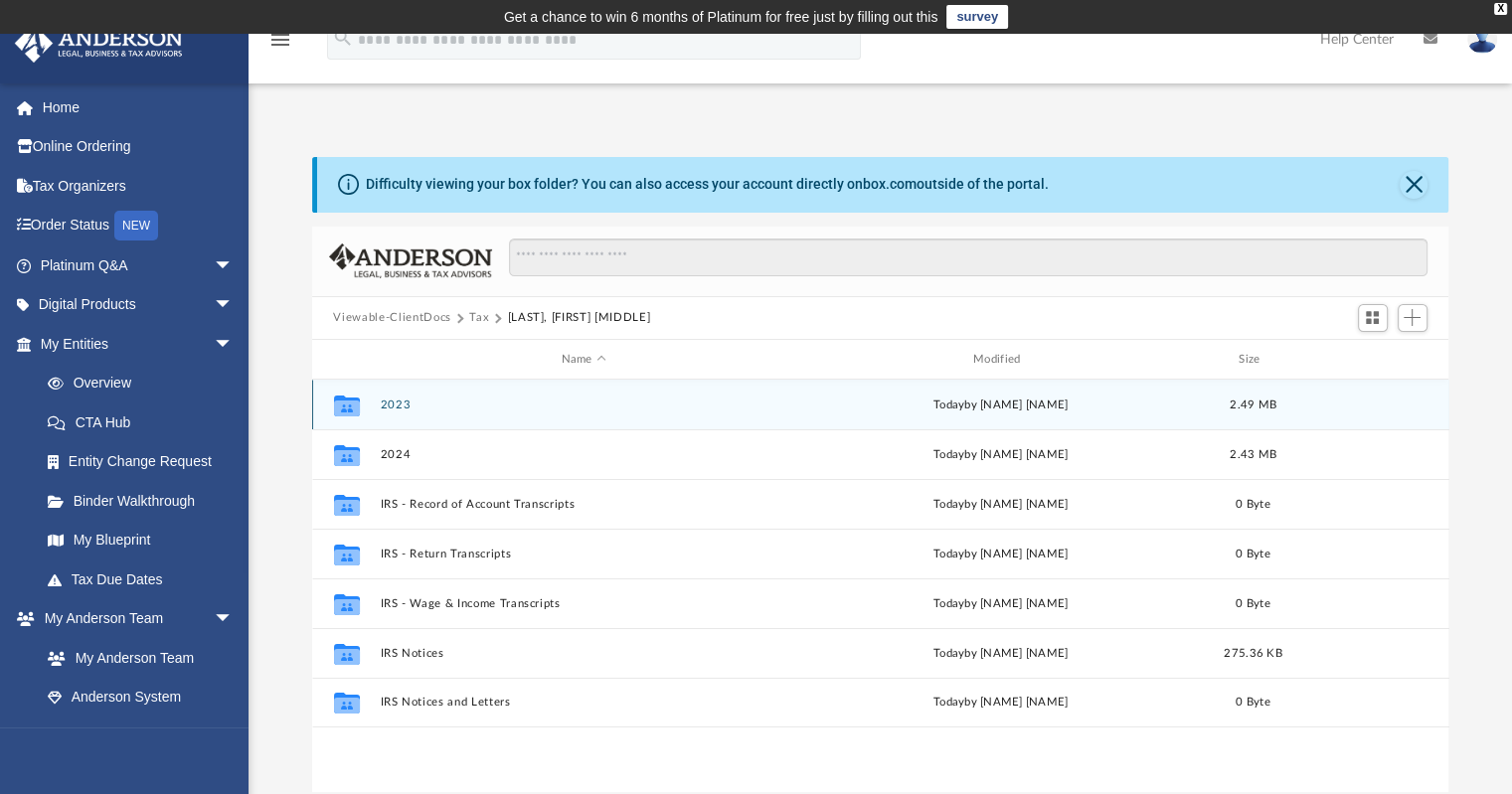 click on "2023" at bounding box center (584, 404) 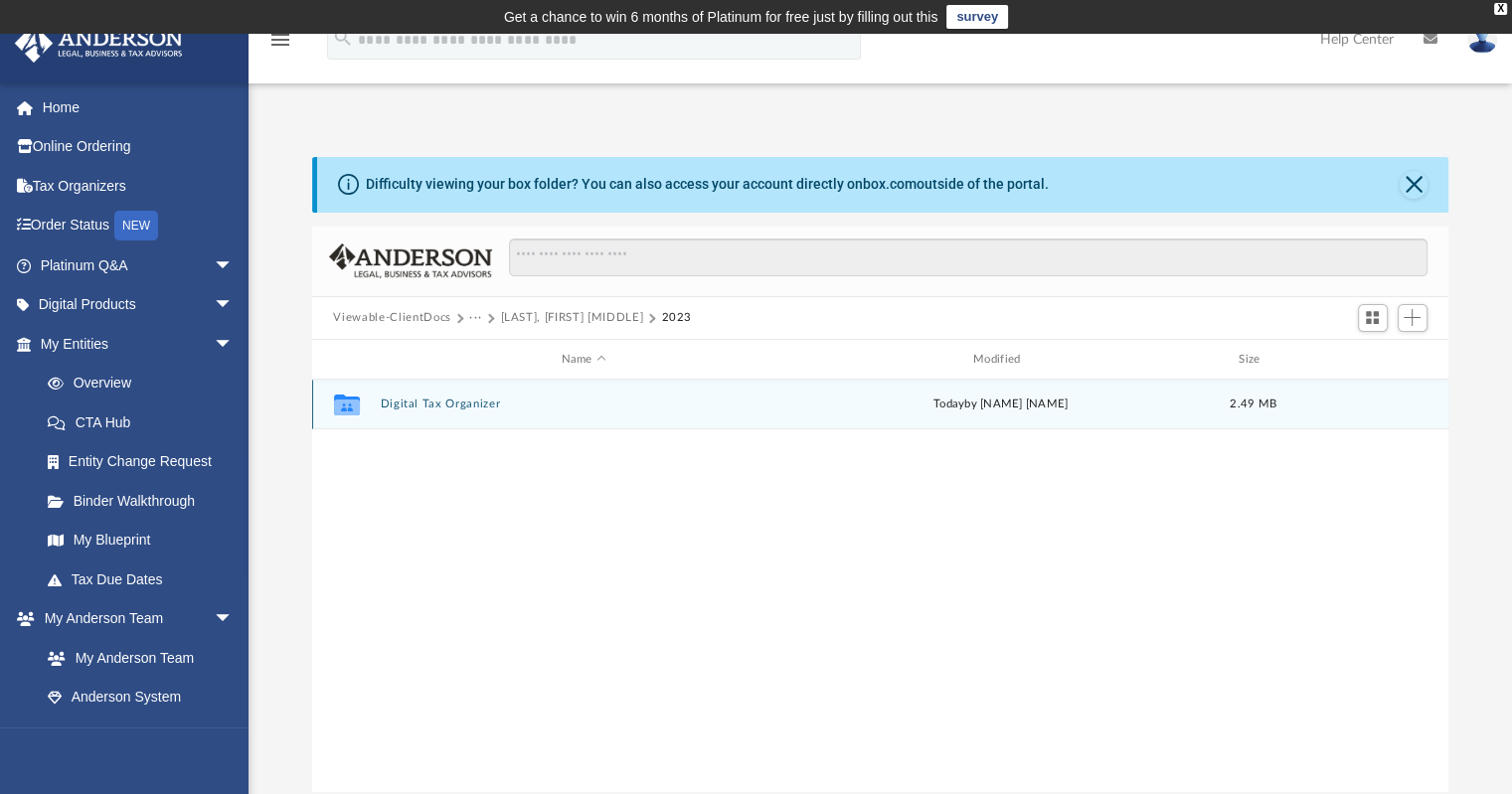 click on "Digital Tax Organizer" at bounding box center [584, 404] 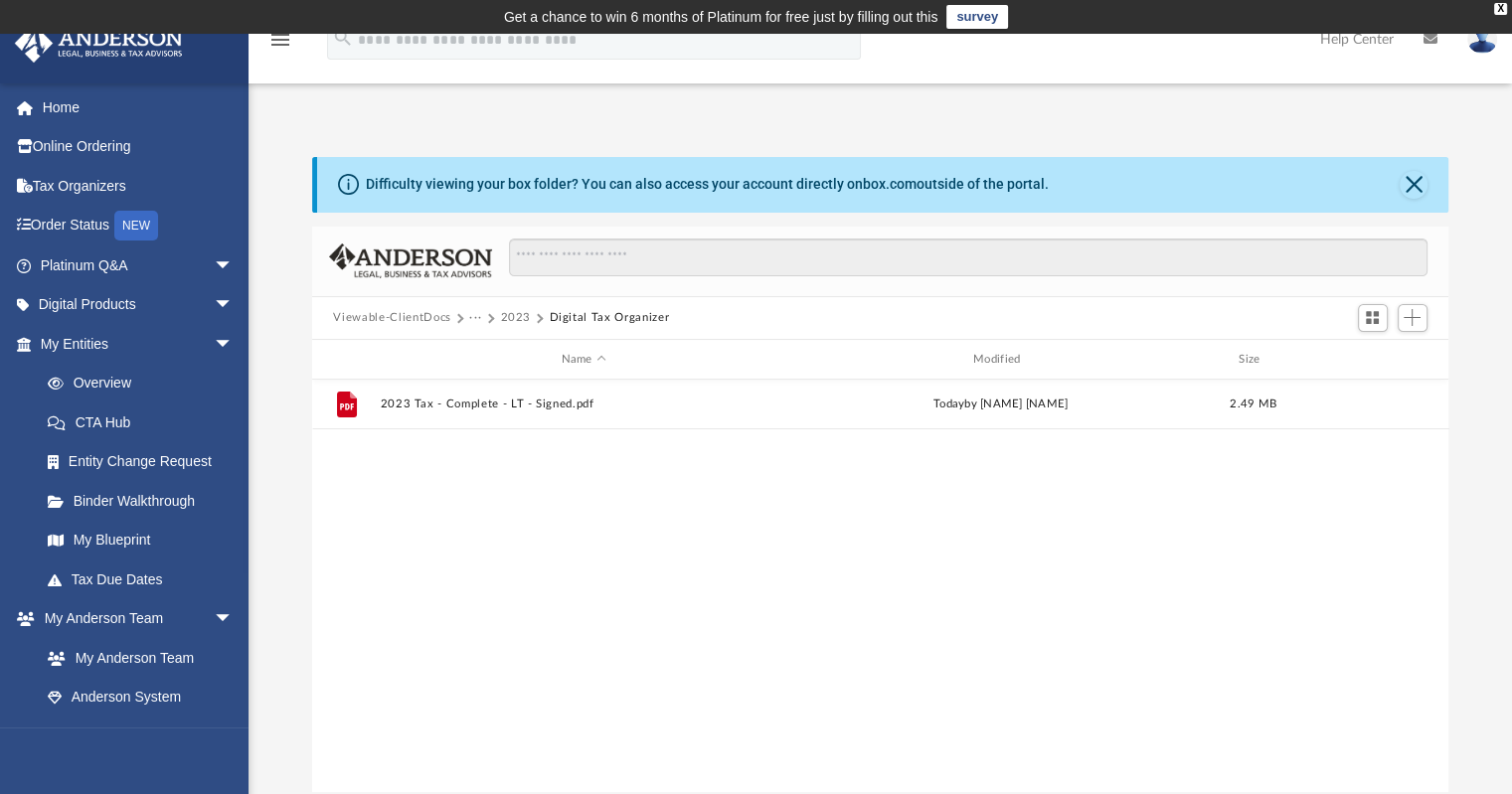 click on "2023" at bounding box center [515, 318] 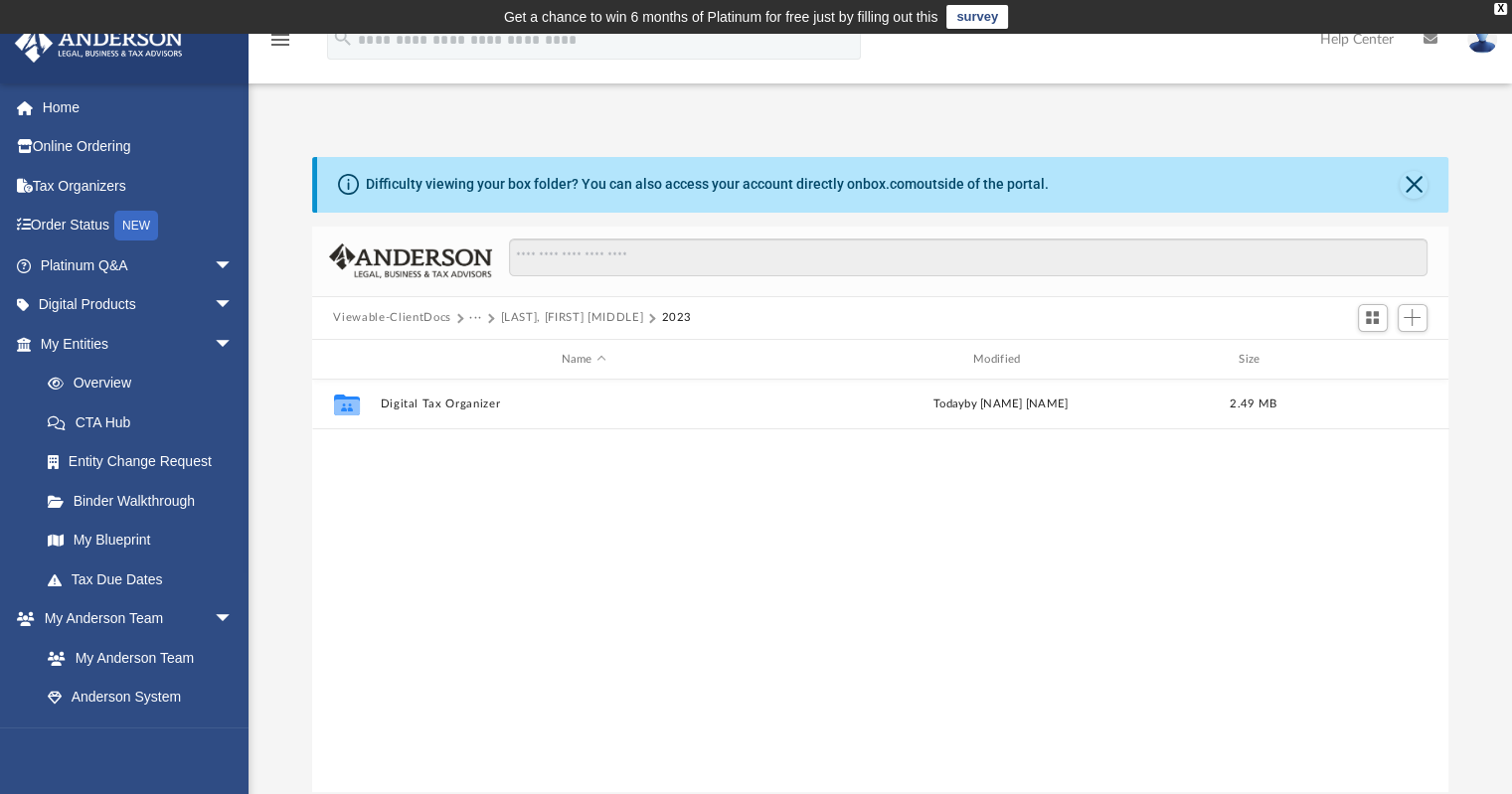 click on "Travis, Lenord Anthony" at bounding box center [572, 318] 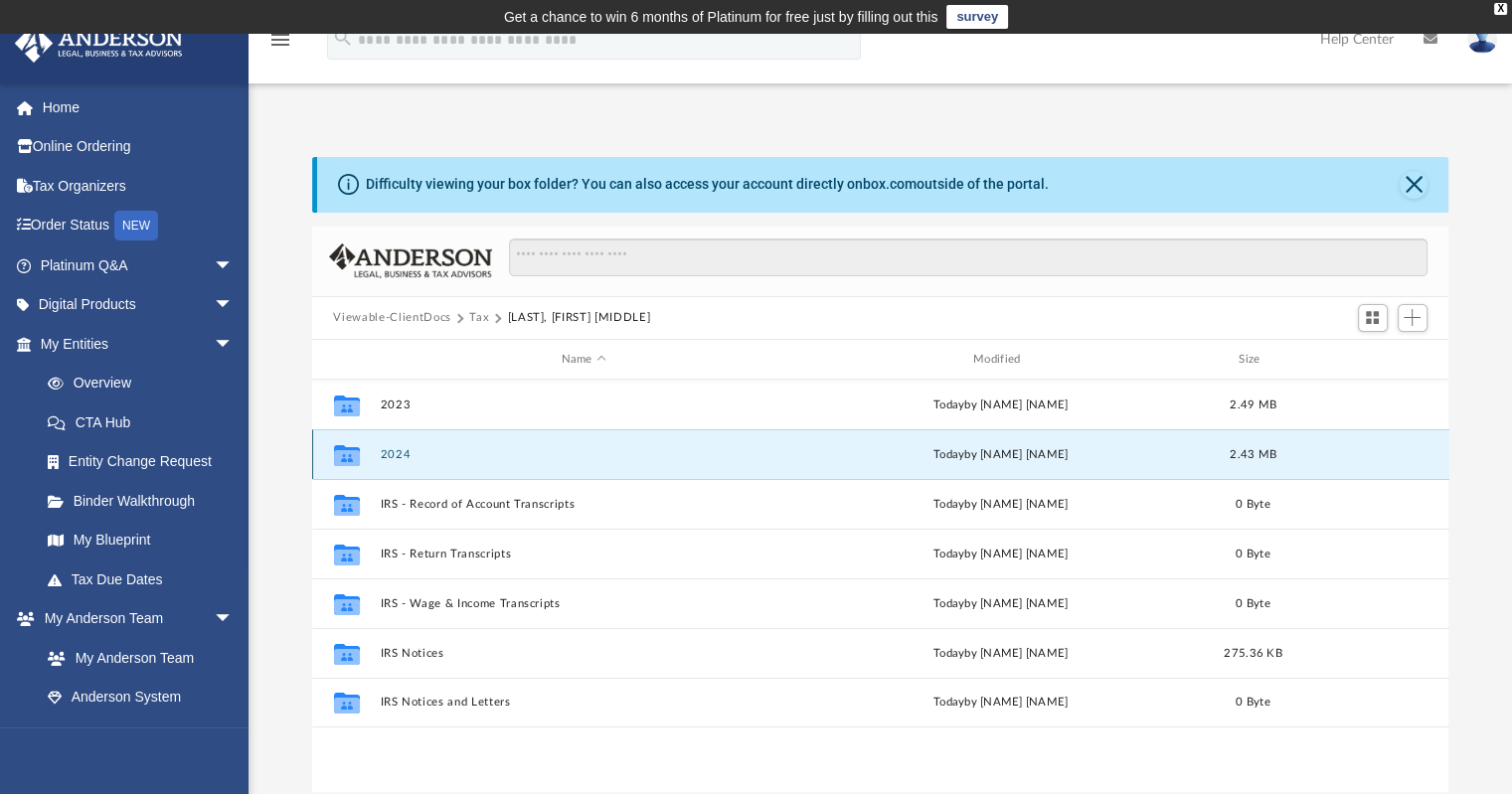 click on "2024" at bounding box center [584, 454] 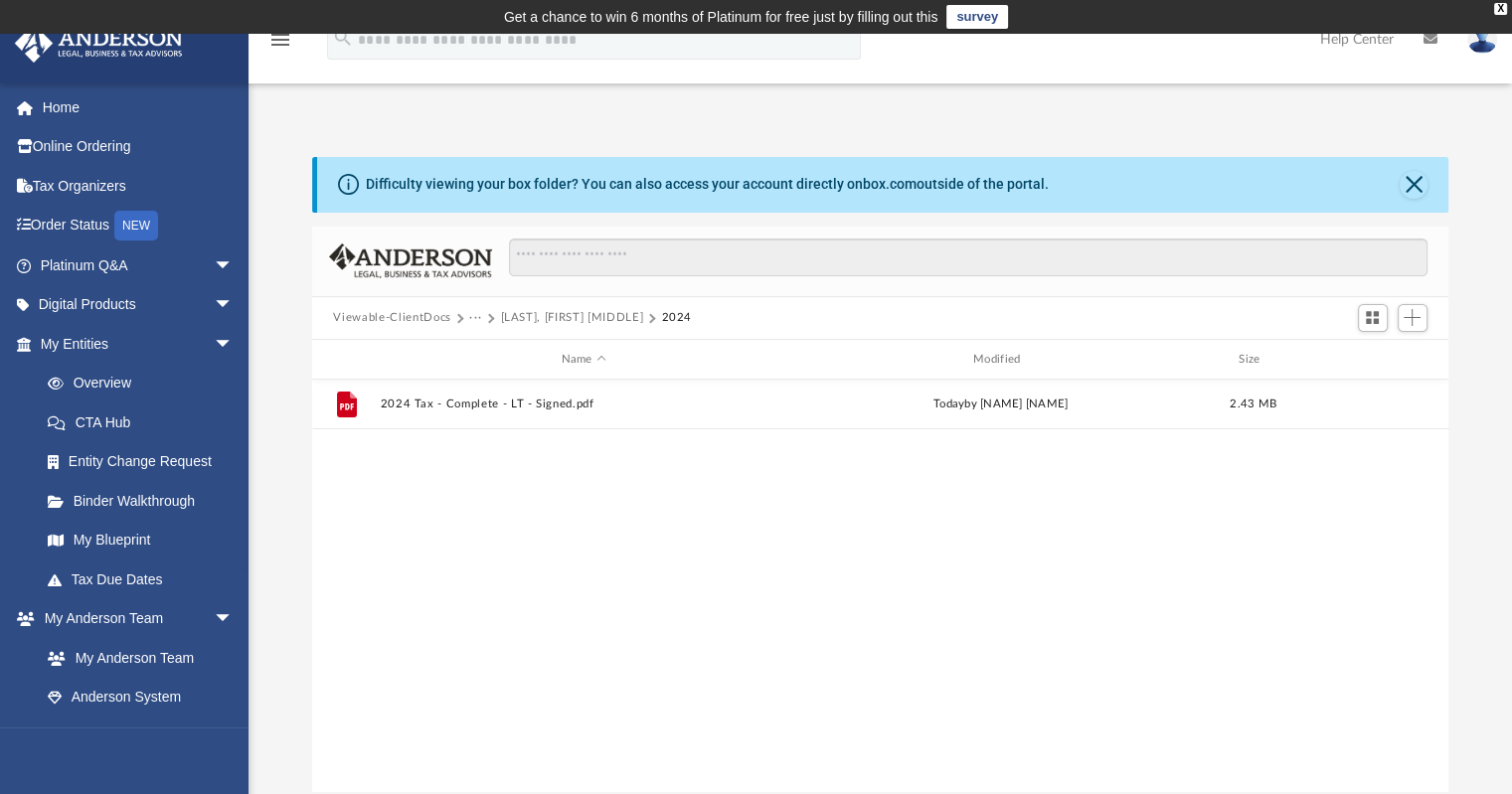 click on "Travis, Lenord Anthony" at bounding box center (572, 318) 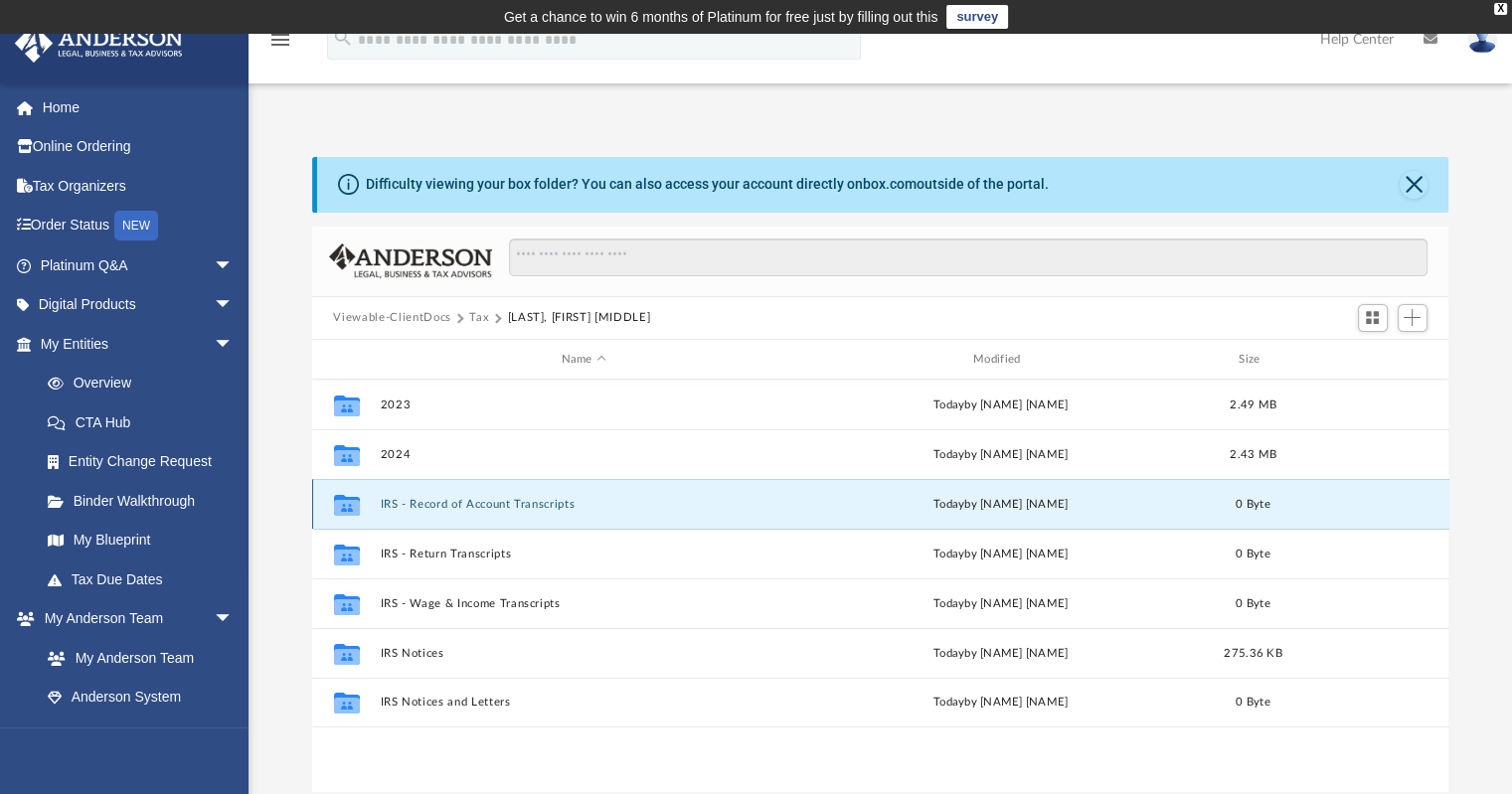 click on "IRS - Record of Account Transcripts" at bounding box center (584, 504) 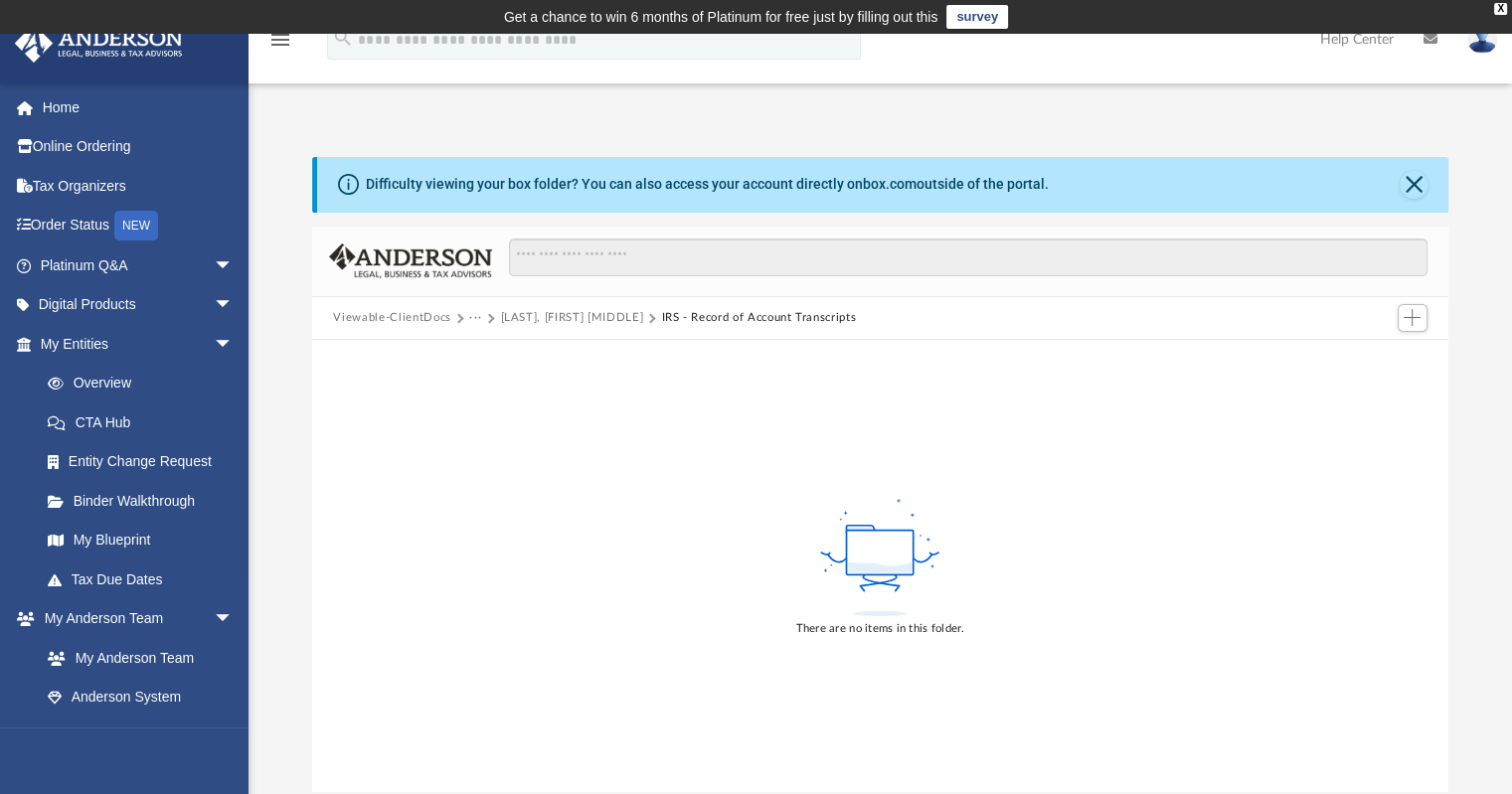click on "Travis, Lenord Anthony" at bounding box center (572, 318) 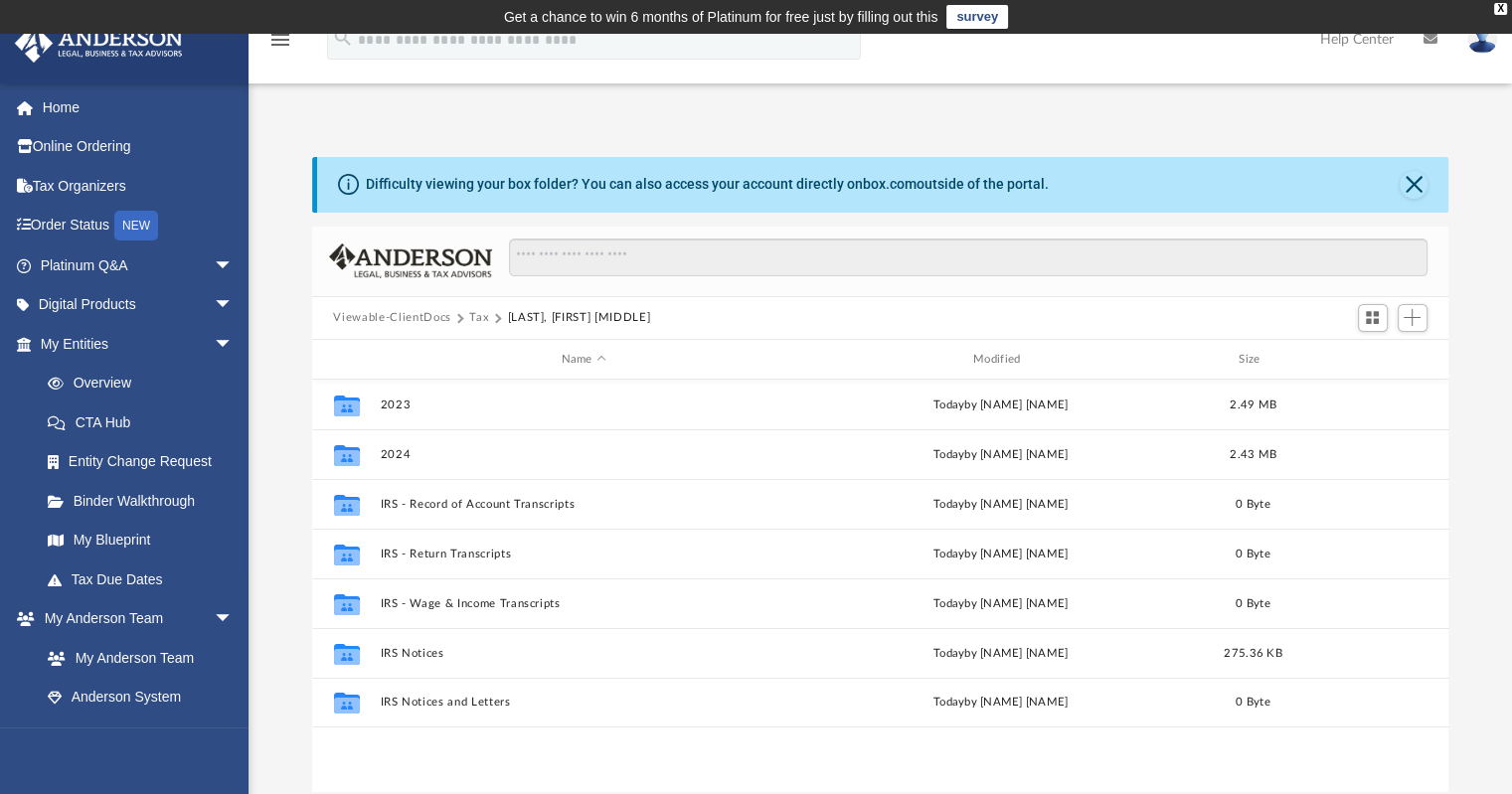 scroll, scrollTop: 16, scrollLeft: 16, axis: both 